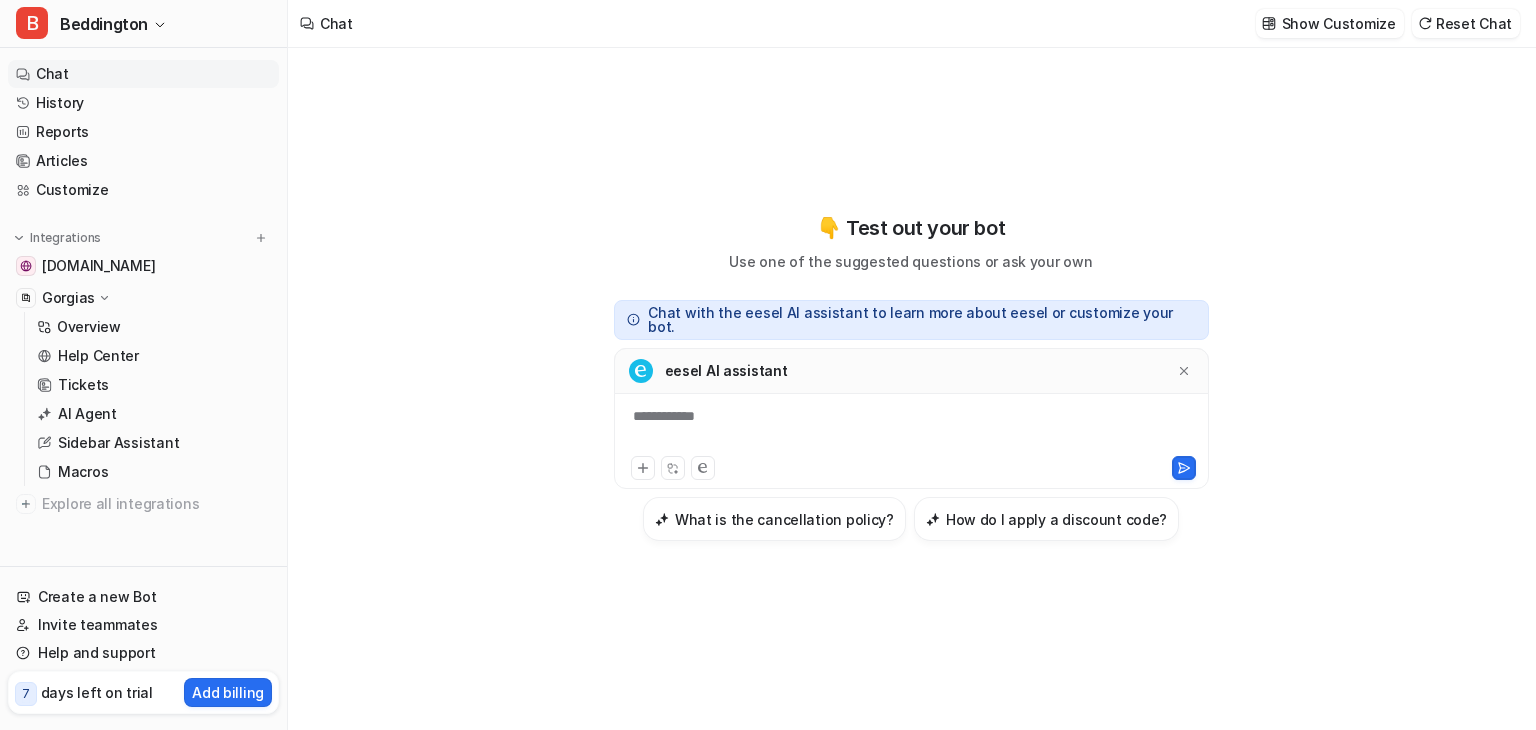 scroll, scrollTop: 0, scrollLeft: 0, axis: both 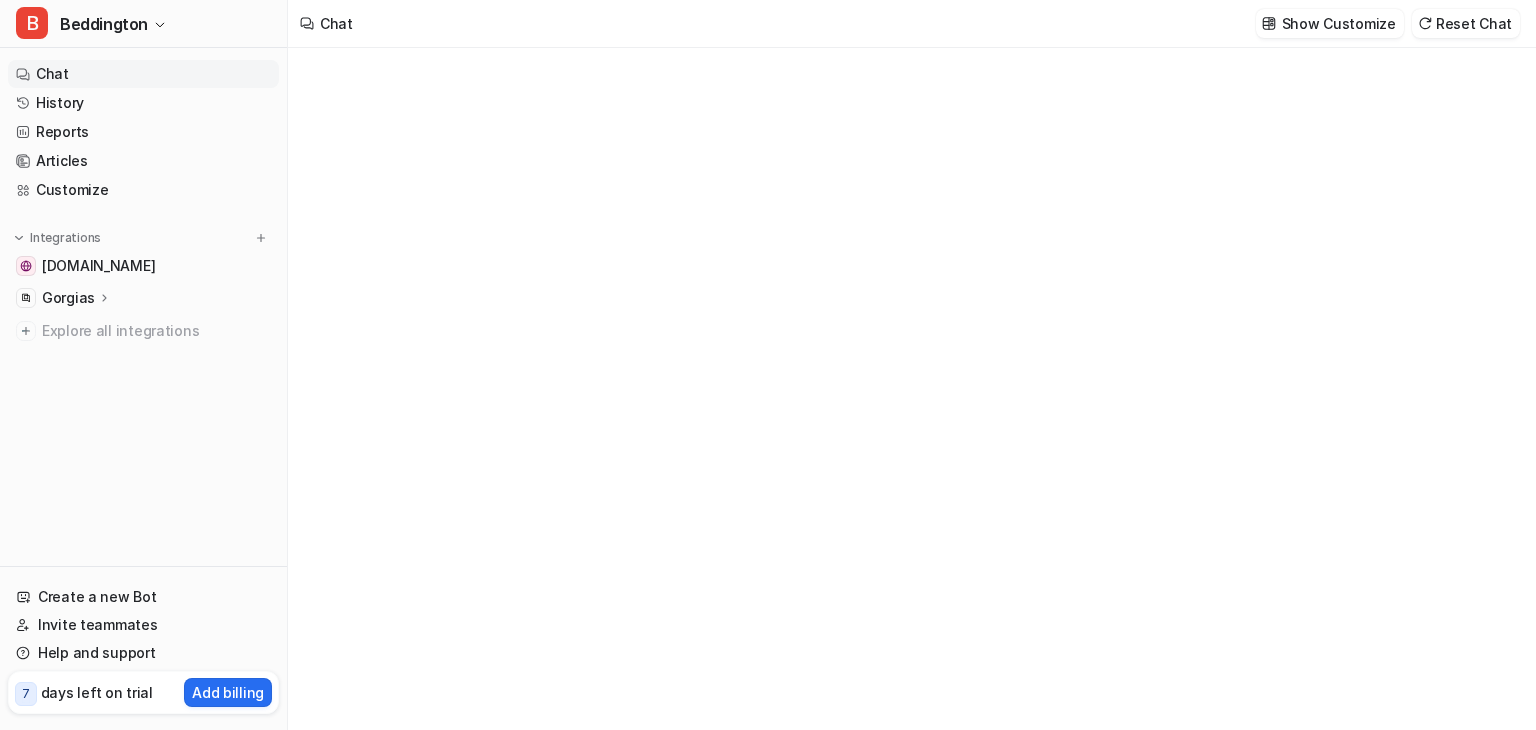 type on "**********" 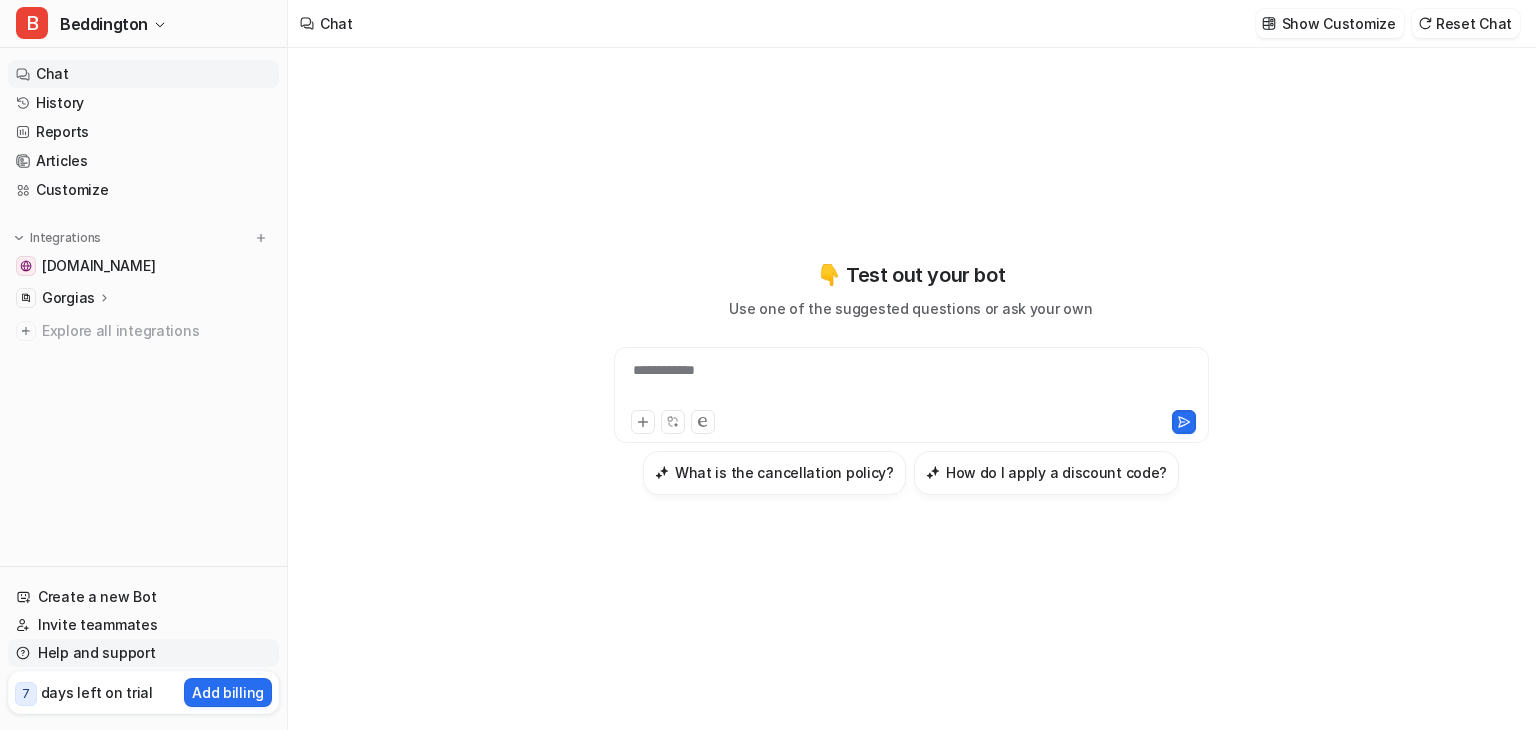 click on "Help and support" at bounding box center [143, 653] 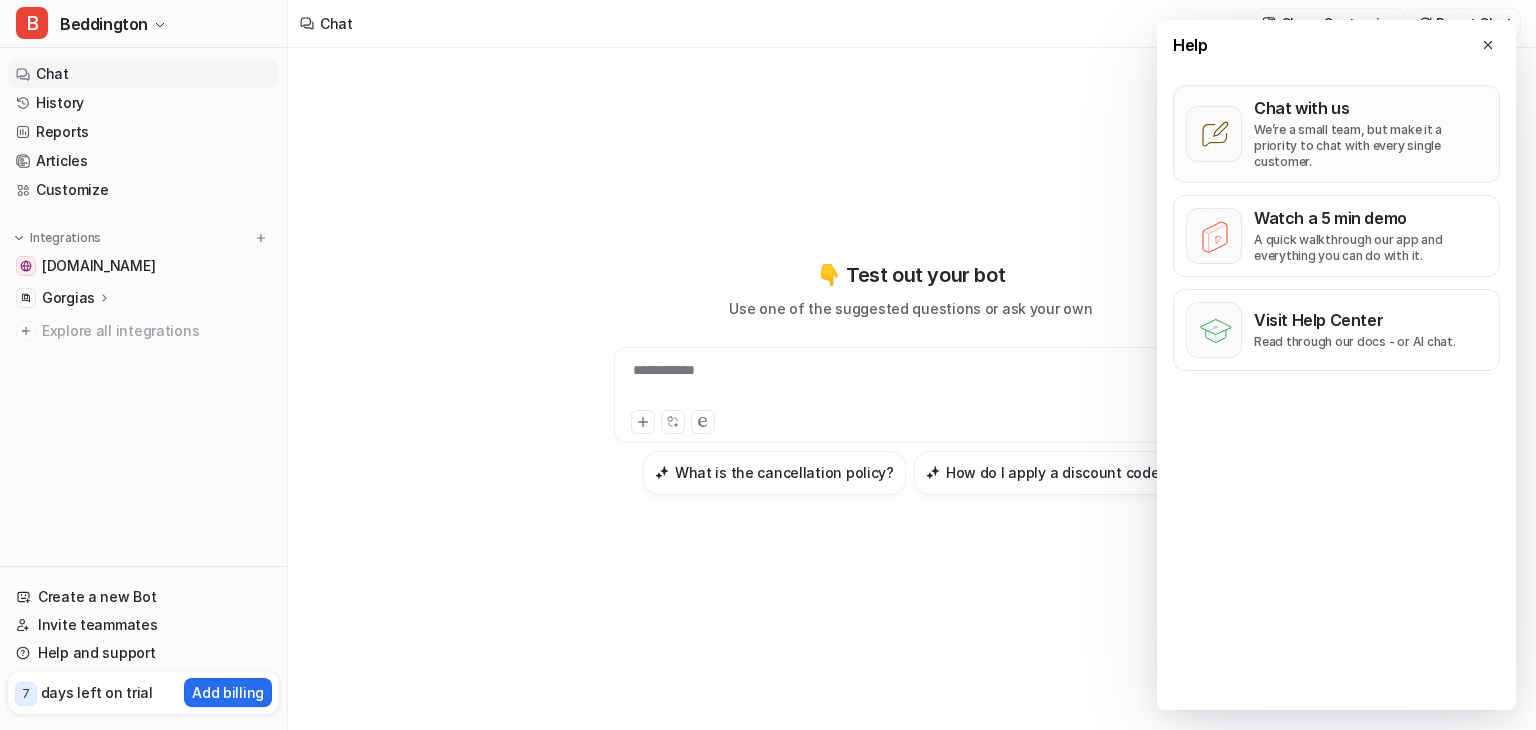 click on "Chat with us We’re a small team, but make it a priority to chat with every single customer." at bounding box center (1370, 134) 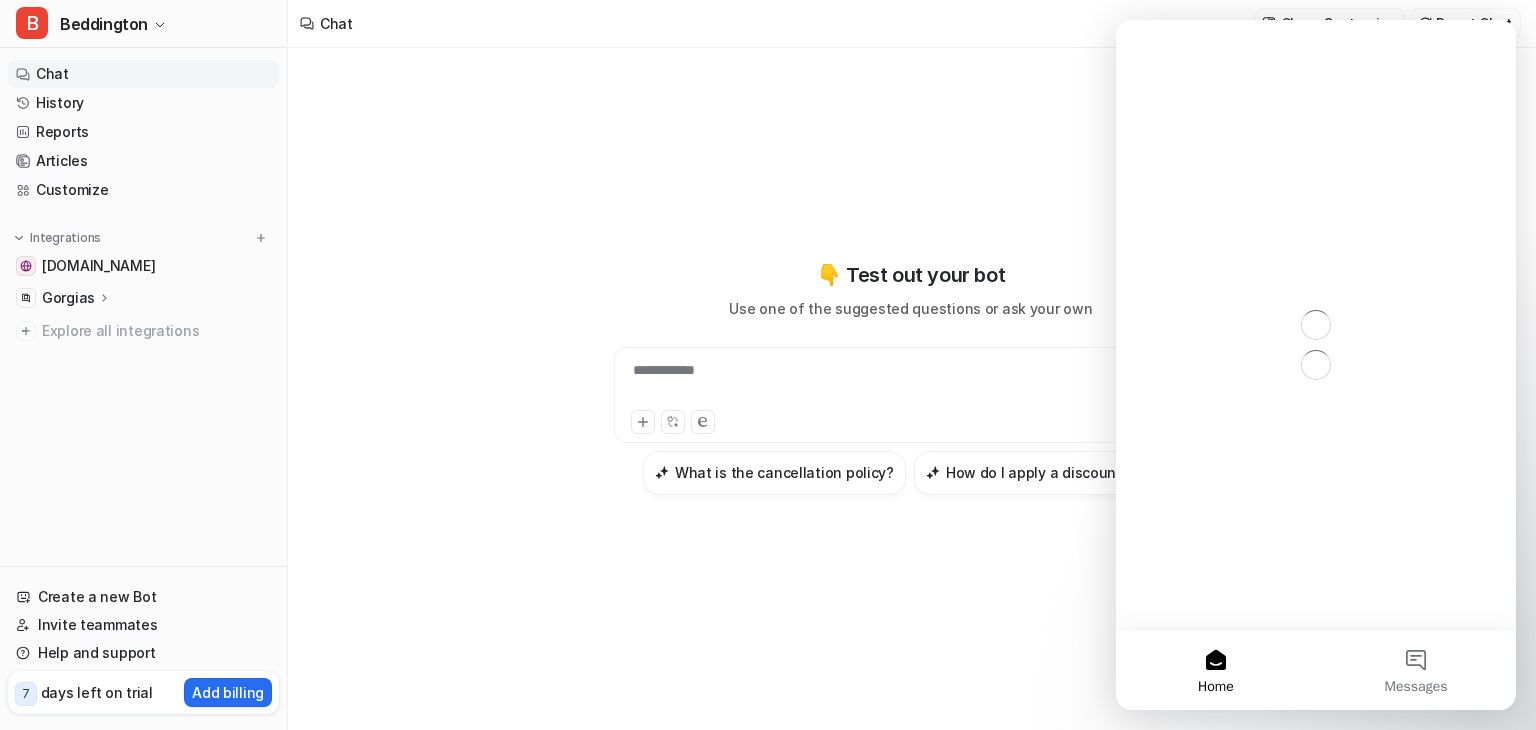 scroll, scrollTop: 0, scrollLeft: 0, axis: both 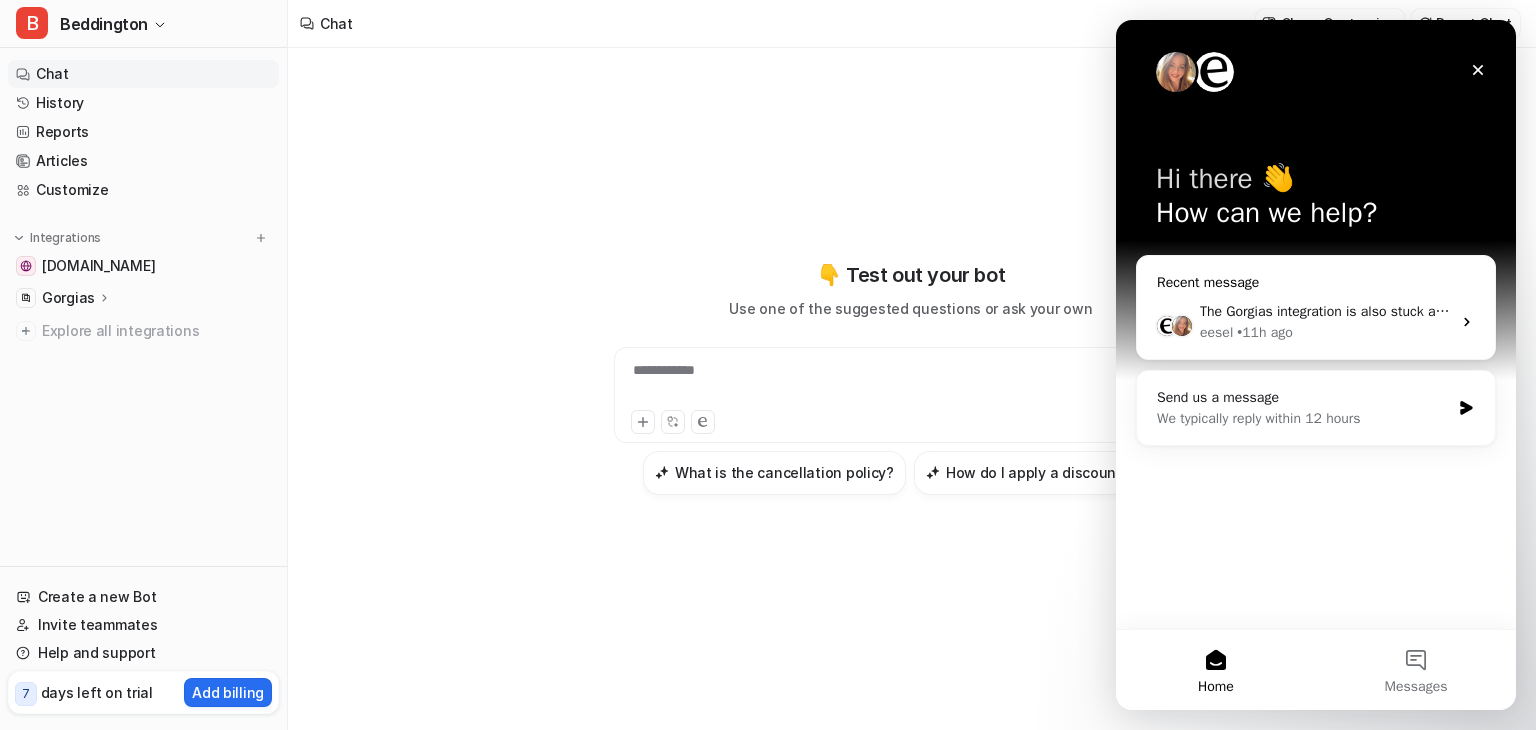 click on "The Gorgias integration is also stuck at 1 page. Not too sure how to fix that" at bounding box center [1431, 311] 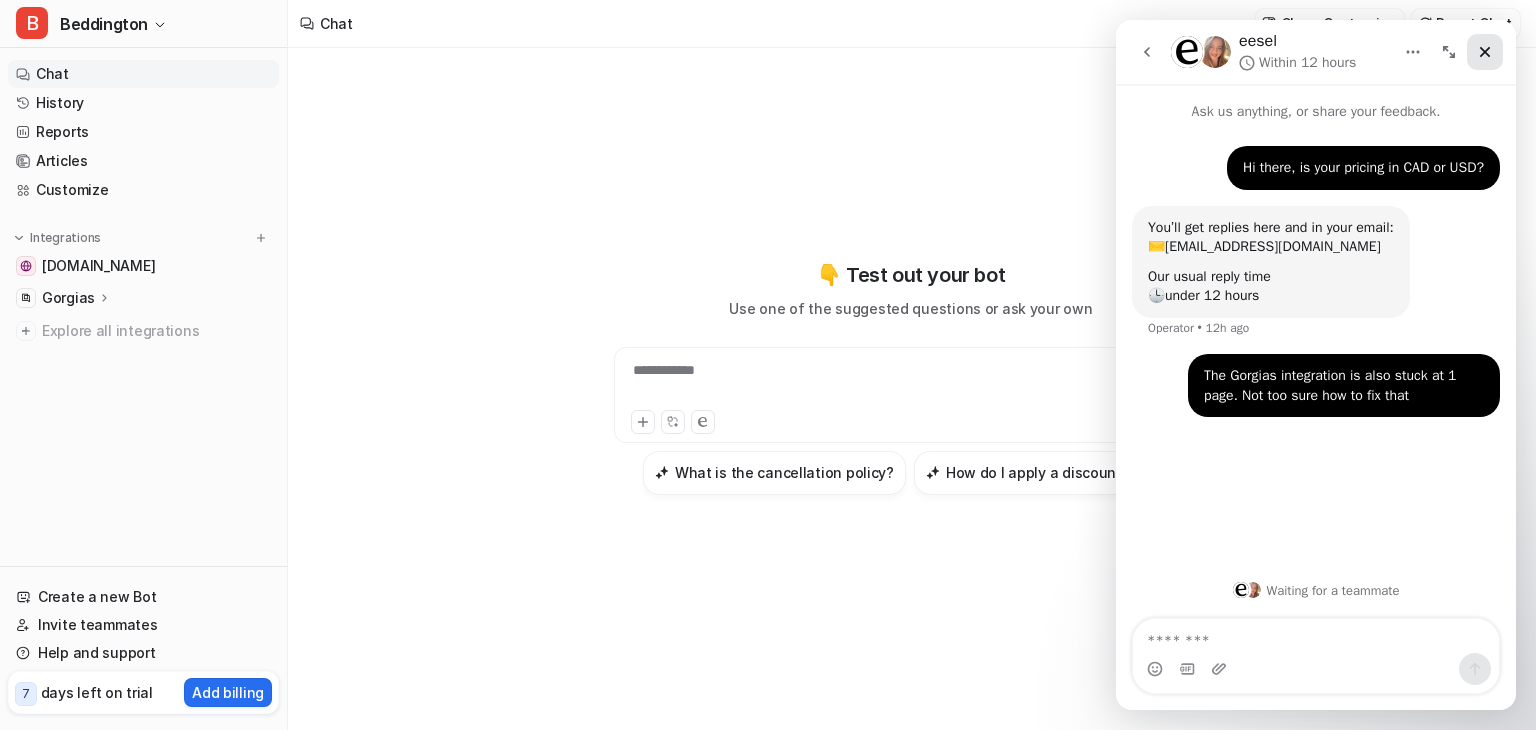 click 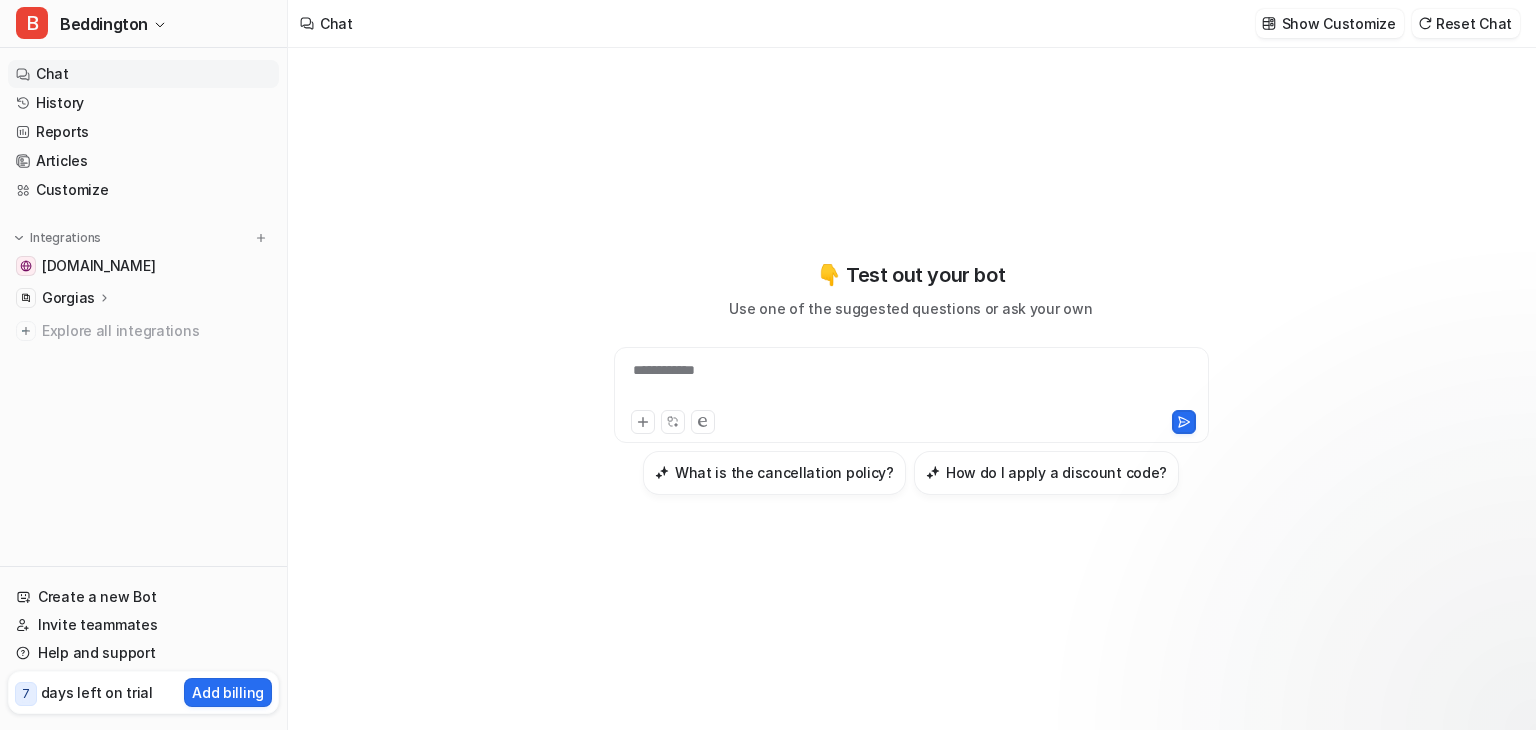 scroll, scrollTop: 0, scrollLeft: 0, axis: both 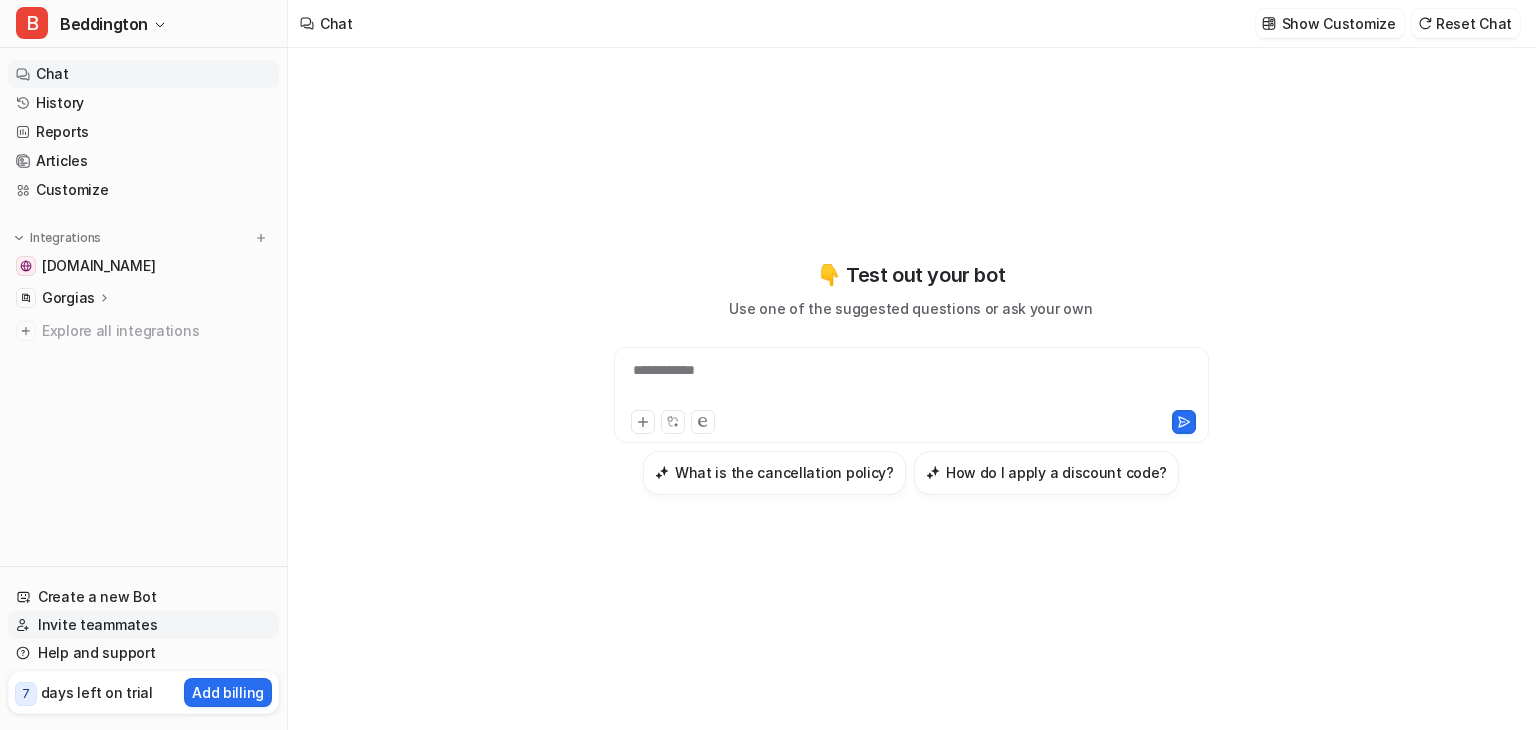 click on "Invite teammates" at bounding box center [143, 625] 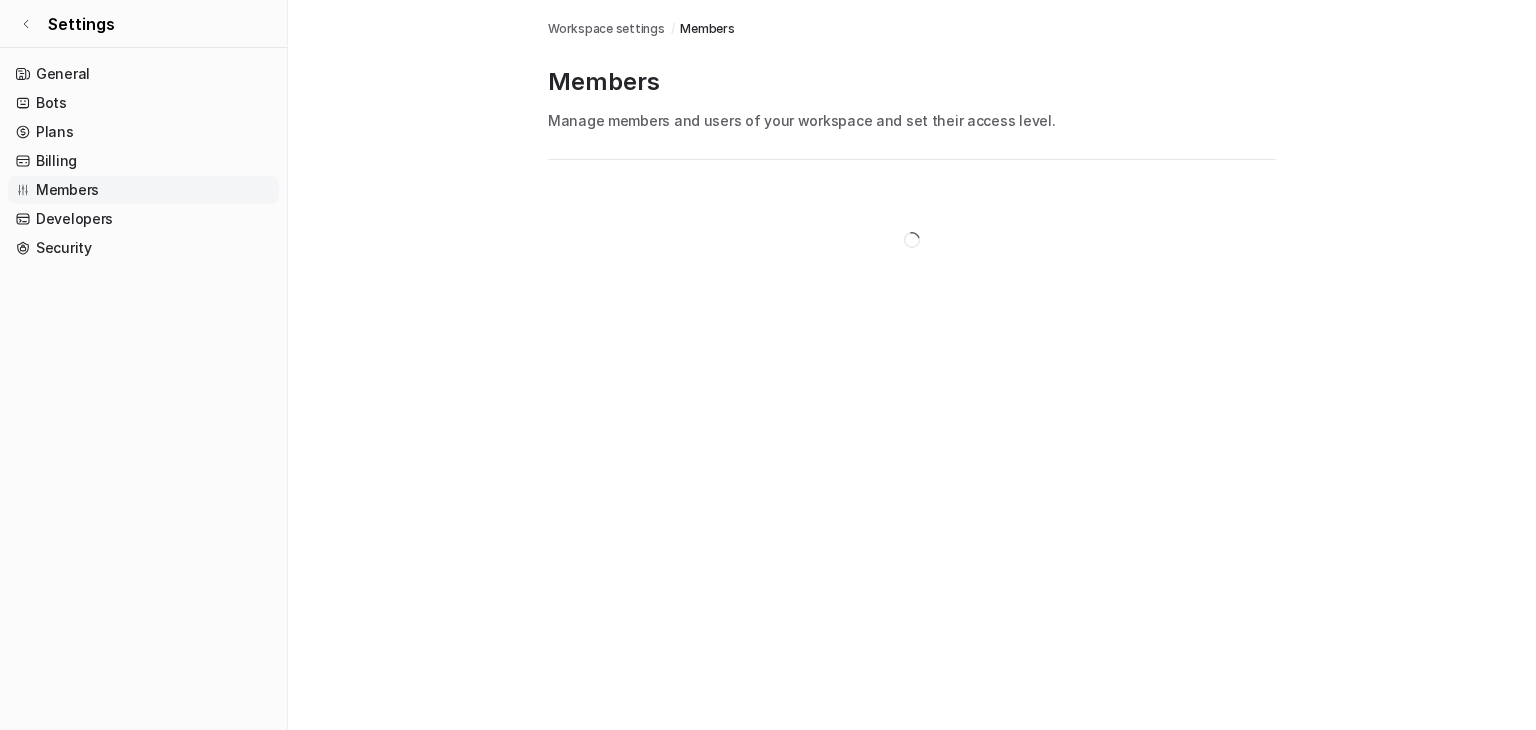 click on "Members" at bounding box center [143, 190] 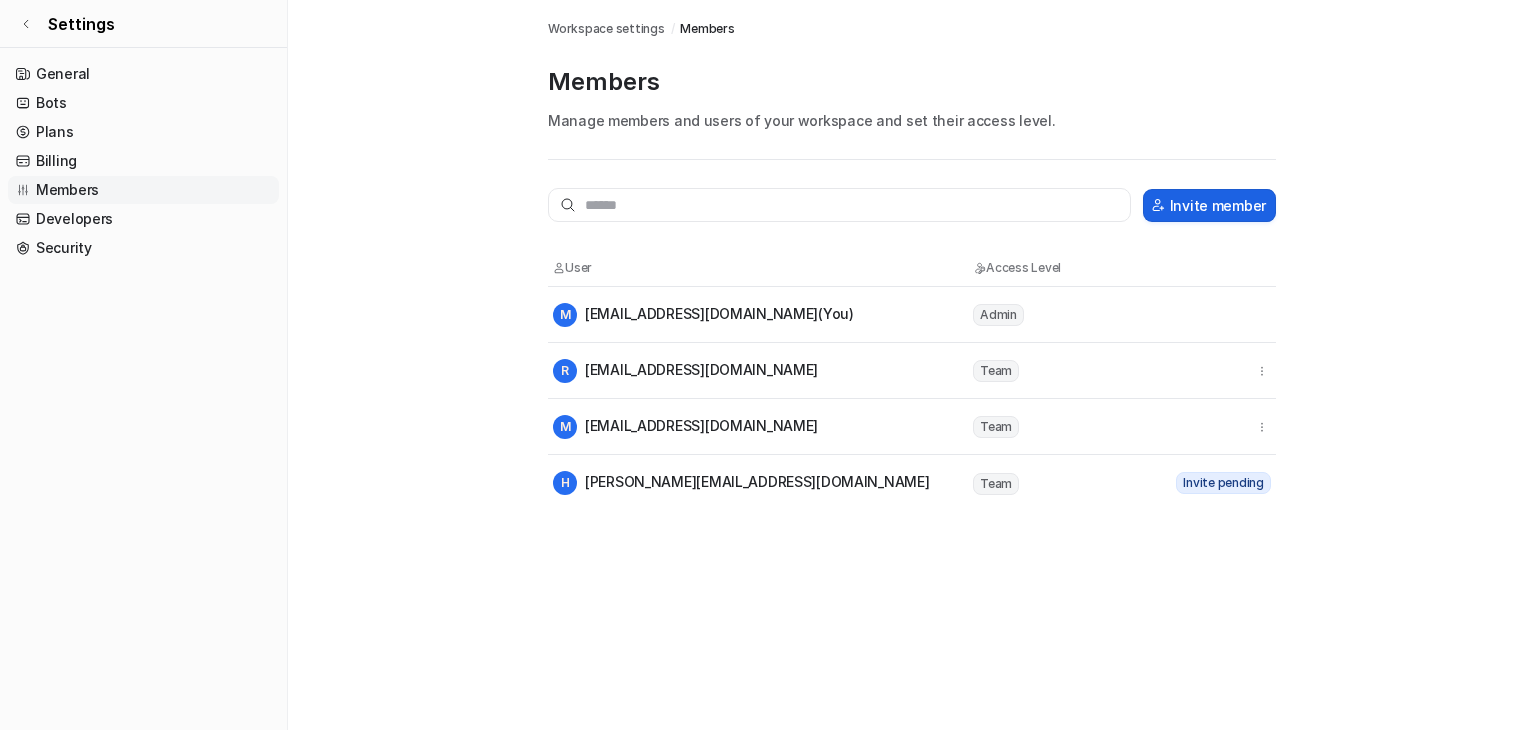click on "Invite member" at bounding box center [1209, 205] 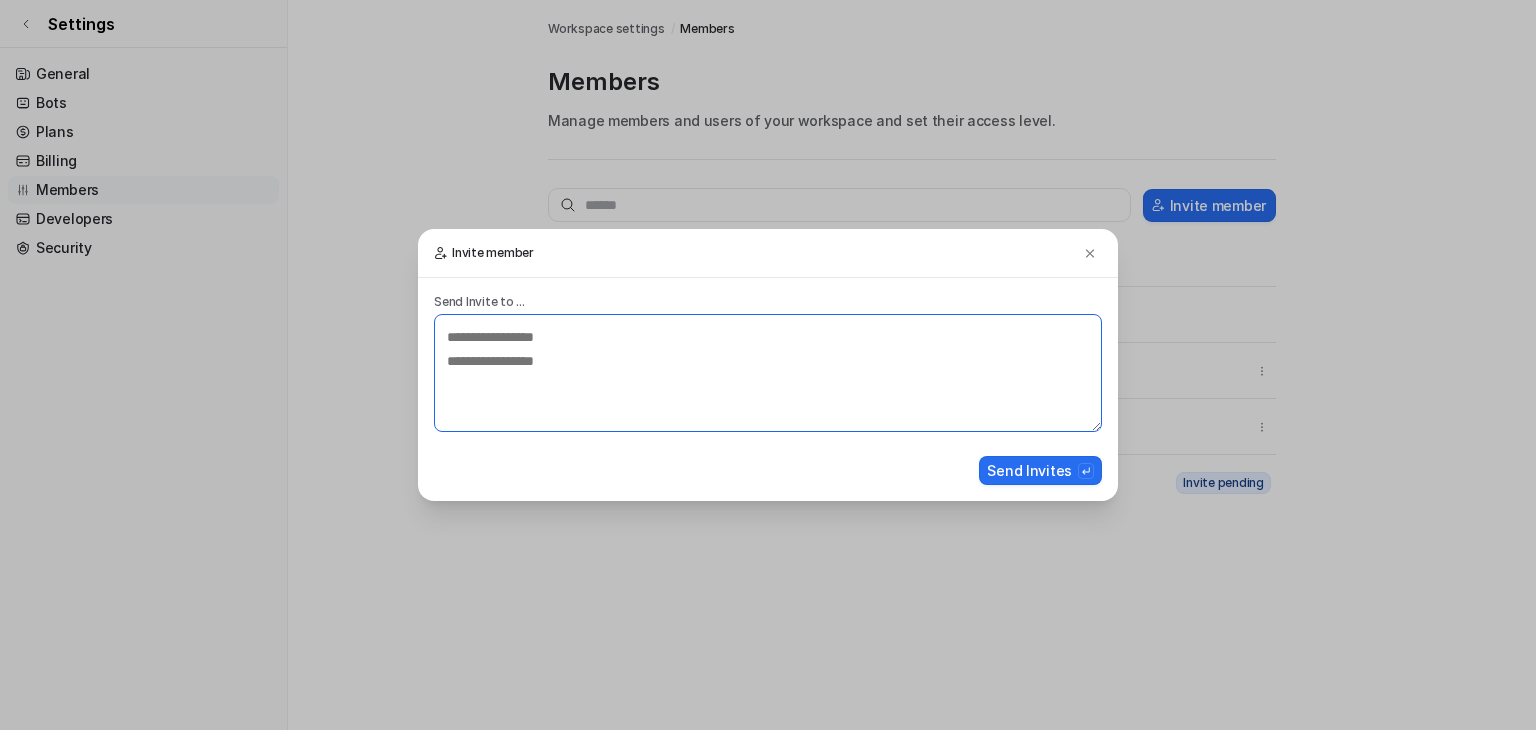 click at bounding box center [768, 373] 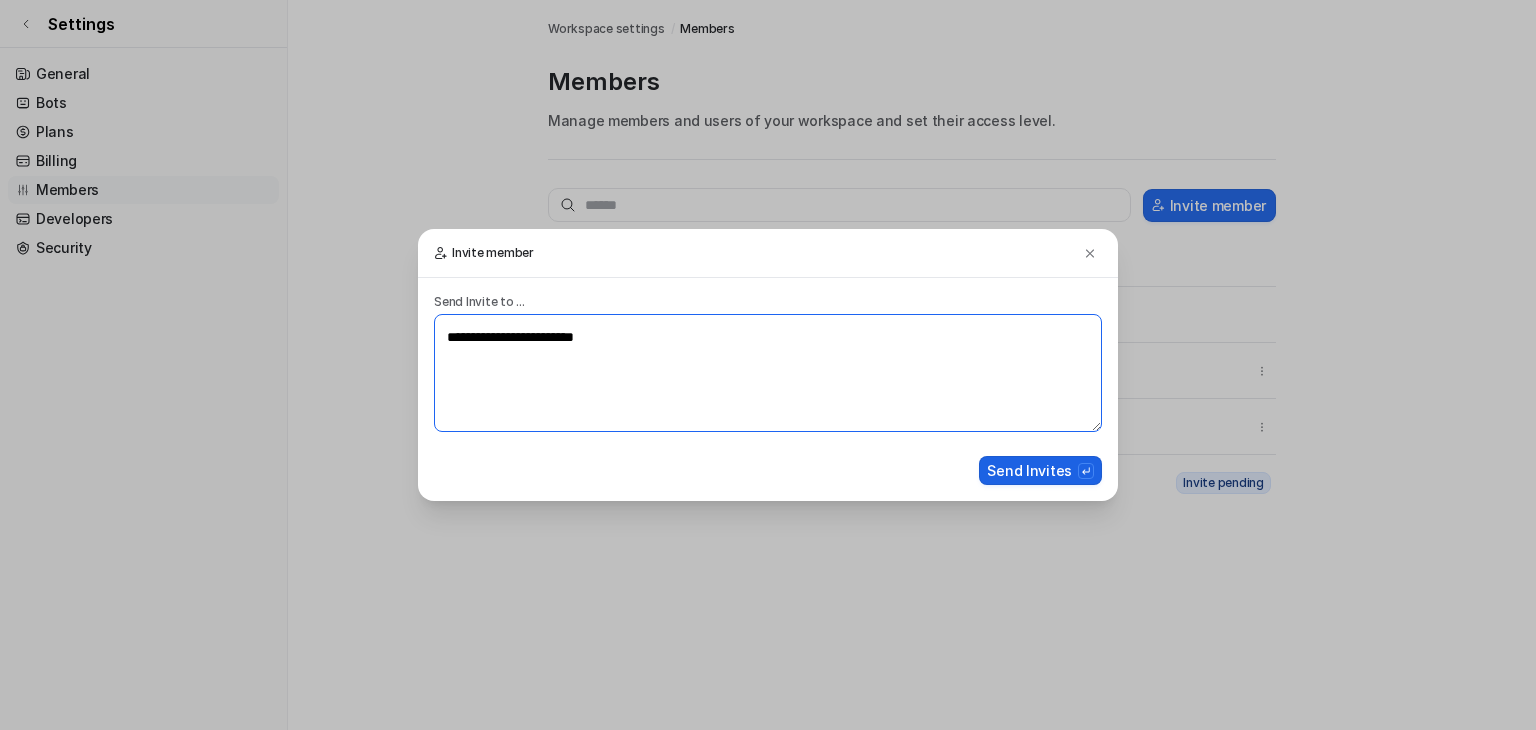 type on "**********" 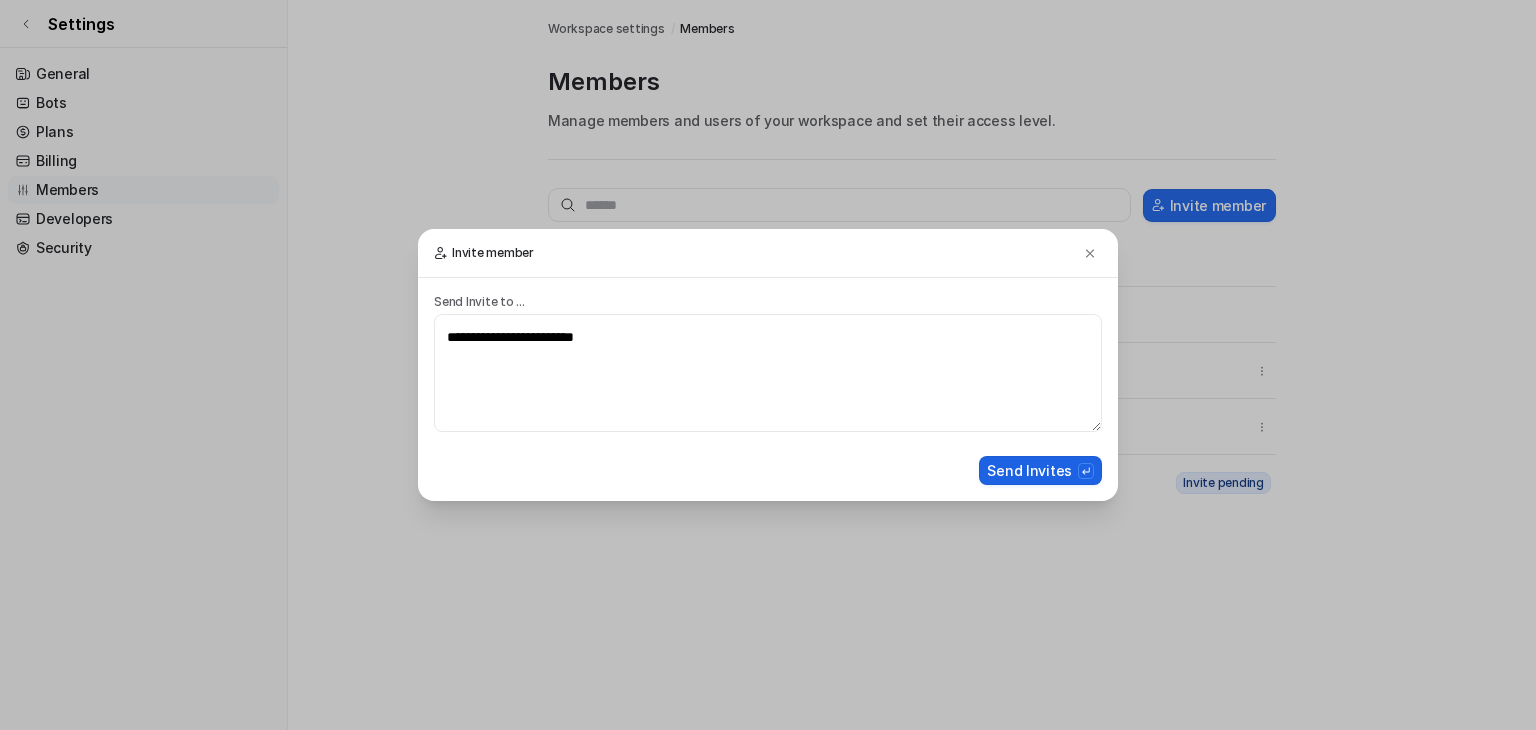 click on "Send Invites" at bounding box center (1040, 470) 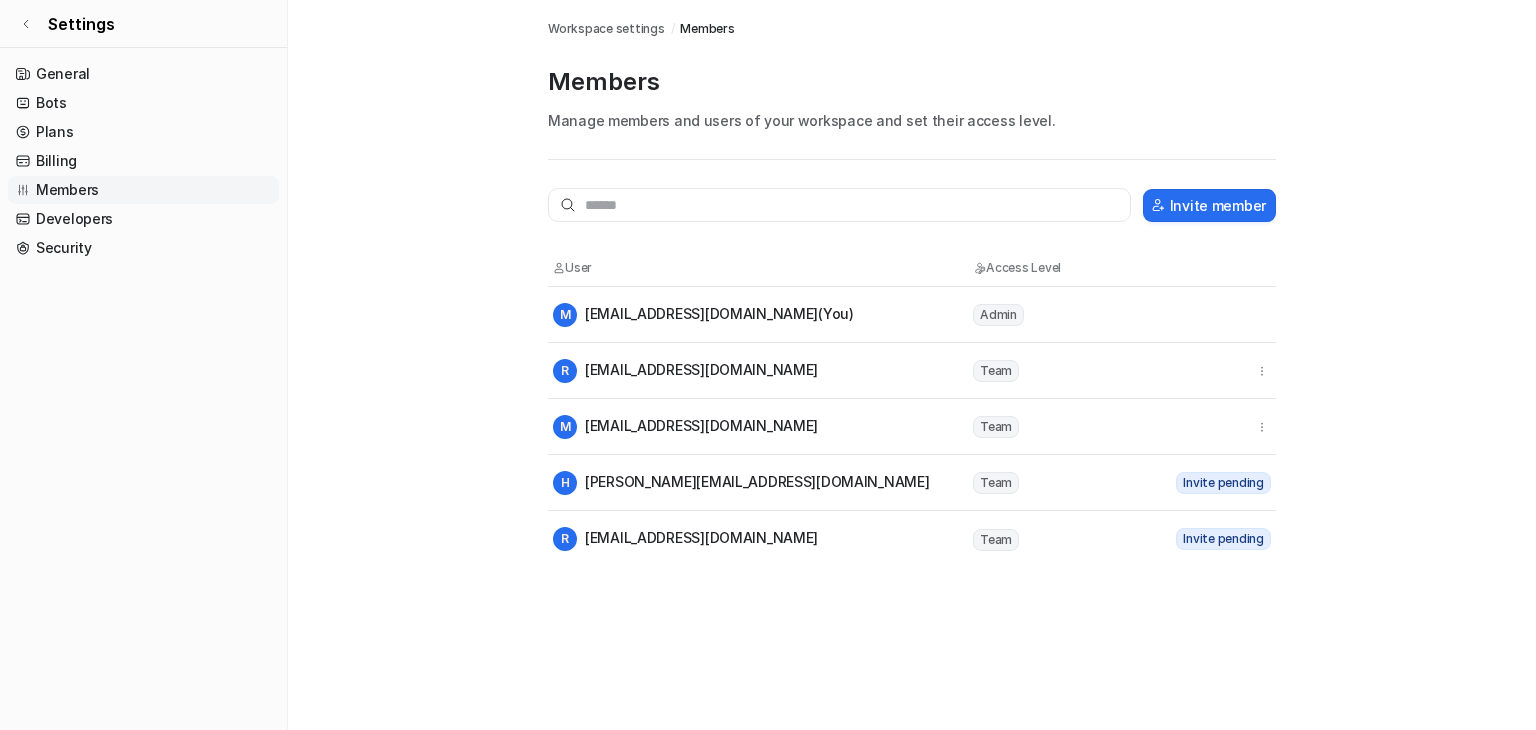 click on "Access Level" at bounding box center [1062, 268] 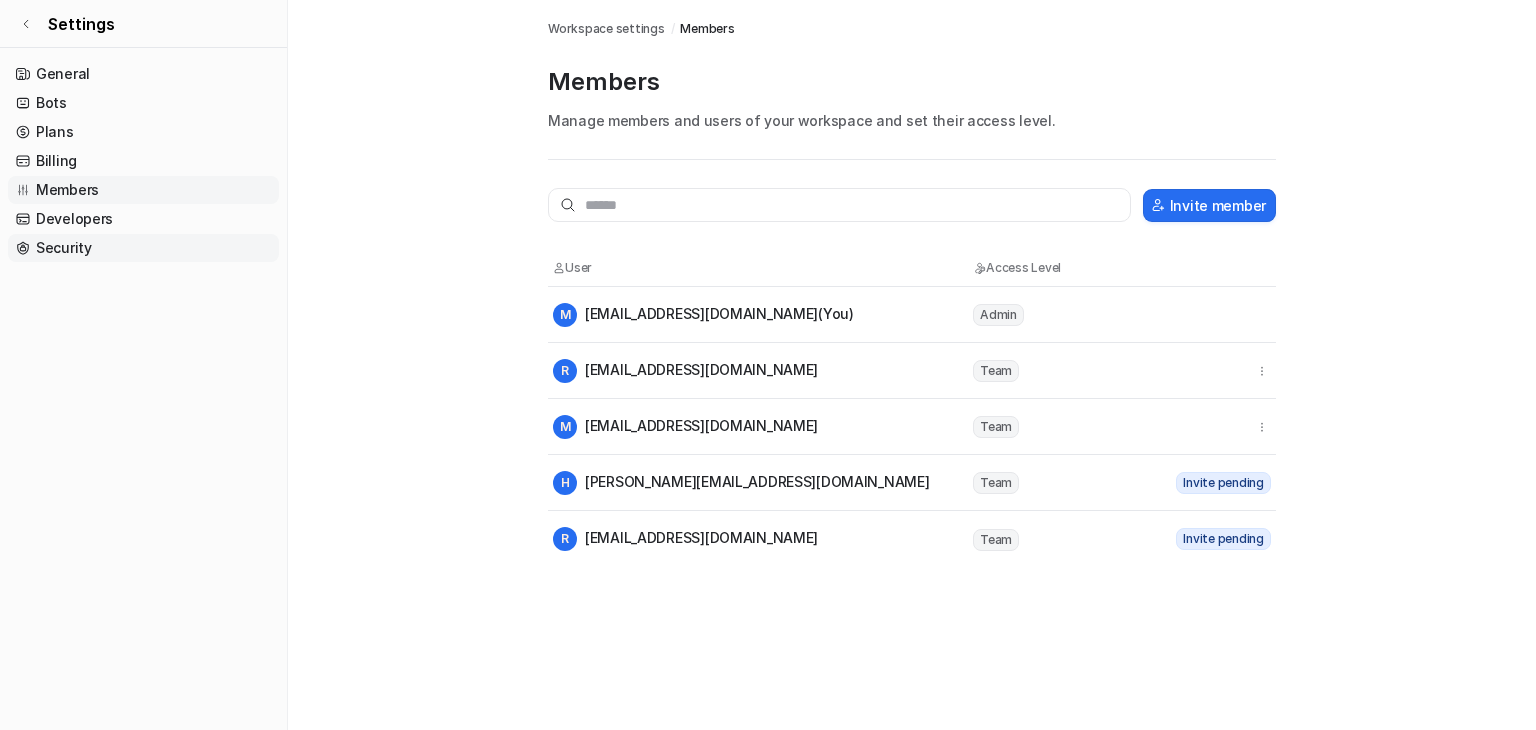 click on "Security" at bounding box center [143, 248] 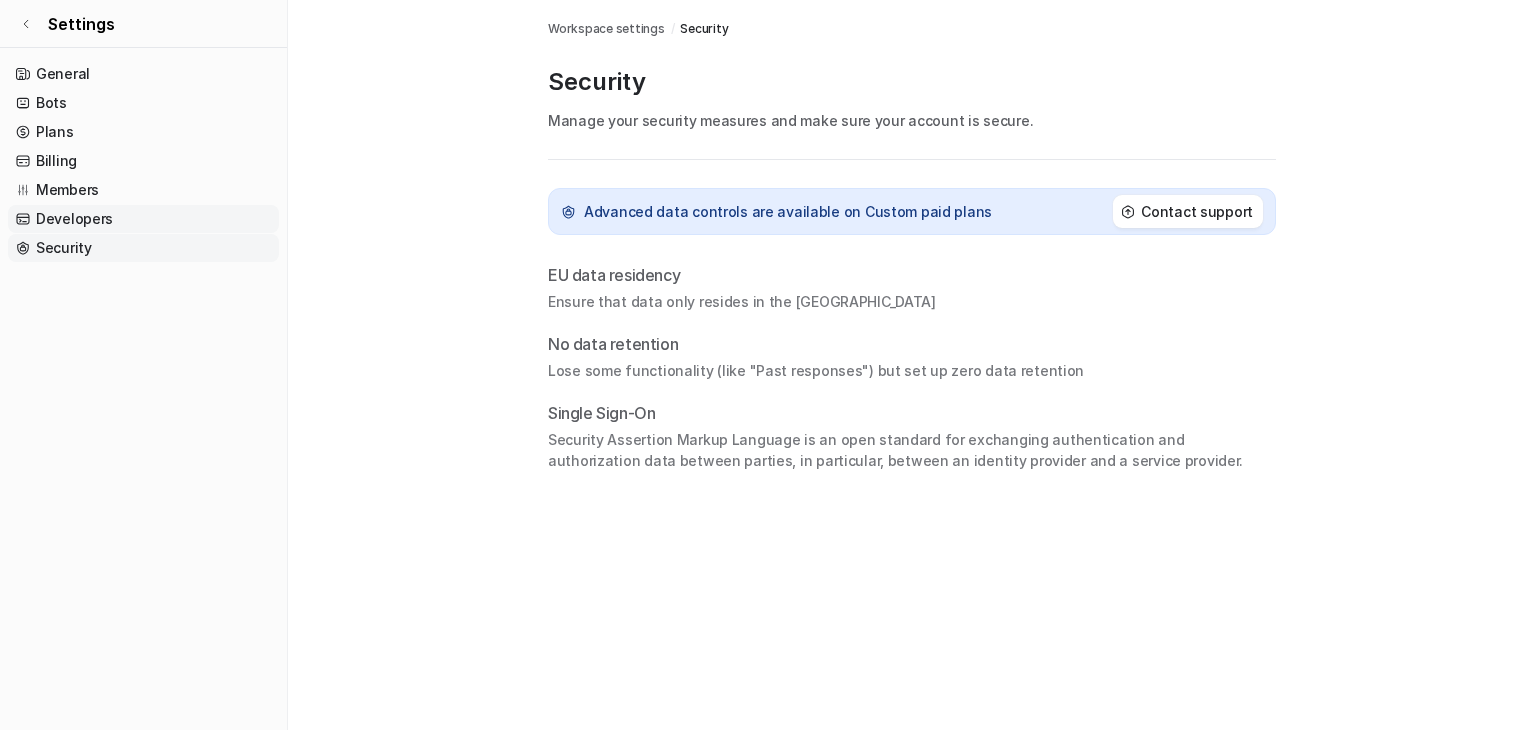 click on "Developers" at bounding box center [143, 219] 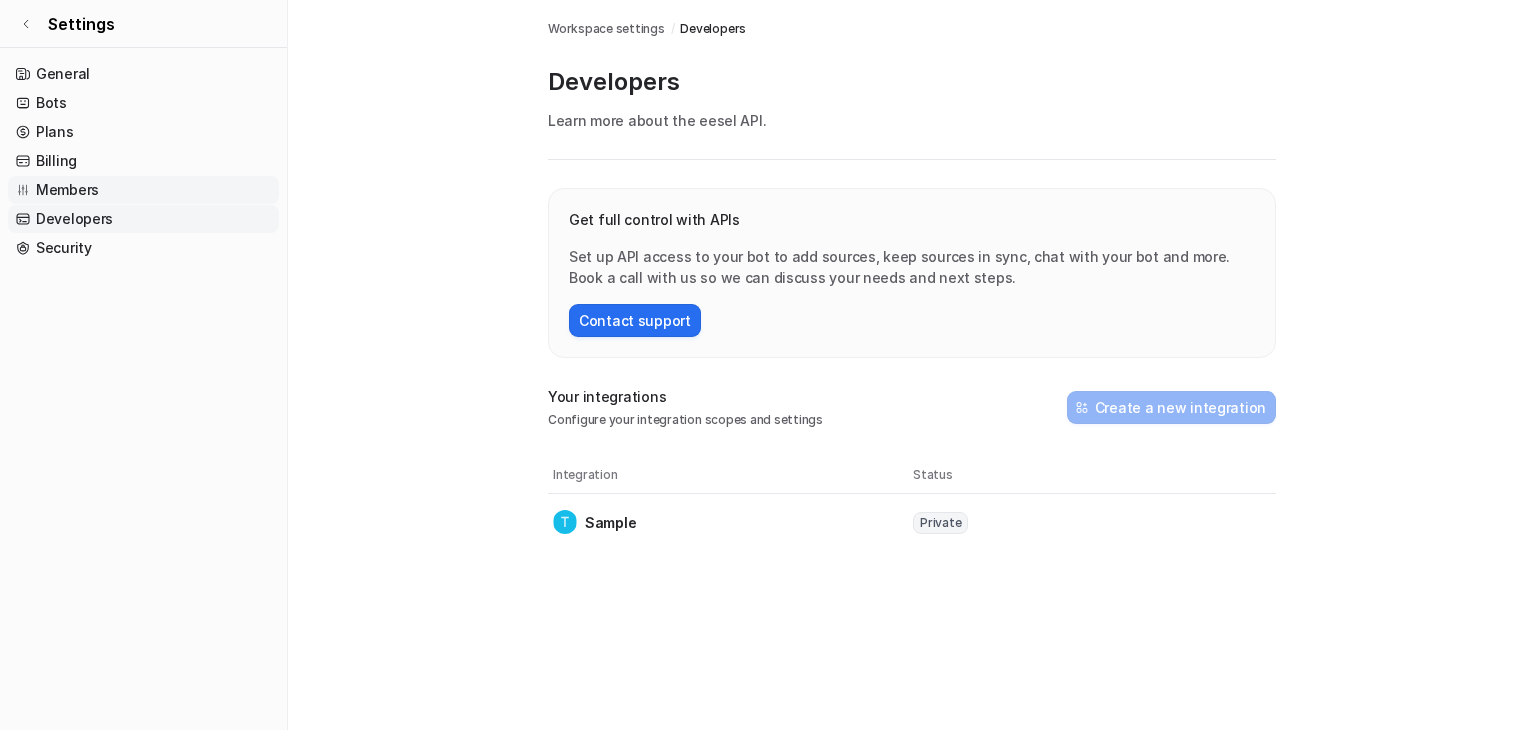click on "Members" at bounding box center [143, 190] 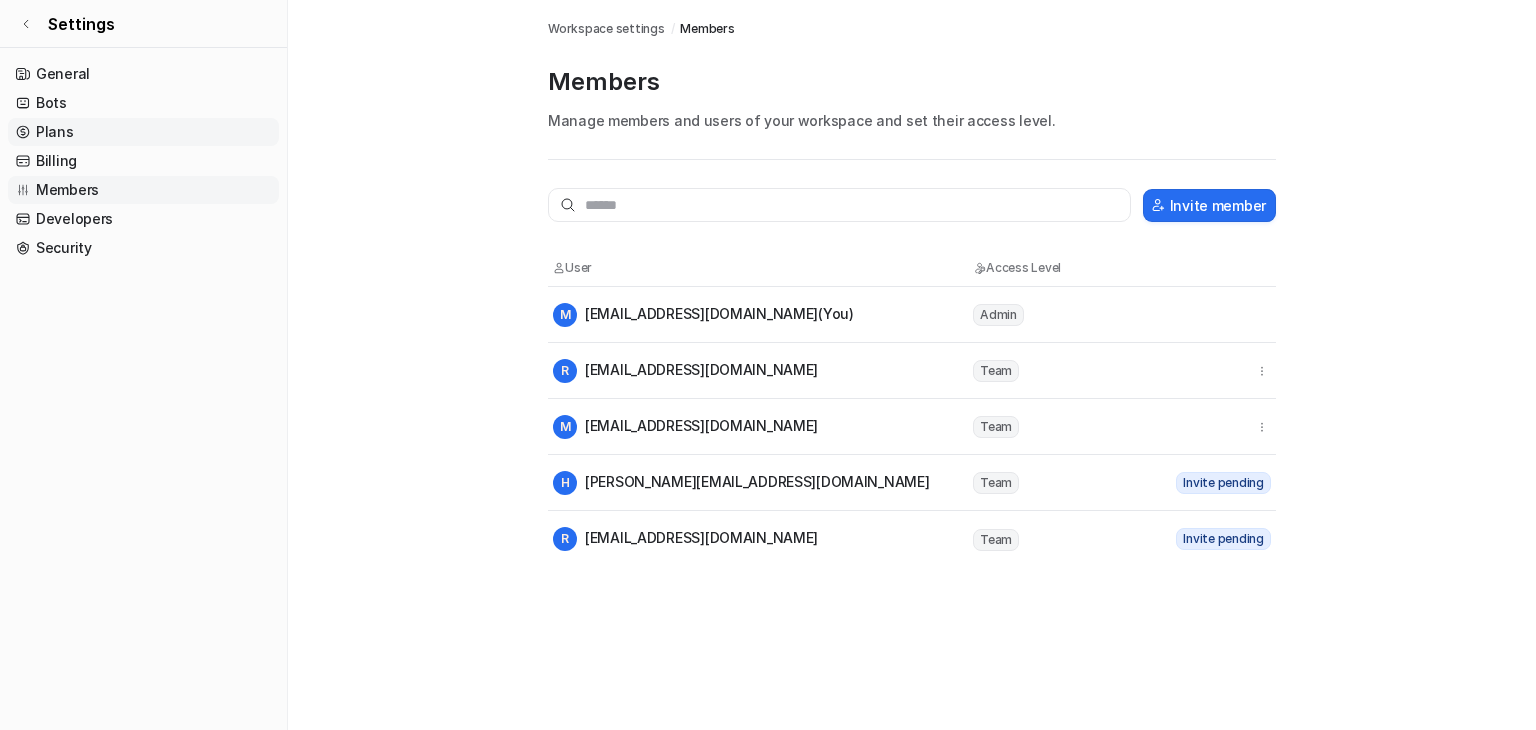 click on "Plans" at bounding box center [143, 132] 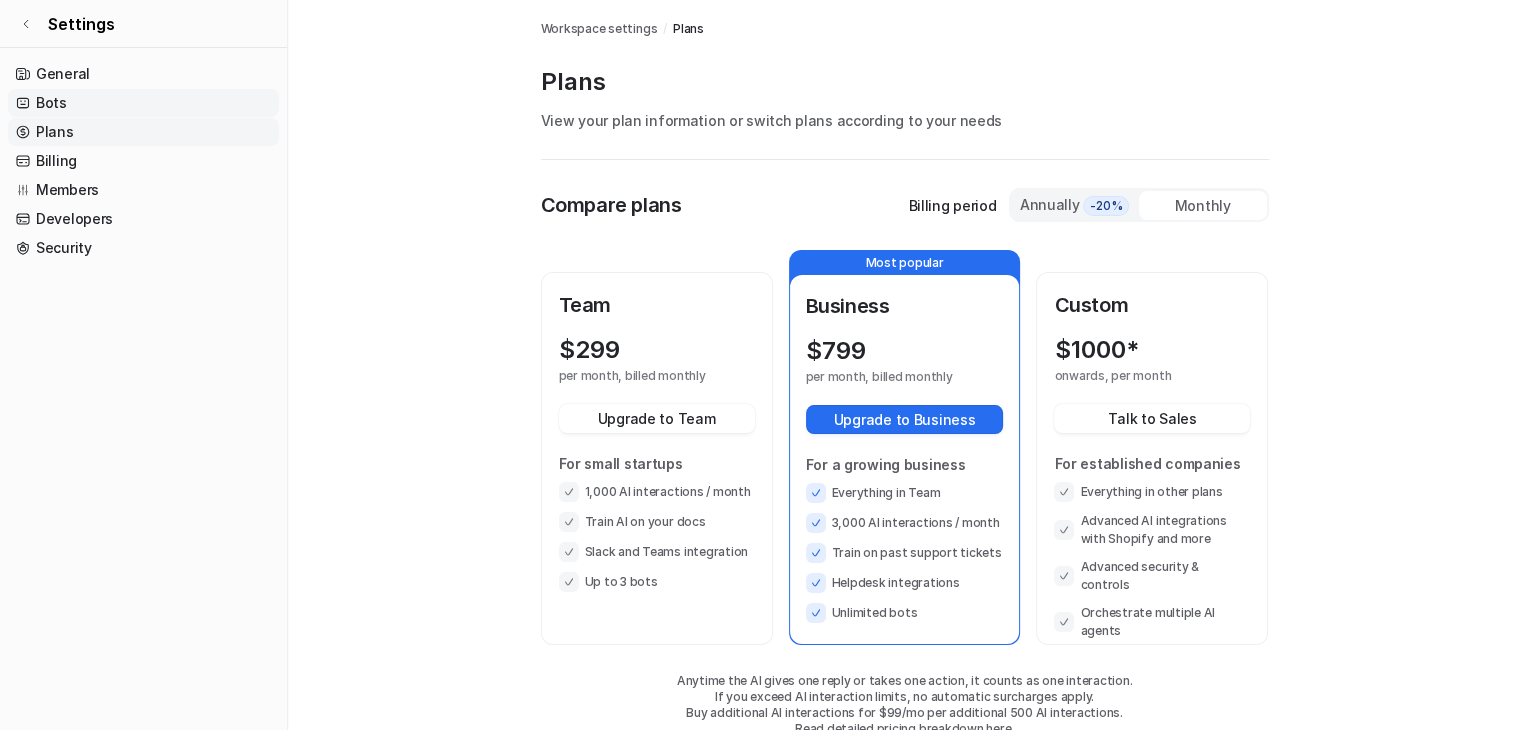 click on "Bots" at bounding box center (143, 103) 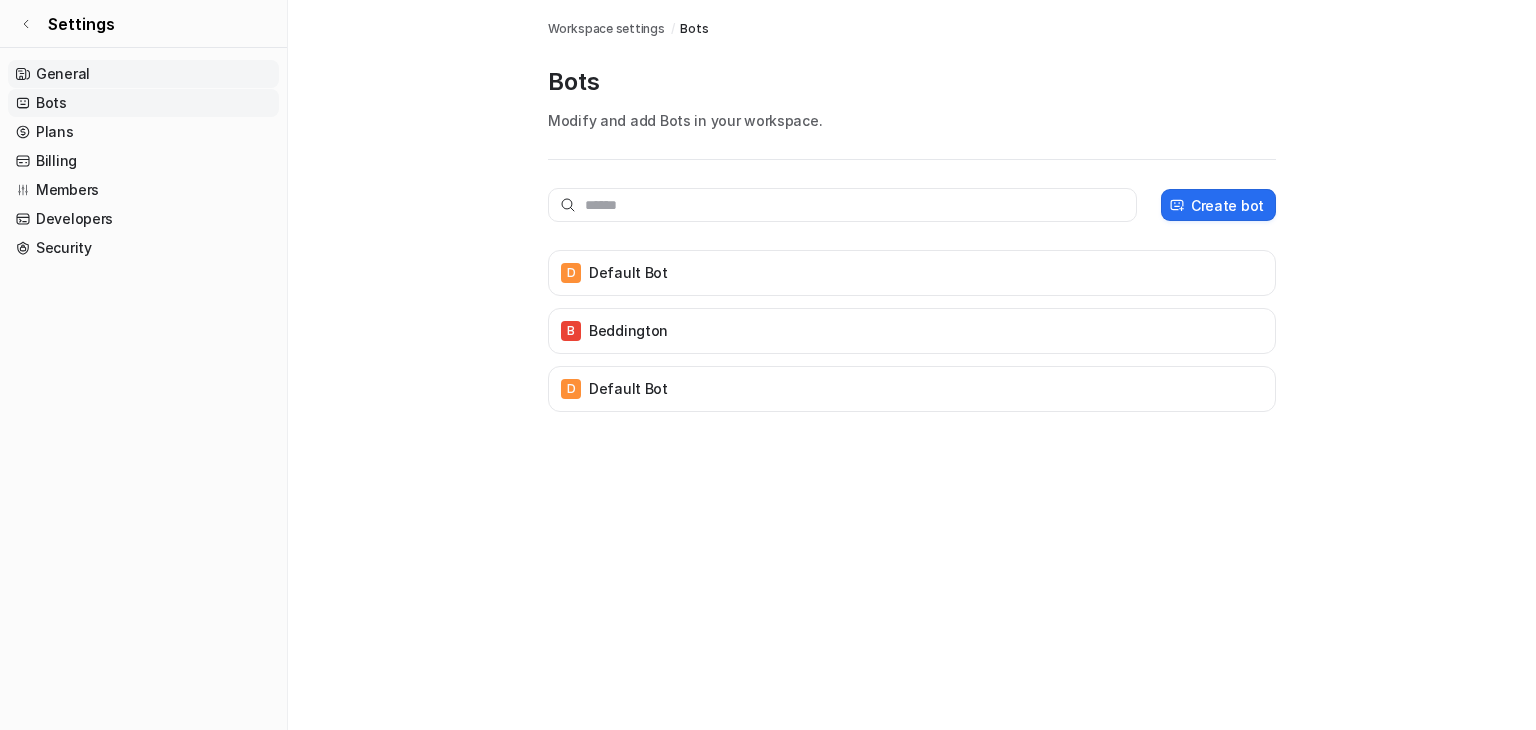 click on "General" at bounding box center [143, 74] 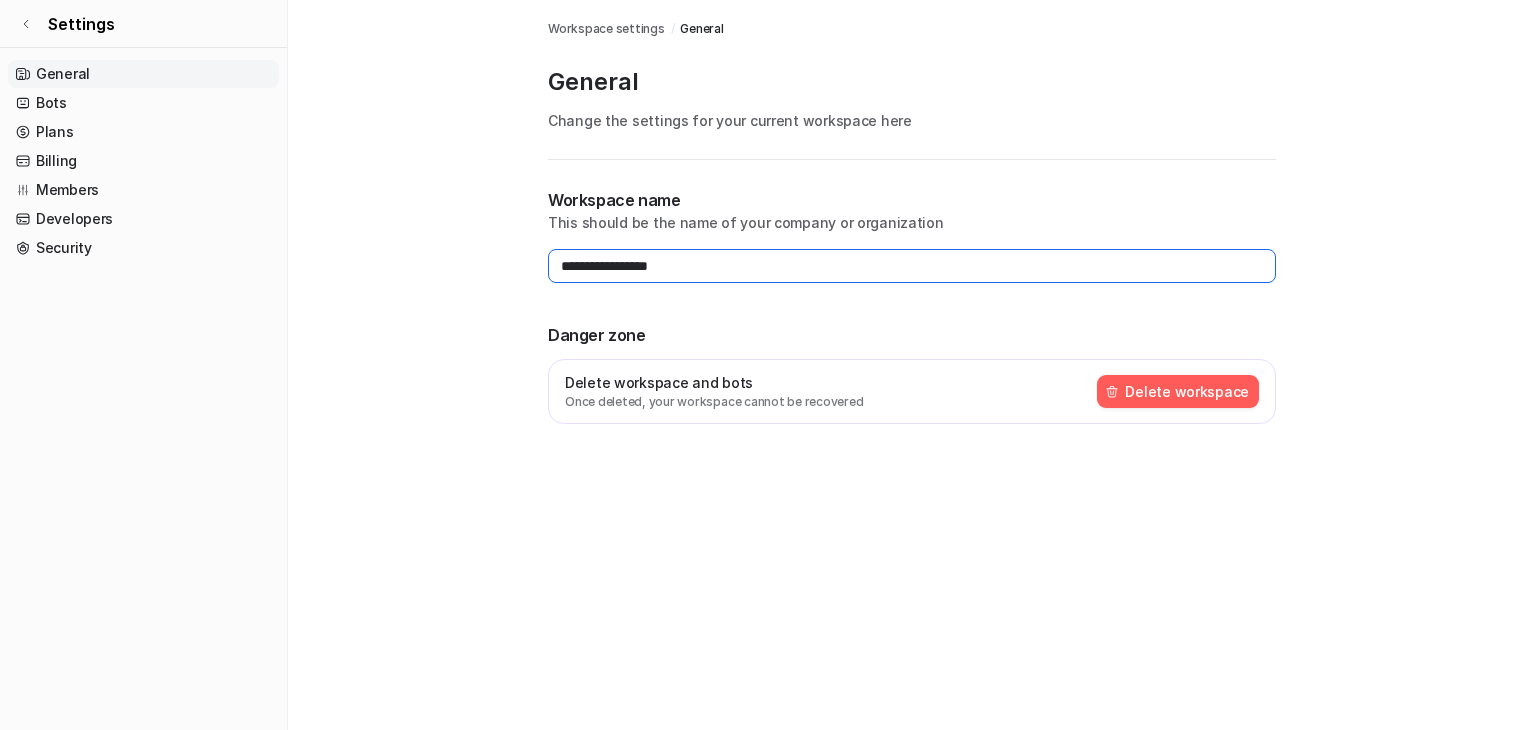 click on "**********" at bounding box center (912, 266) 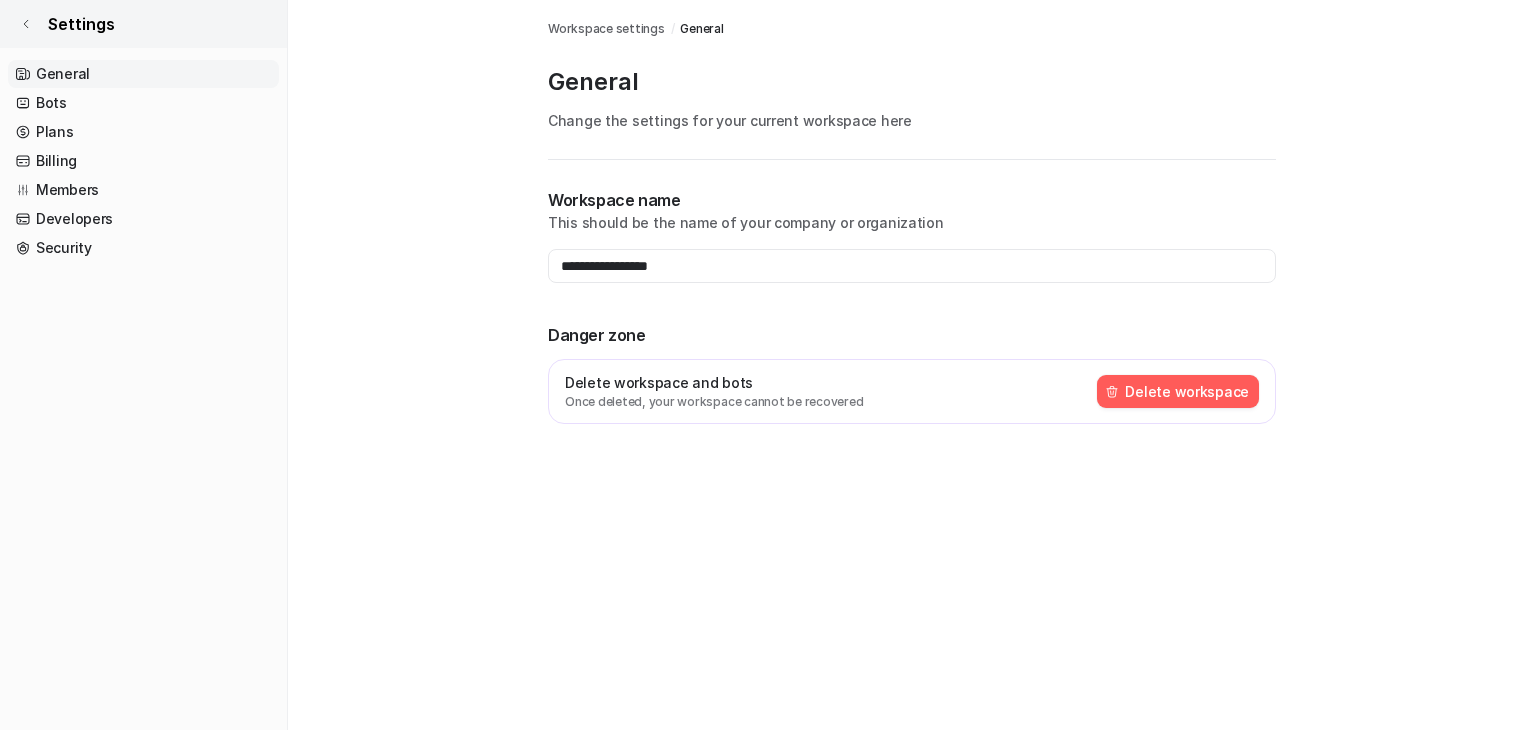 click on "Settings" at bounding box center [143, 24] 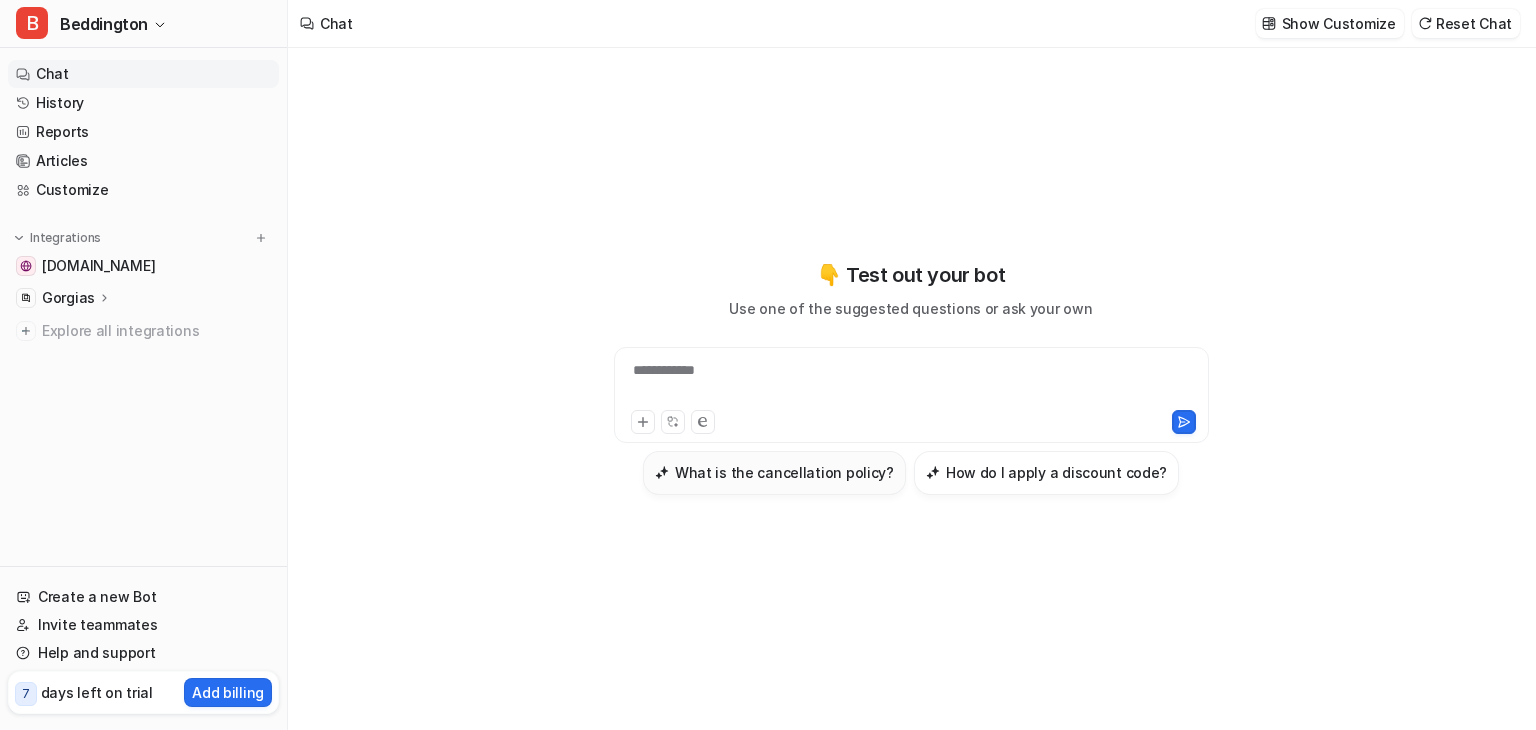 click on "What is the cancellation policy?" at bounding box center (784, 472) 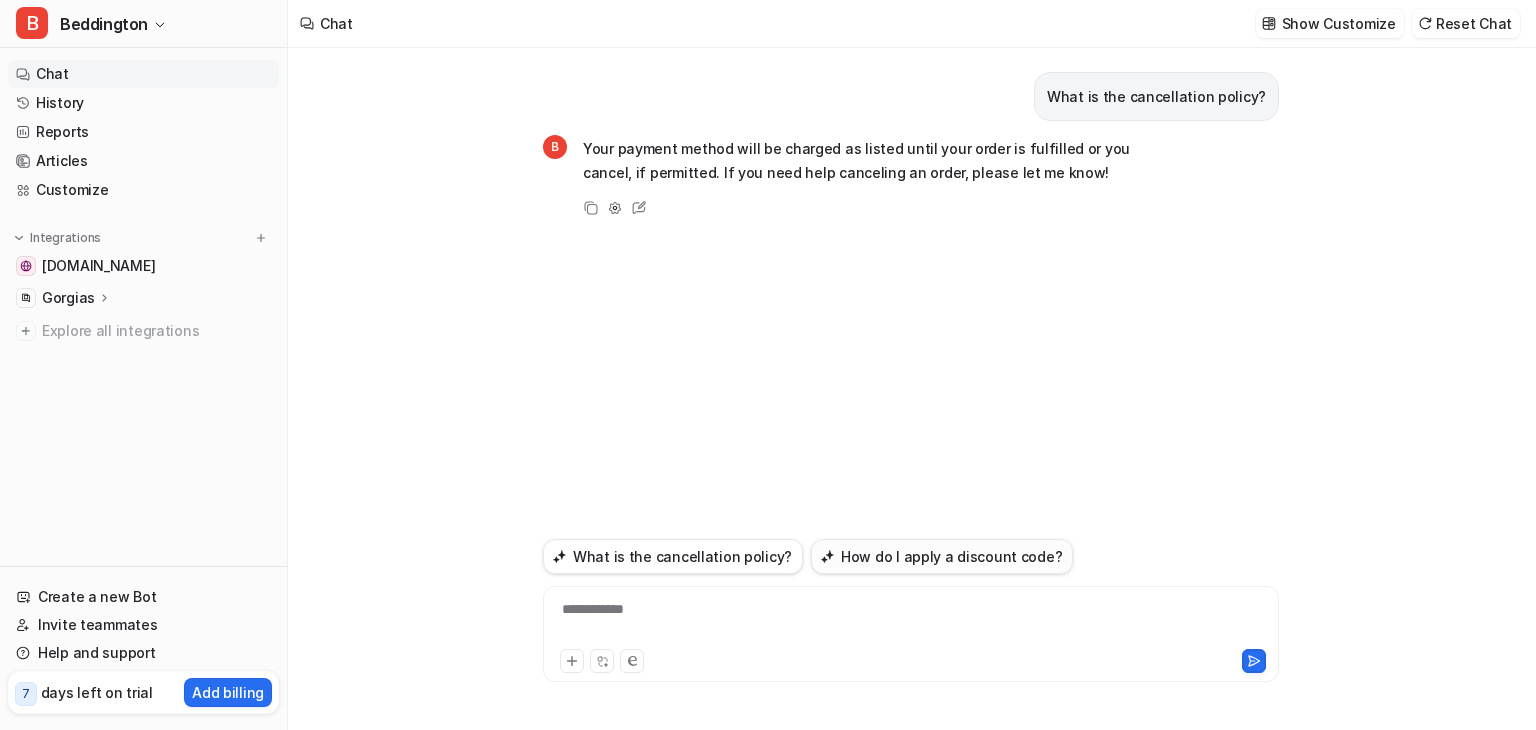 click on "How do I apply a discount code?" at bounding box center (942, 556) 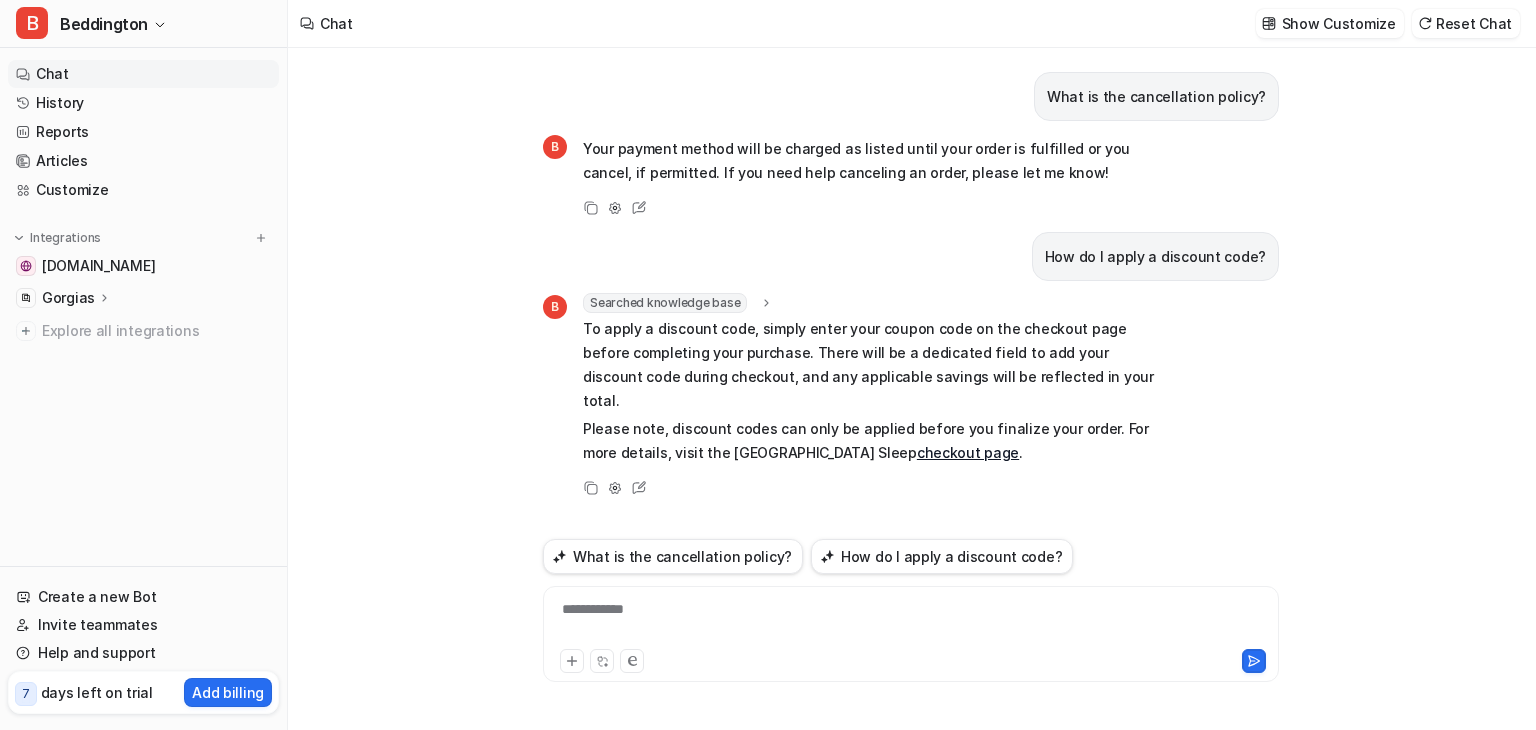 click on "**********" at bounding box center (911, 622) 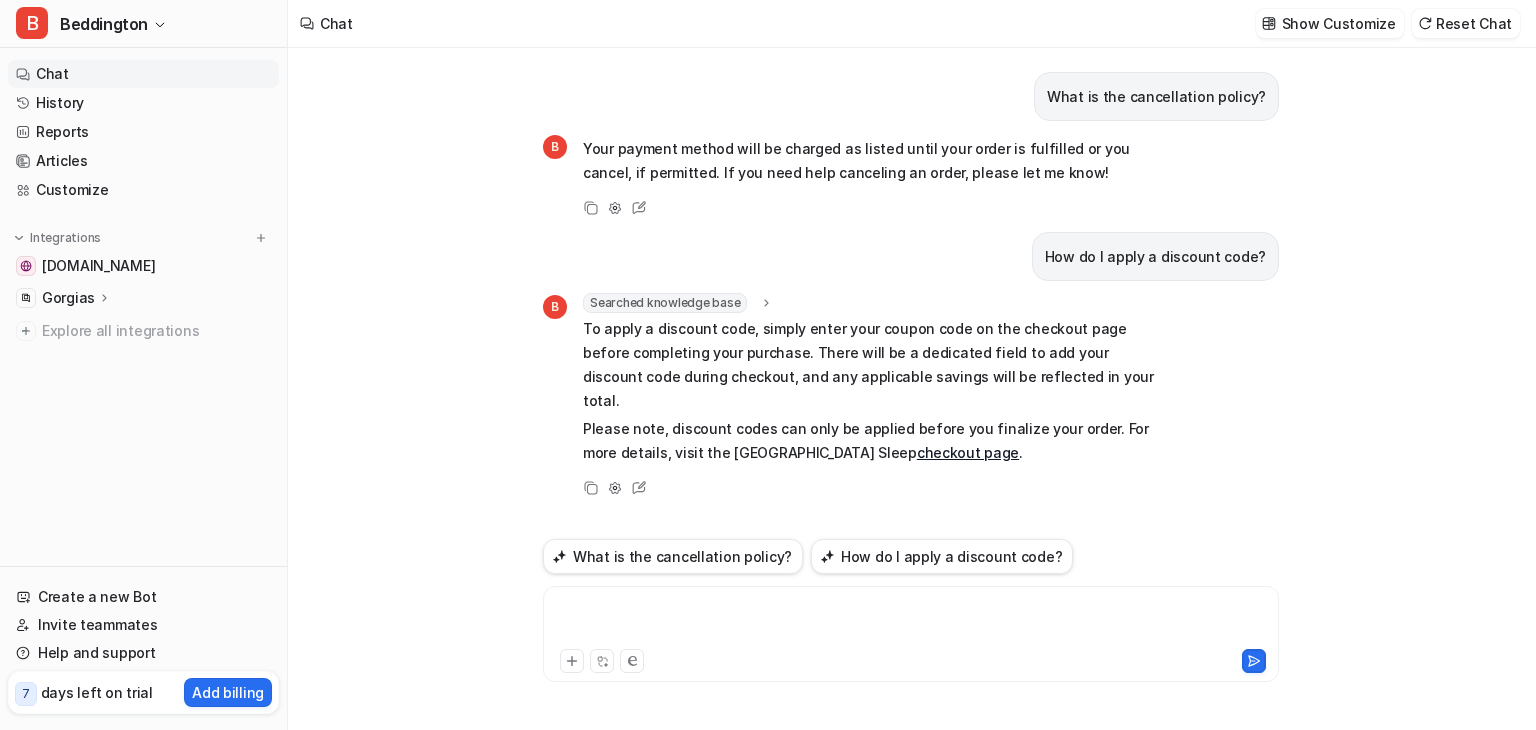 type 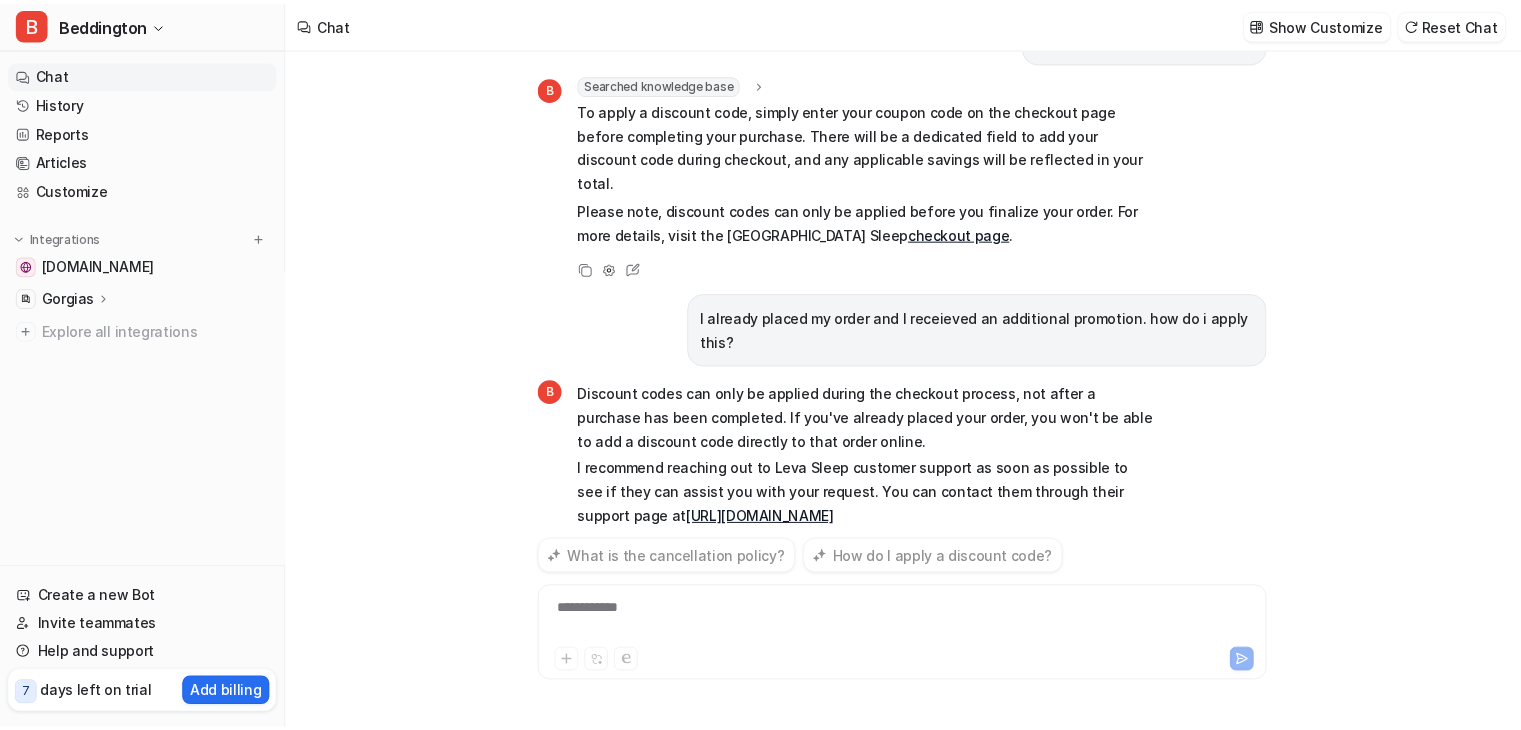 scroll, scrollTop: 219, scrollLeft: 0, axis: vertical 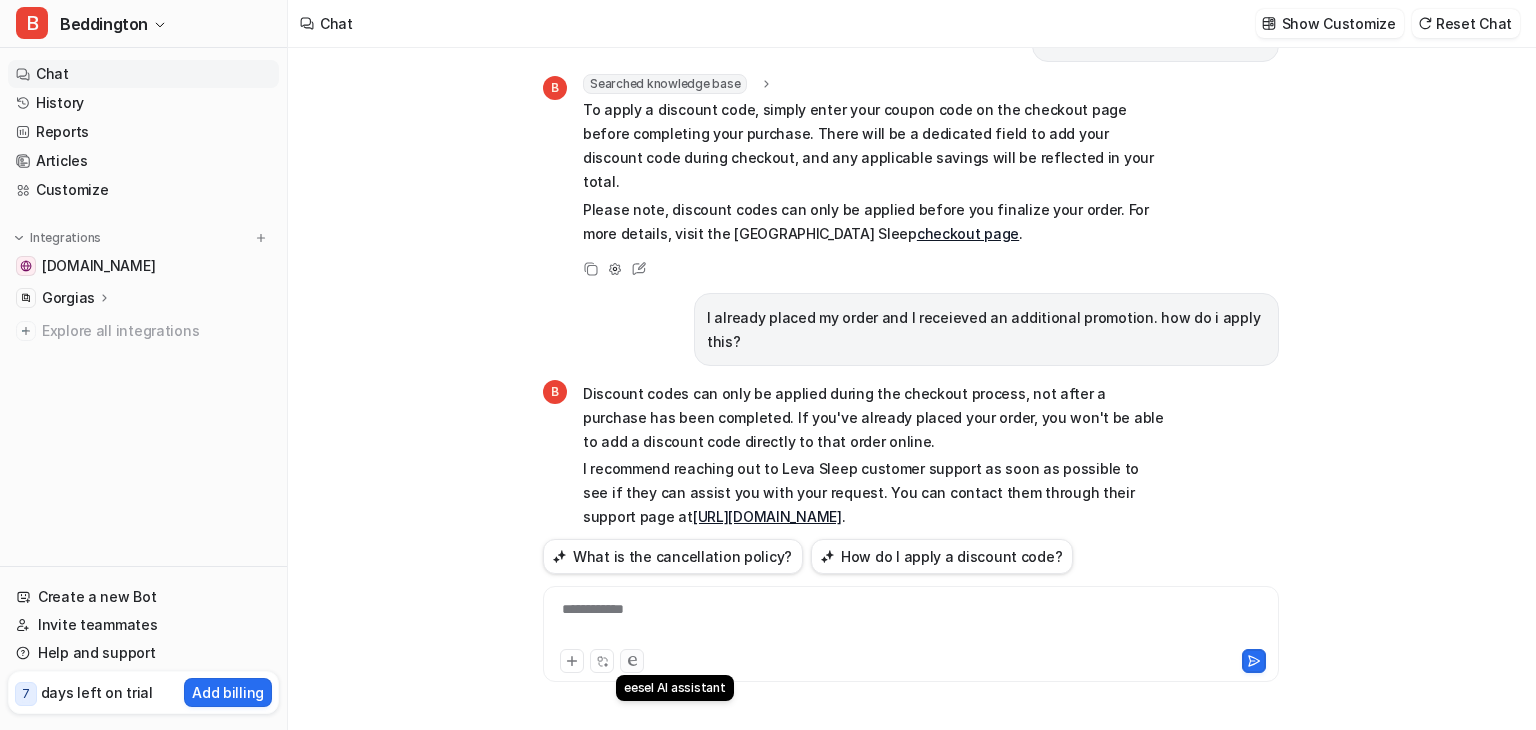 click at bounding box center [632, 661] 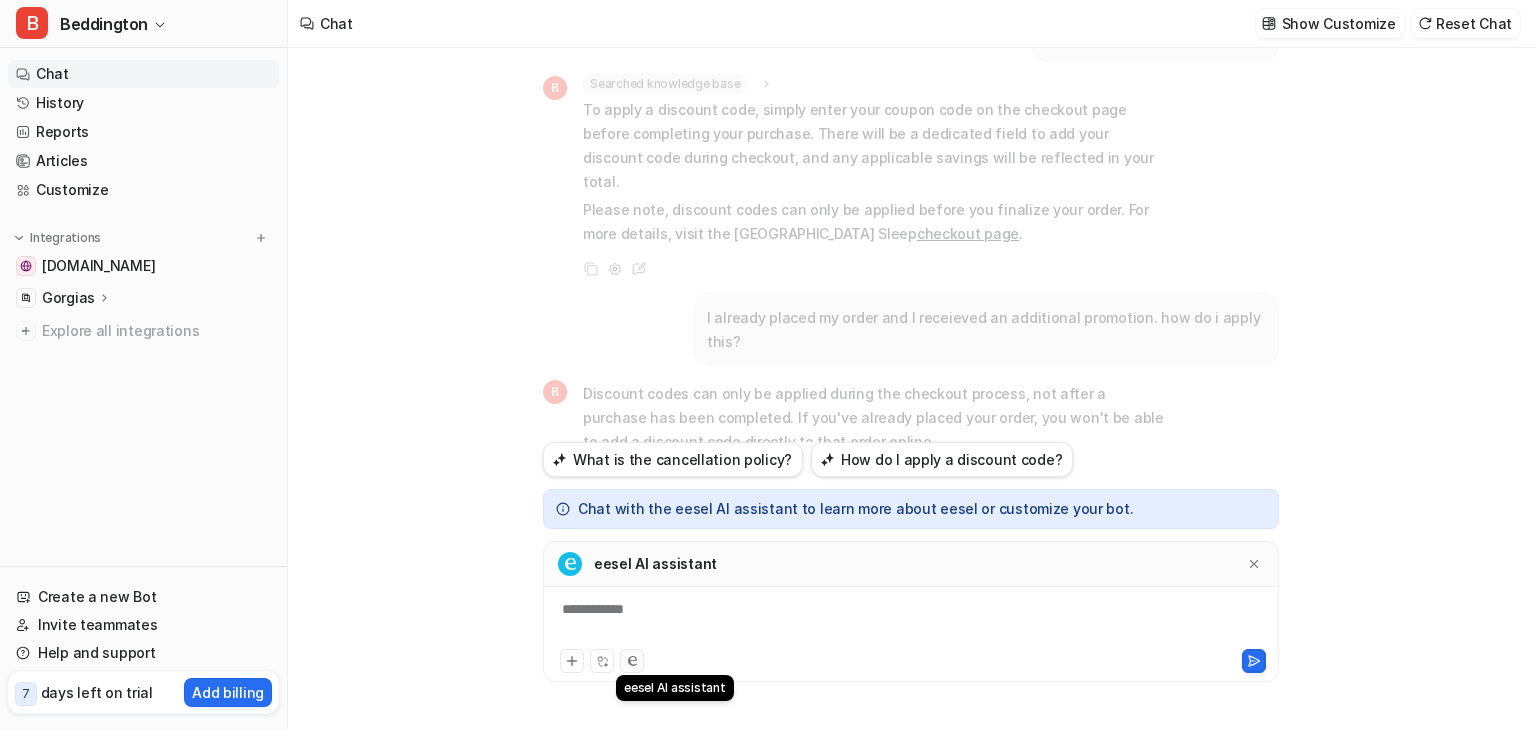 click 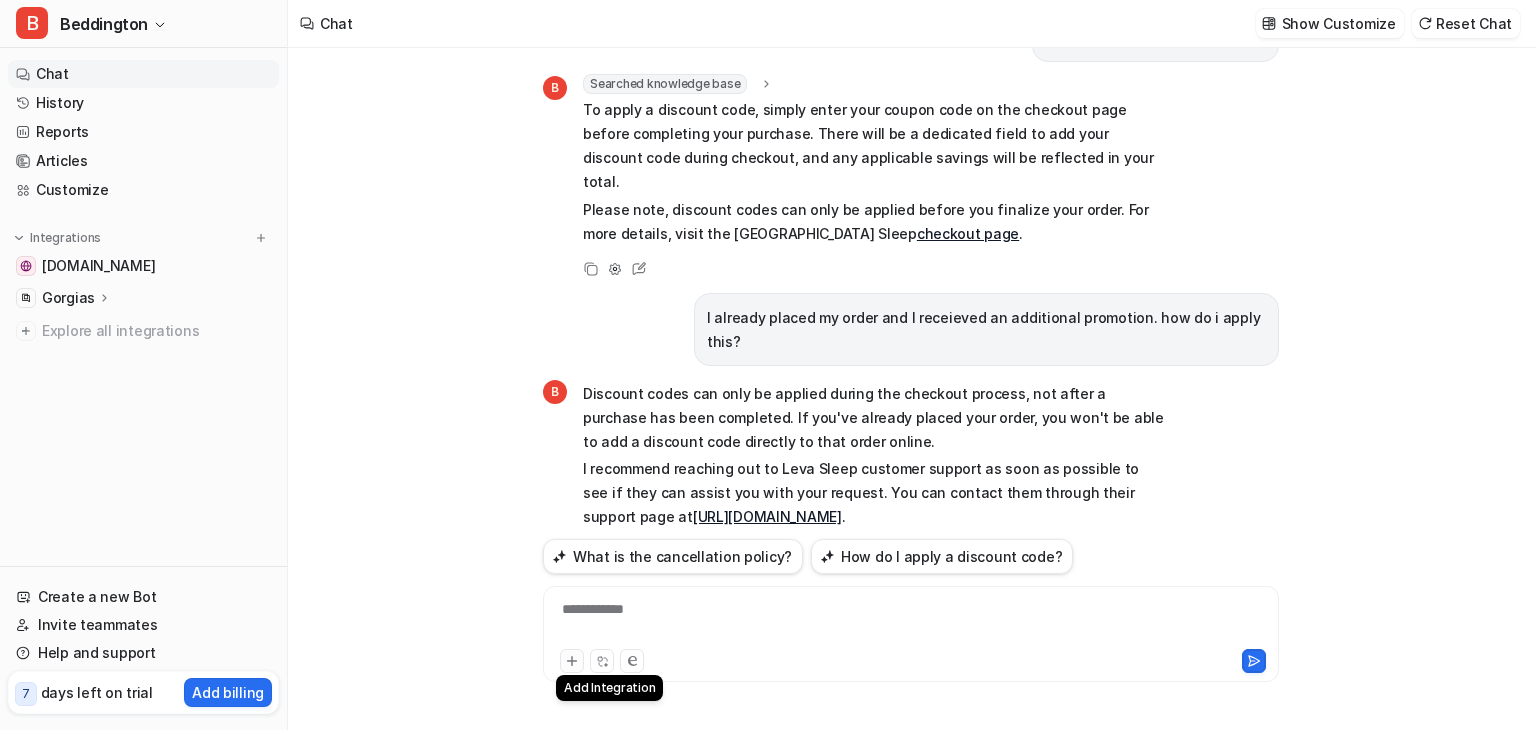 click 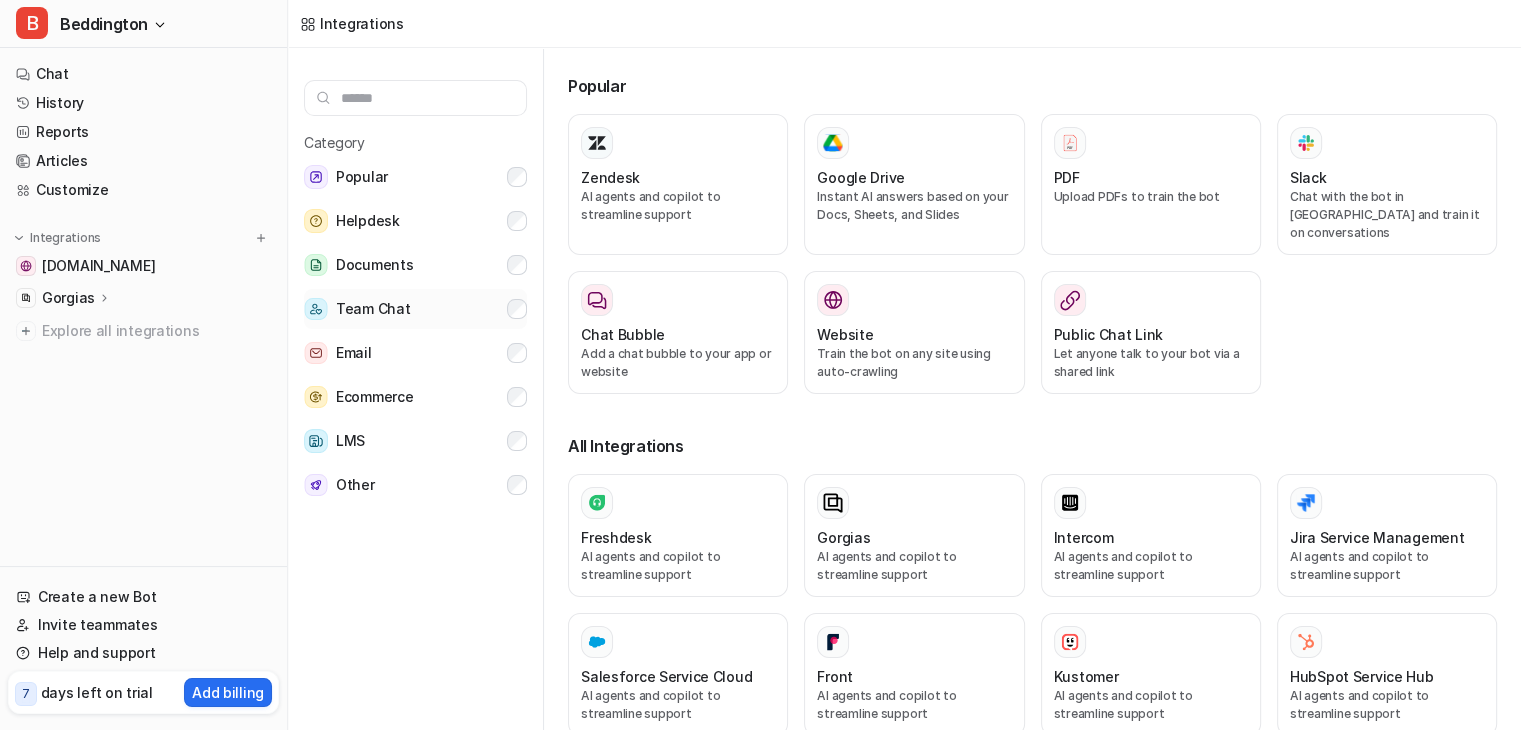 click on "Team Chat" at bounding box center (415, 309) 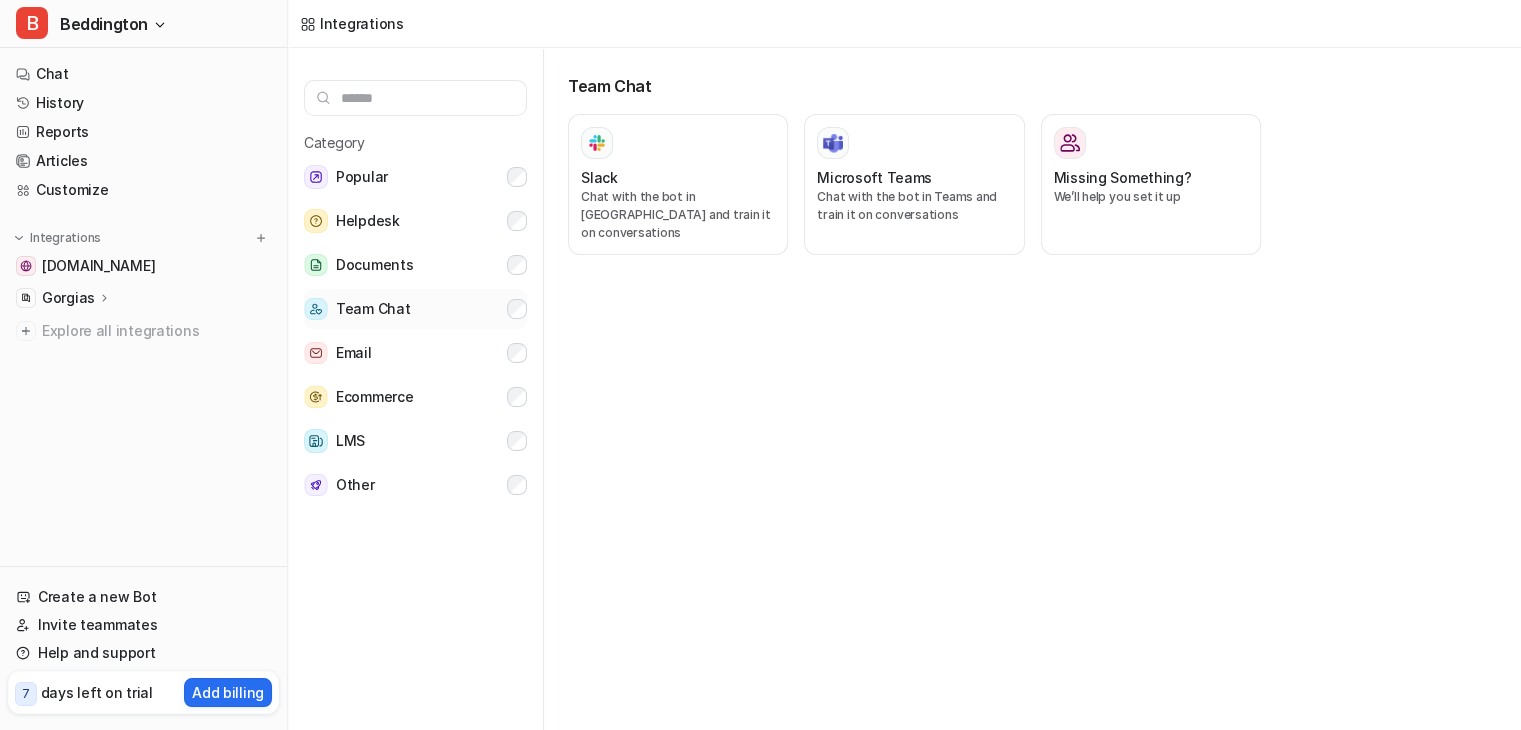 click on "Team Chat" at bounding box center [415, 309] 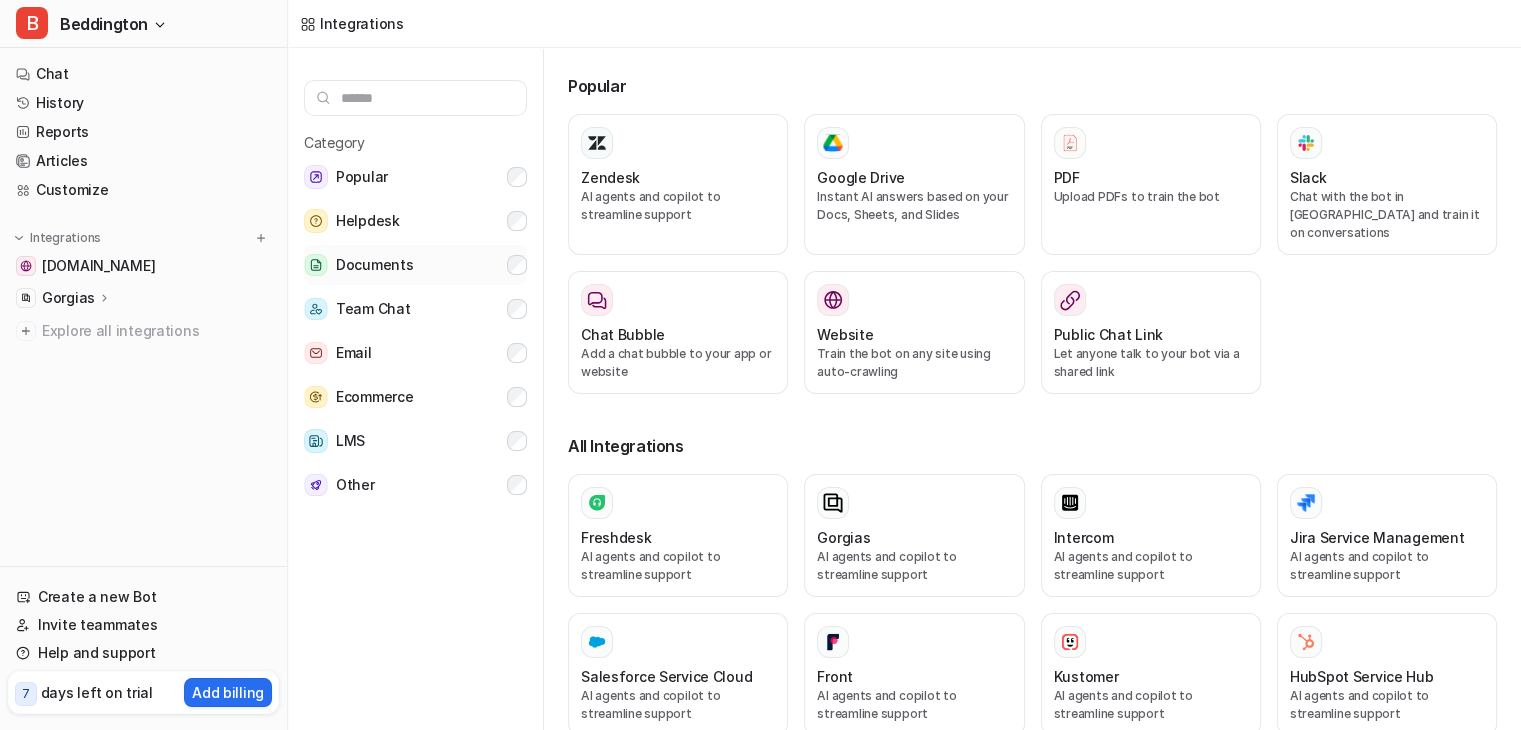 click on "Documents" at bounding box center [415, 265] 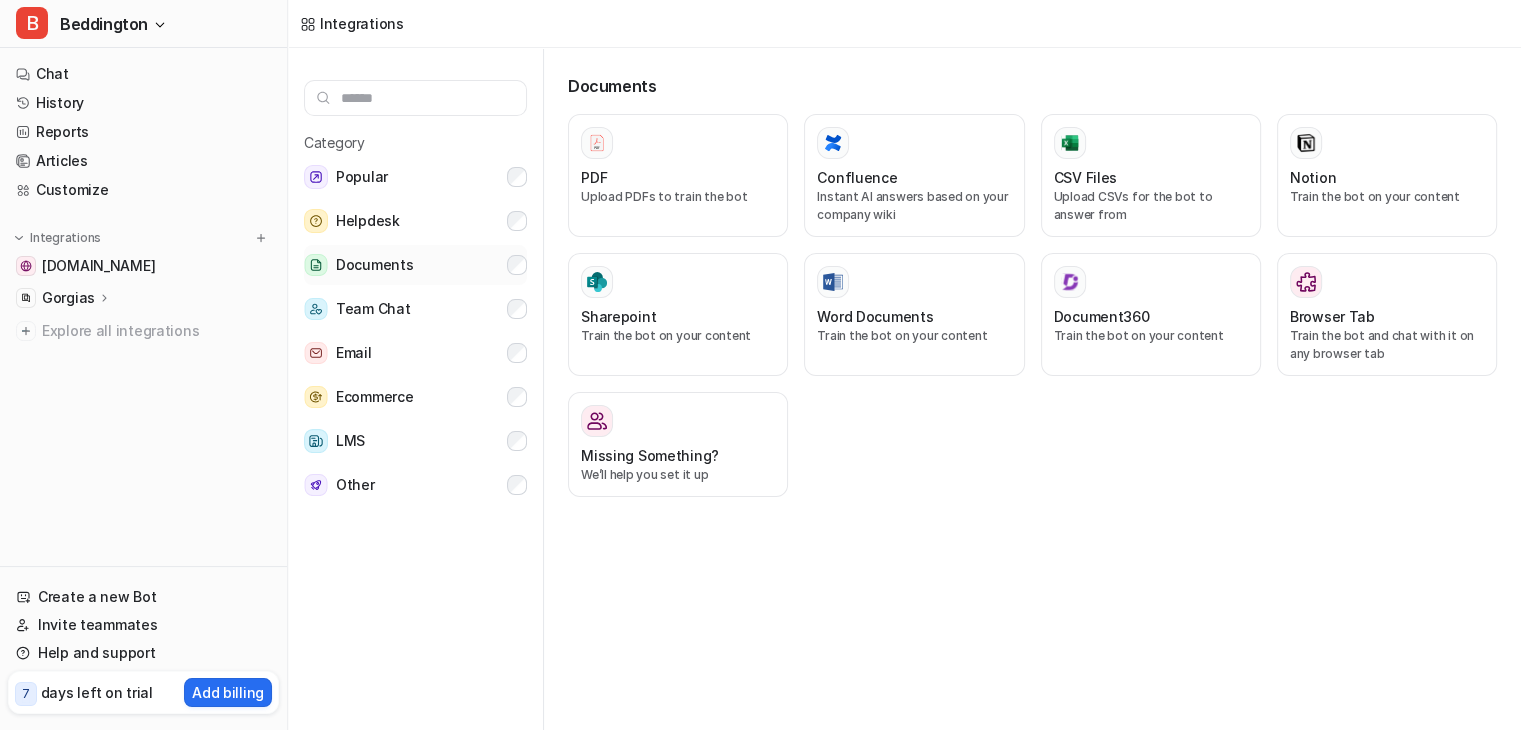 click on "Documents" at bounding box center (415, 265) 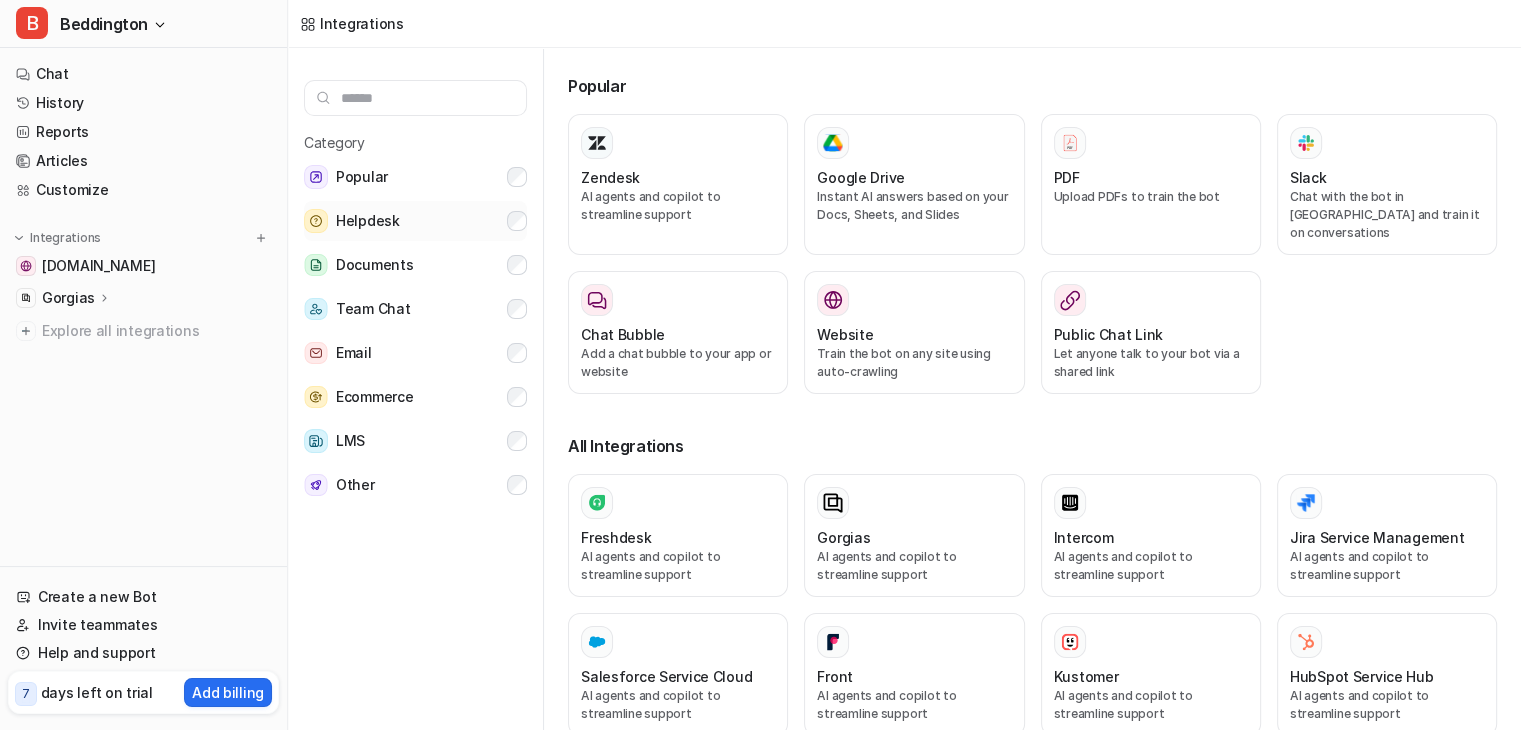 click on "Helpdesk" at bounding box center (415, 221) 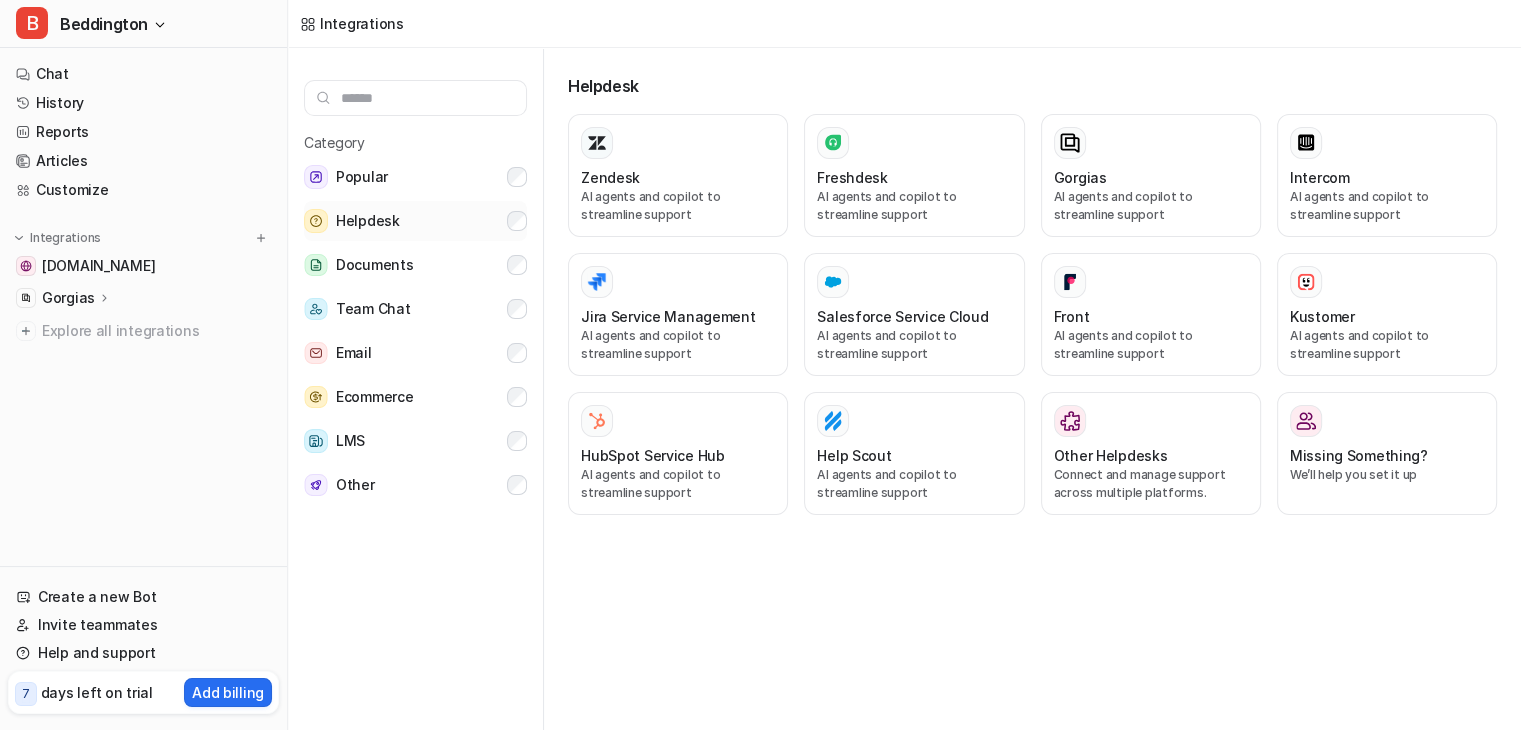 click on "Helpdesk" at bounding box center (415, 221) 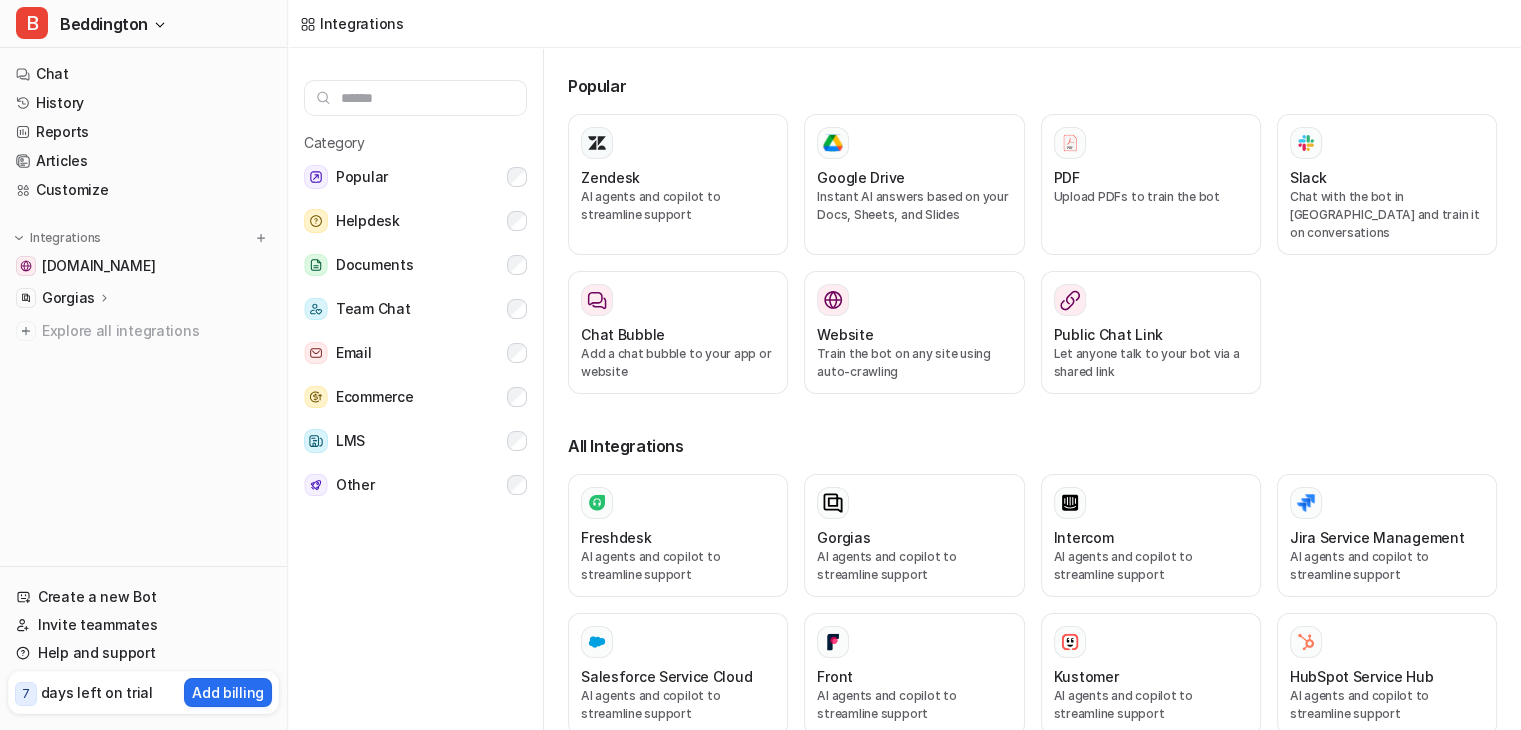 click on "Category" at bounding box center (415, 142) 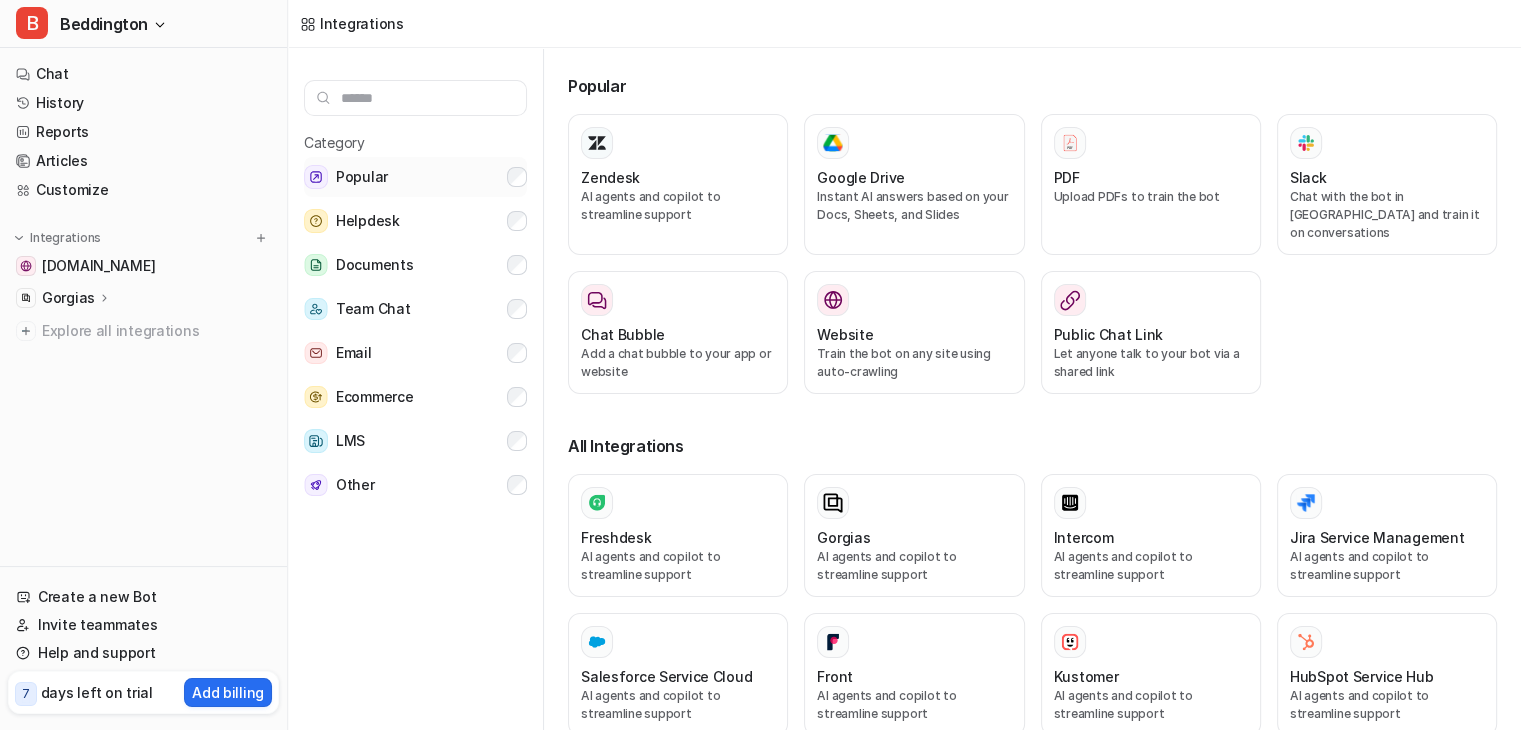 click on "Popular" at bounding box center (415, 177) 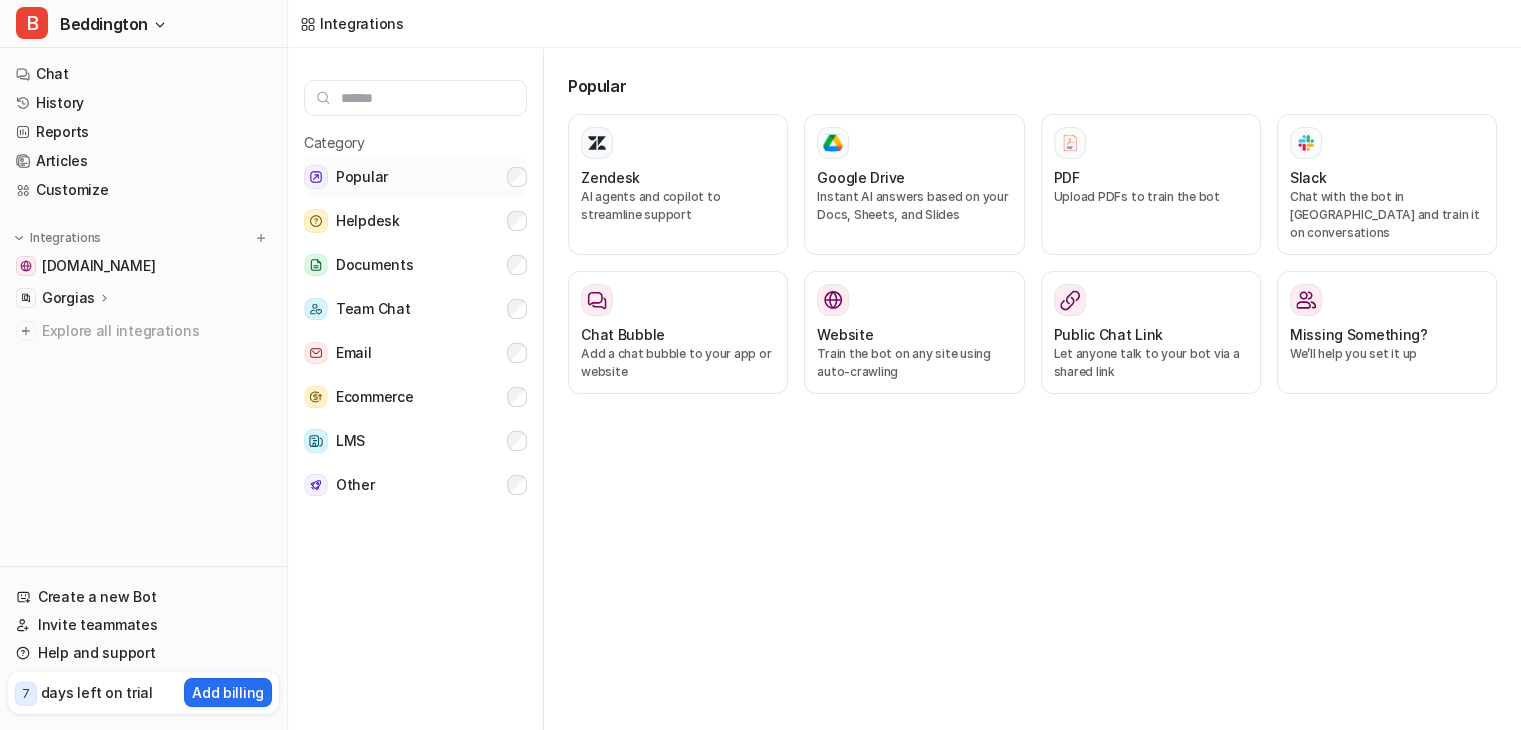 click on "Popular" at bounding box center (415, 177) 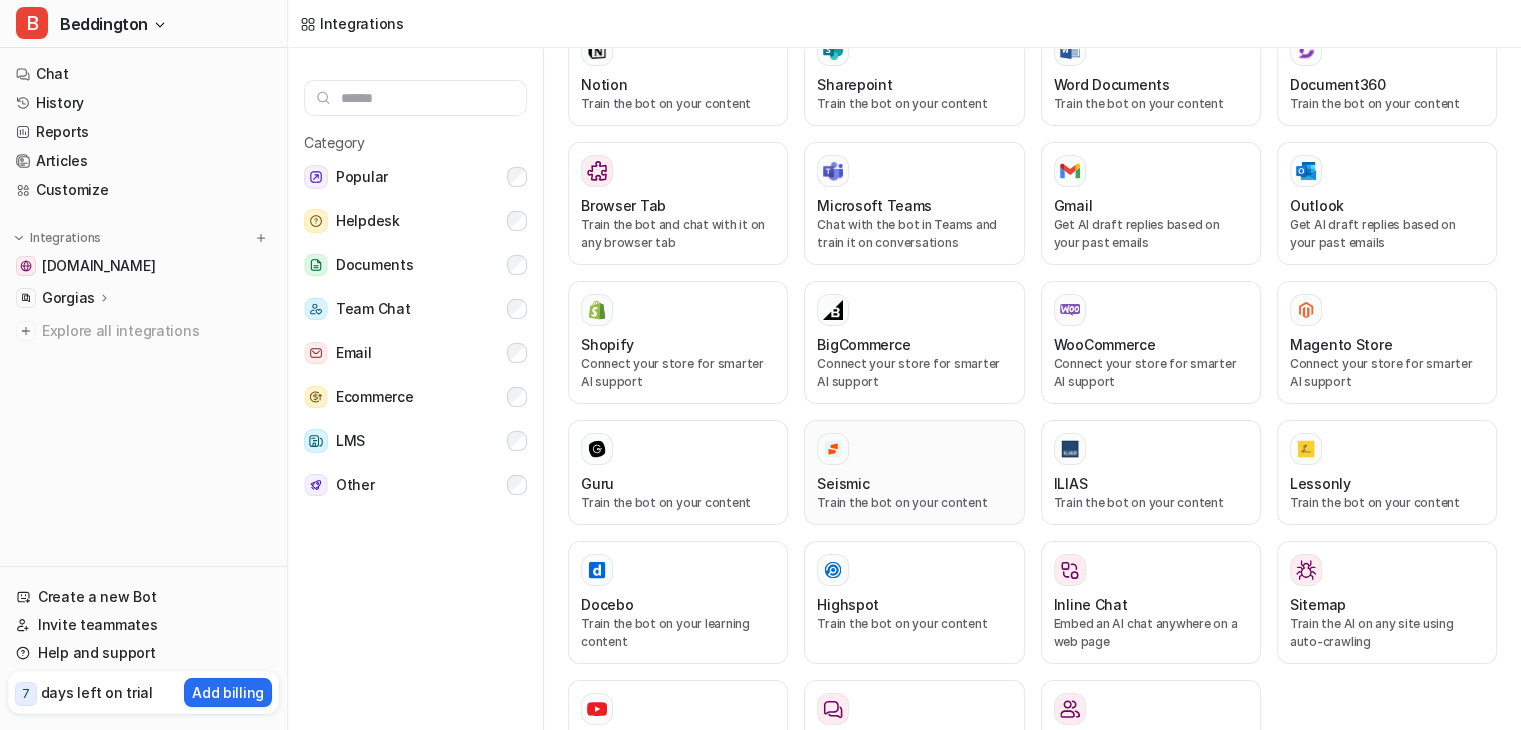 scroll, scrollTop: 952, scrollLeft: 0, axis: vertical 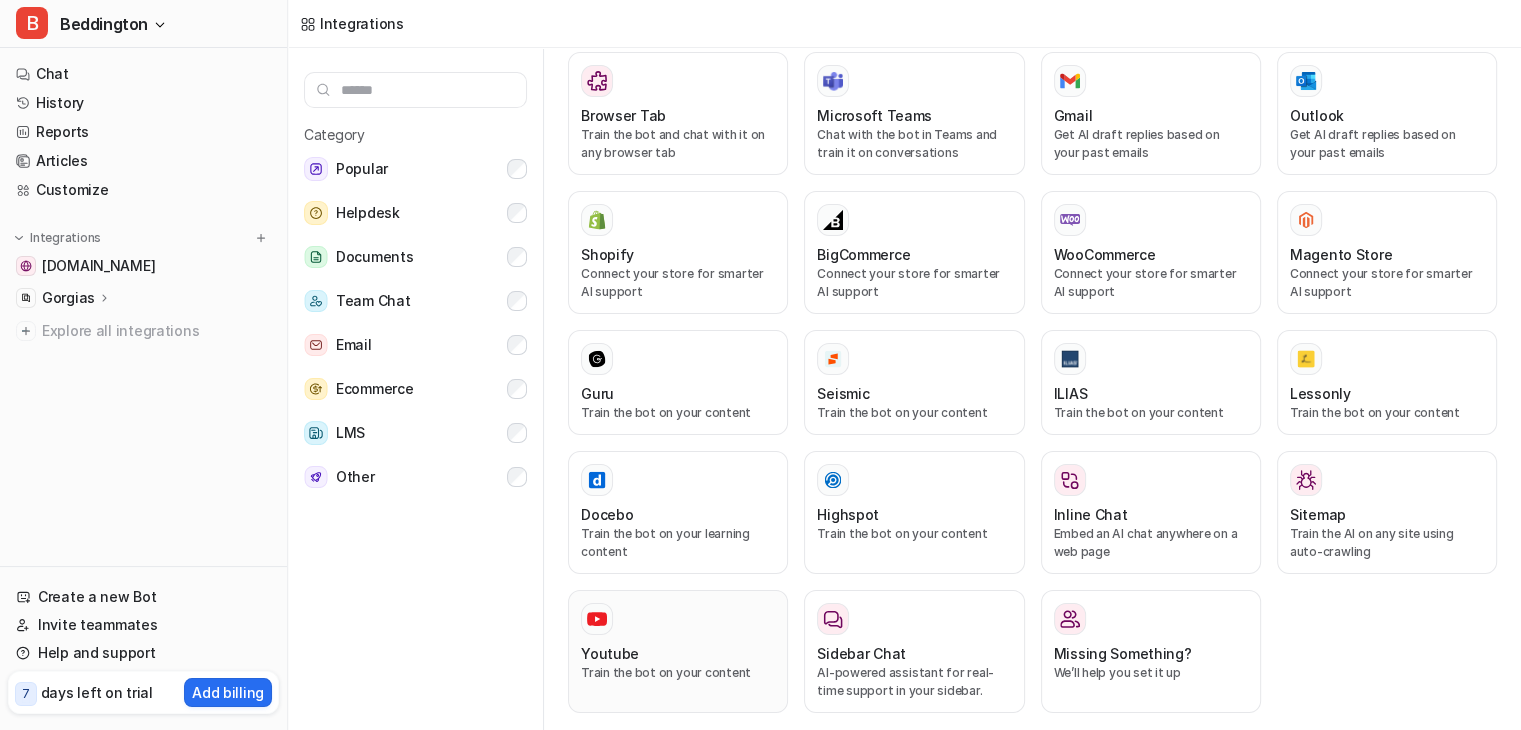 click on "Youtube Train the bot on your content" at bounding box center (678, 651) 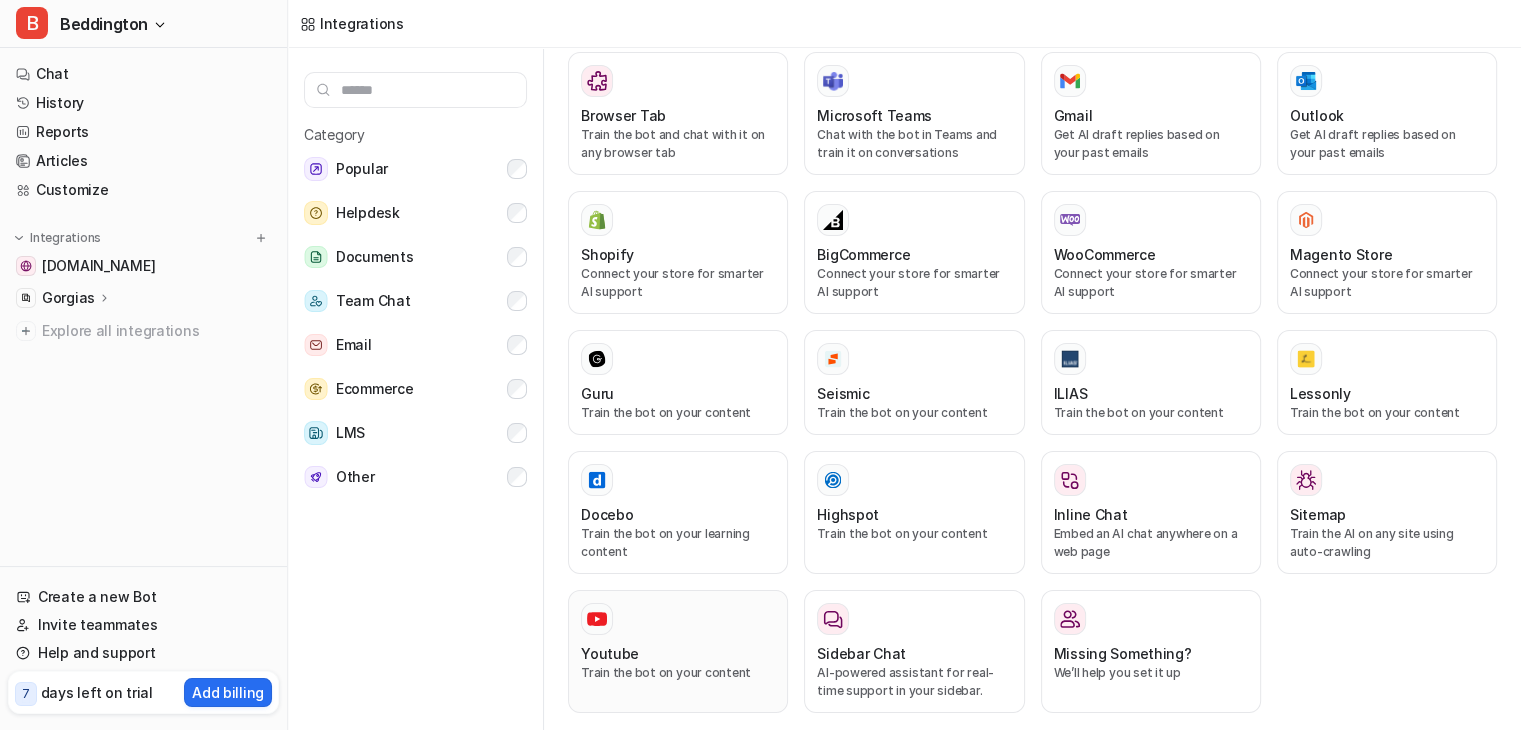 scroll, scrollTop: 0, scrollLeft: 0, axis: both 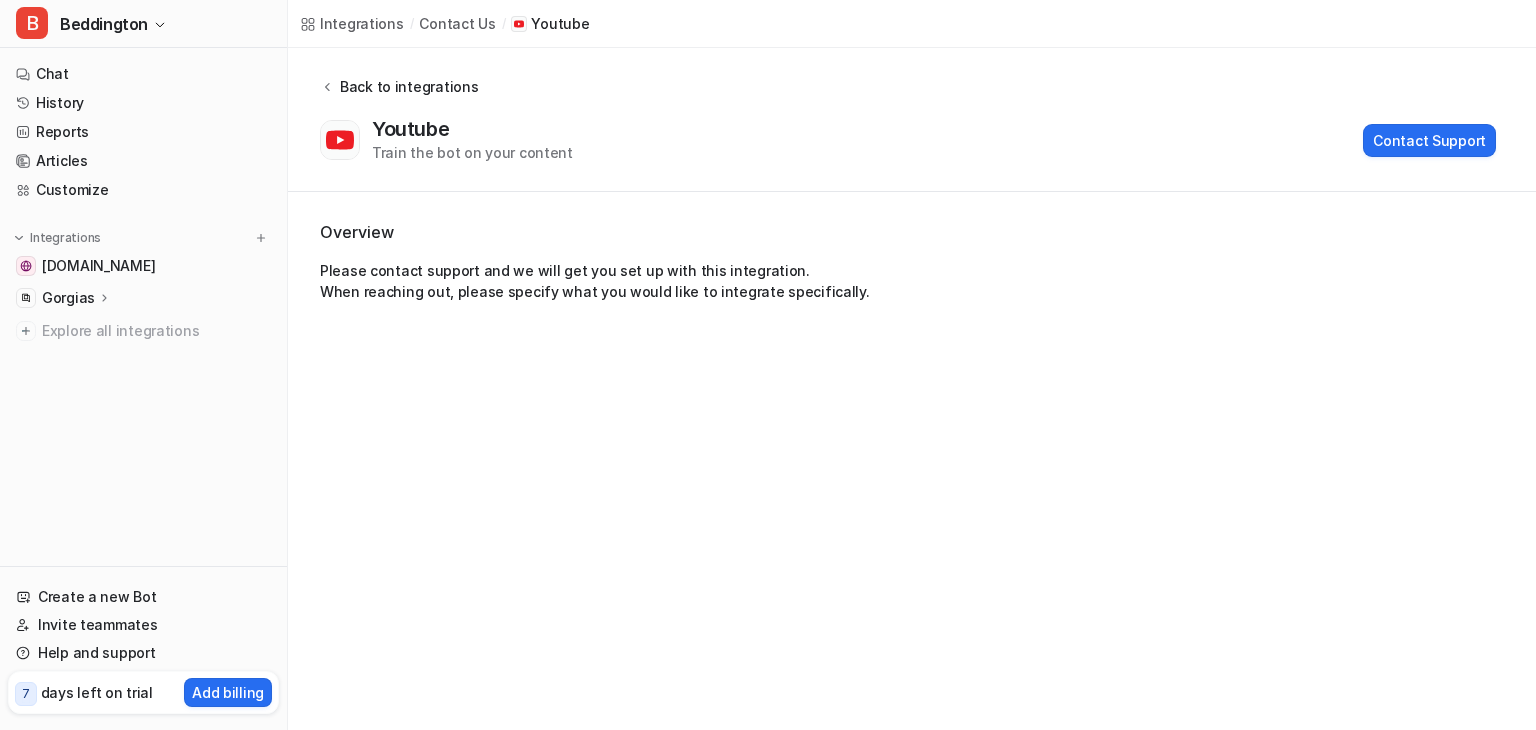 click on "Back to integrations" at bounding box center (406, 86) 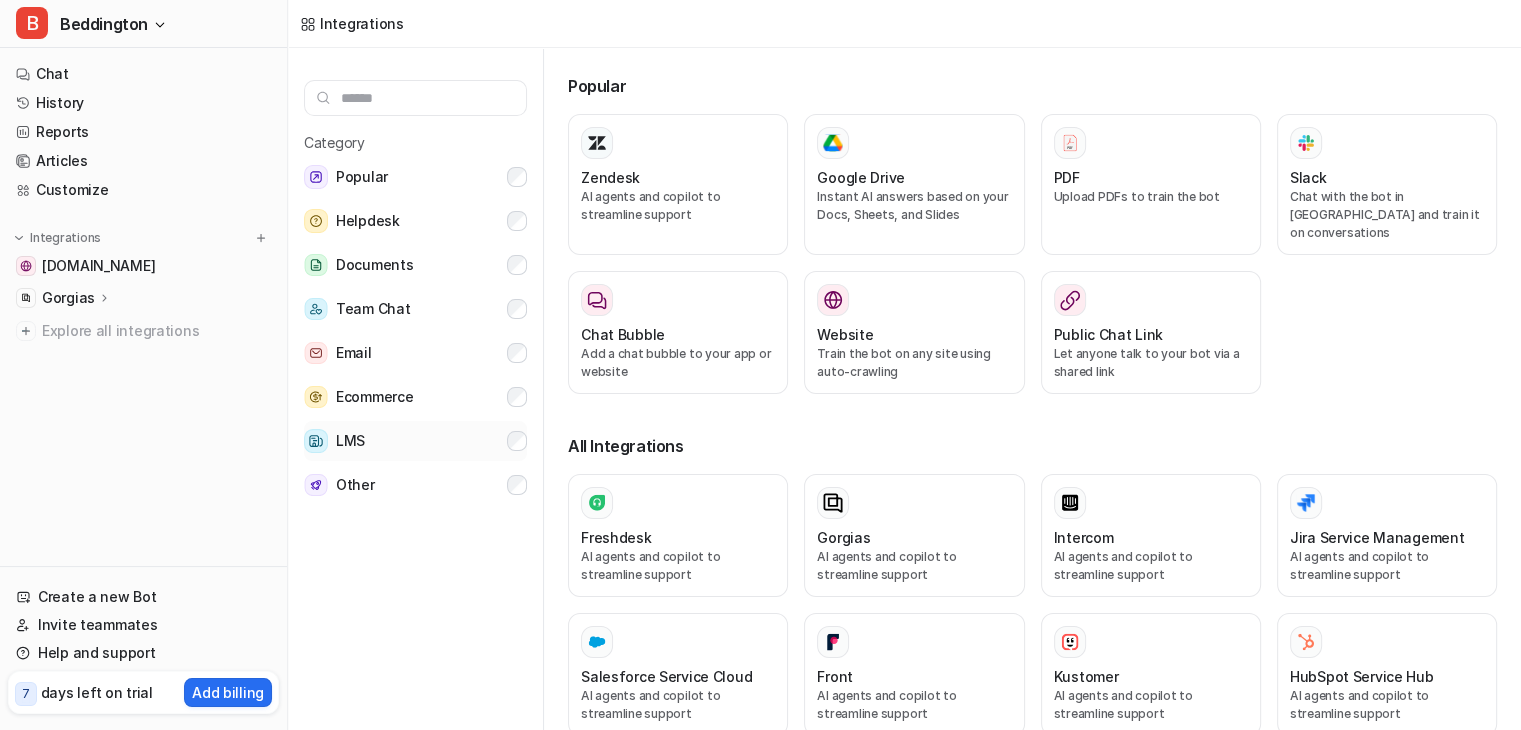 click on "LMS" at bounding box center [415, 441] 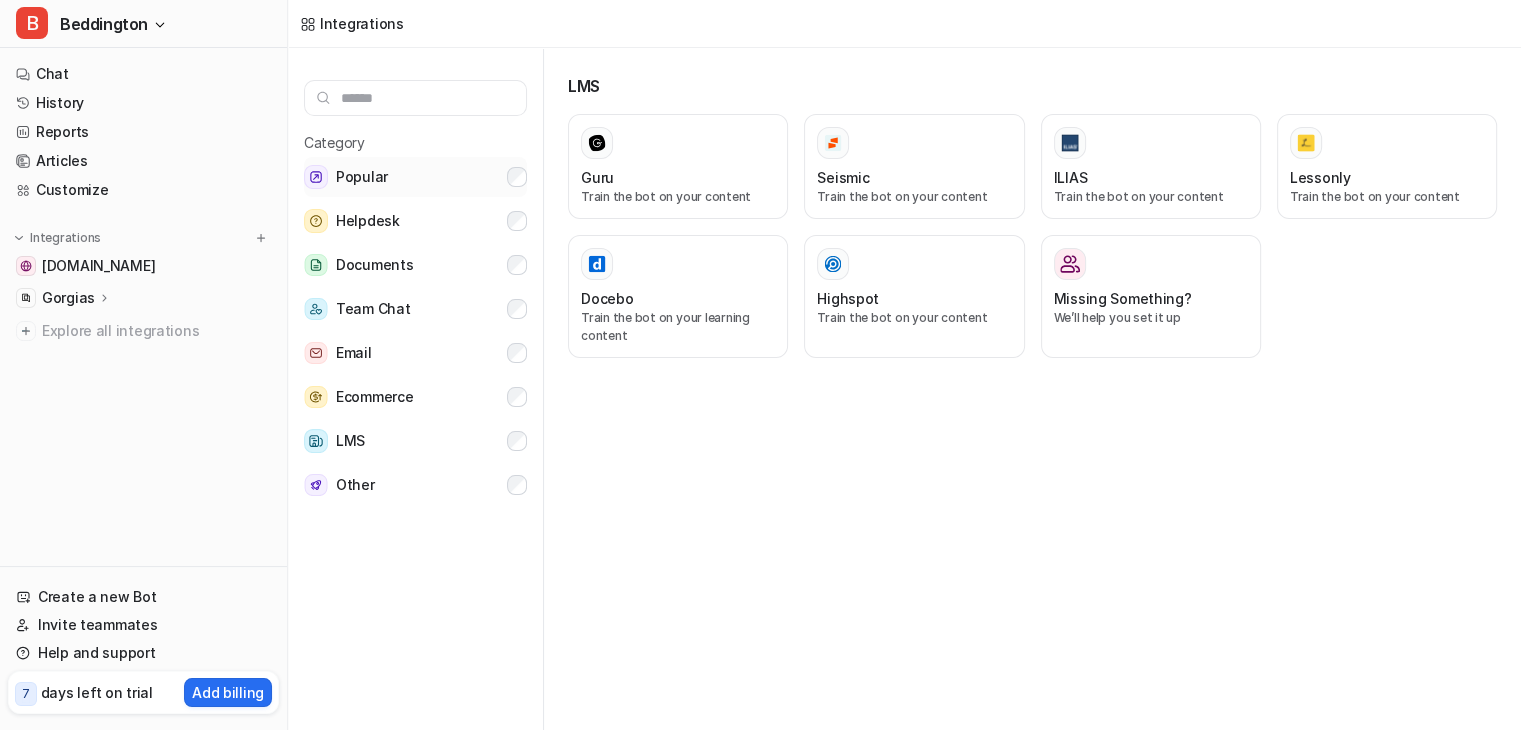 click on "Popular" at bounding box center [362, 177] 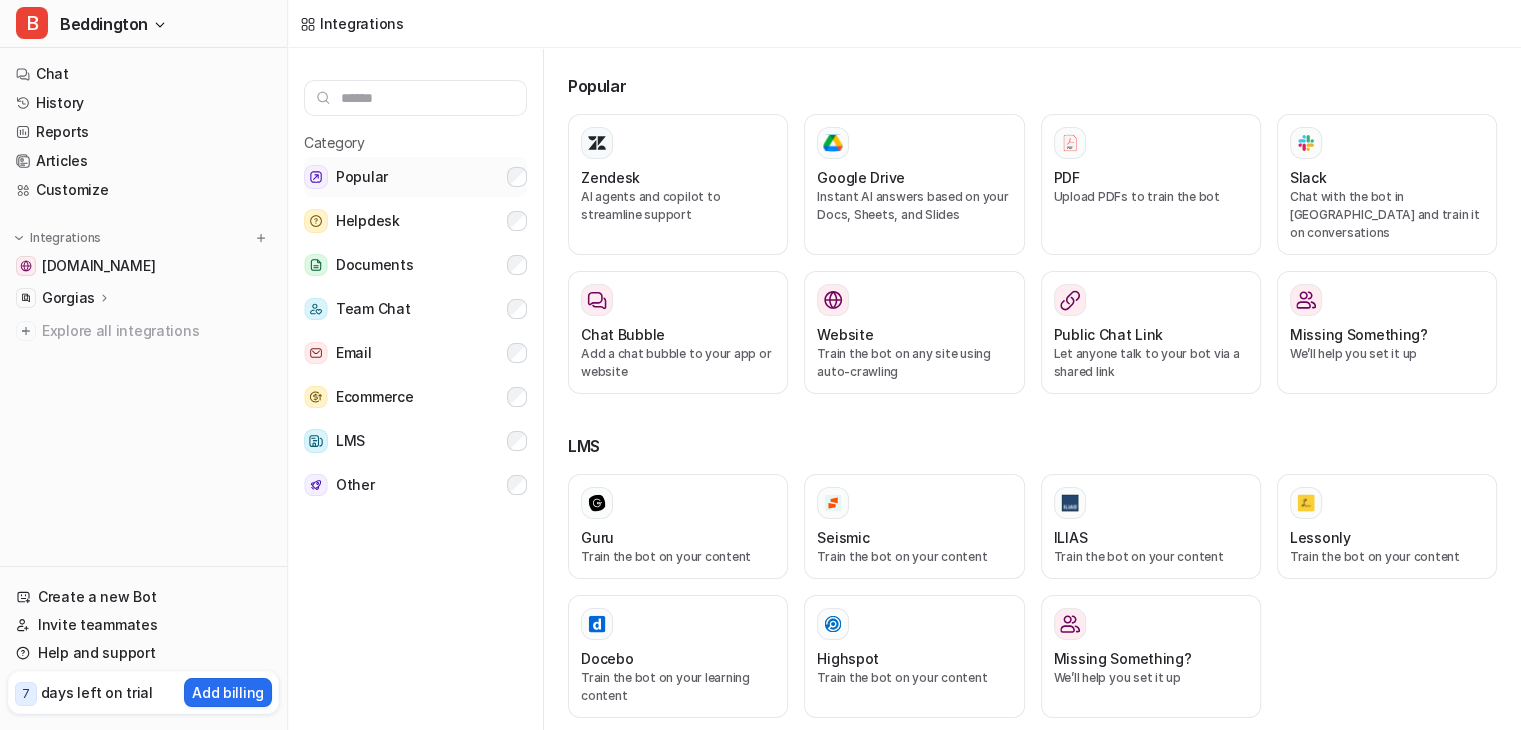 click on "Popular" at bounding box center (362, 177) 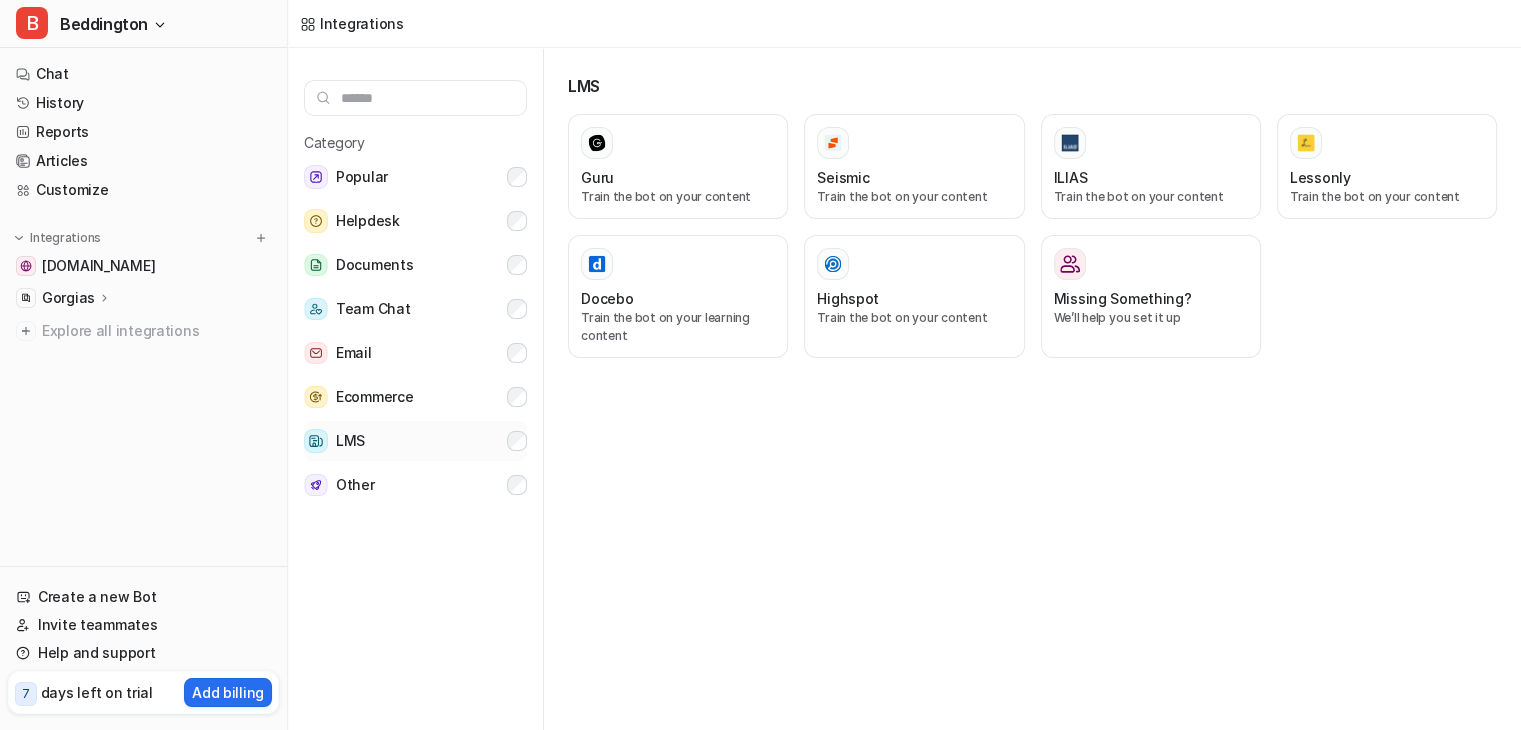 click on "LMS" at bounding box center [415, 441] 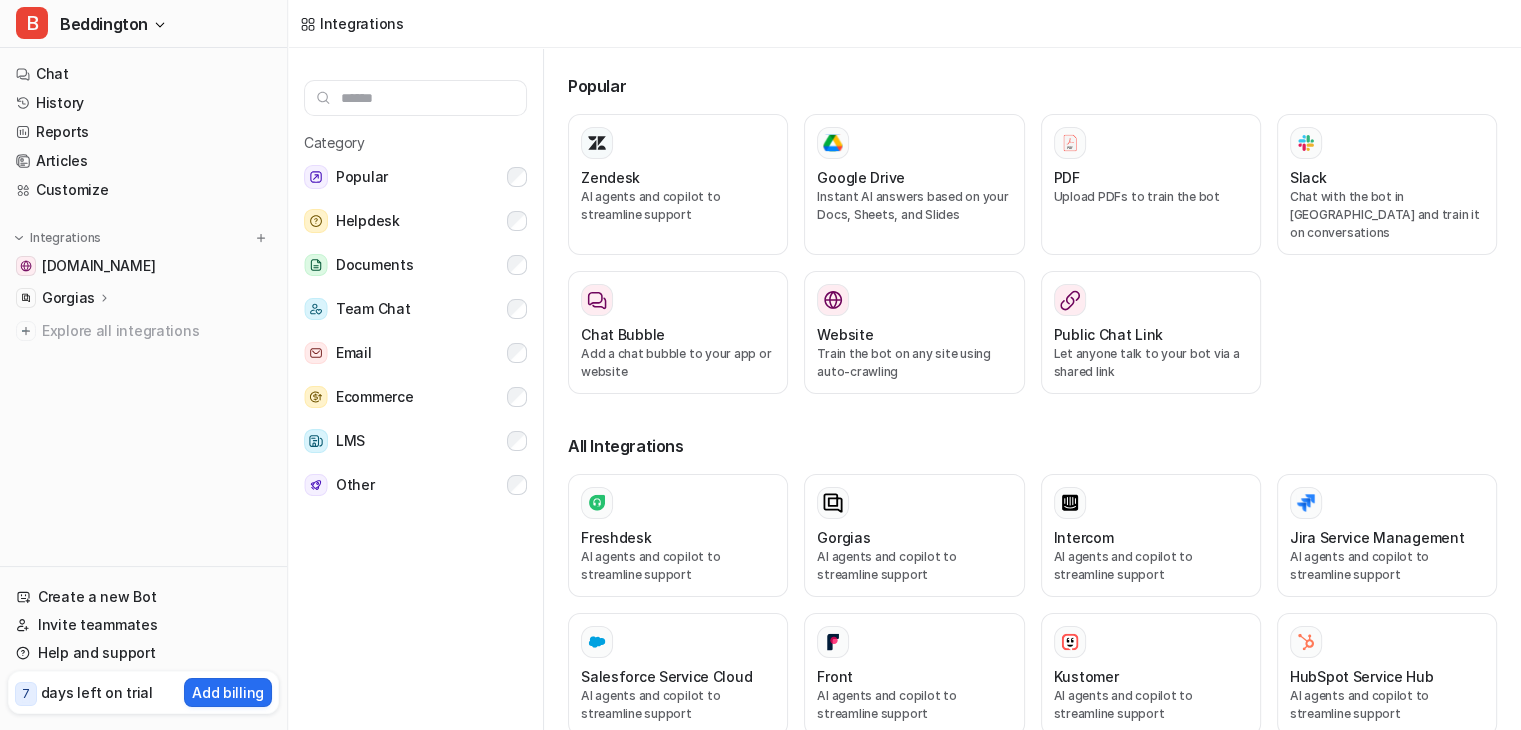 click on "Gorgias" at bounding box center [68, 298] 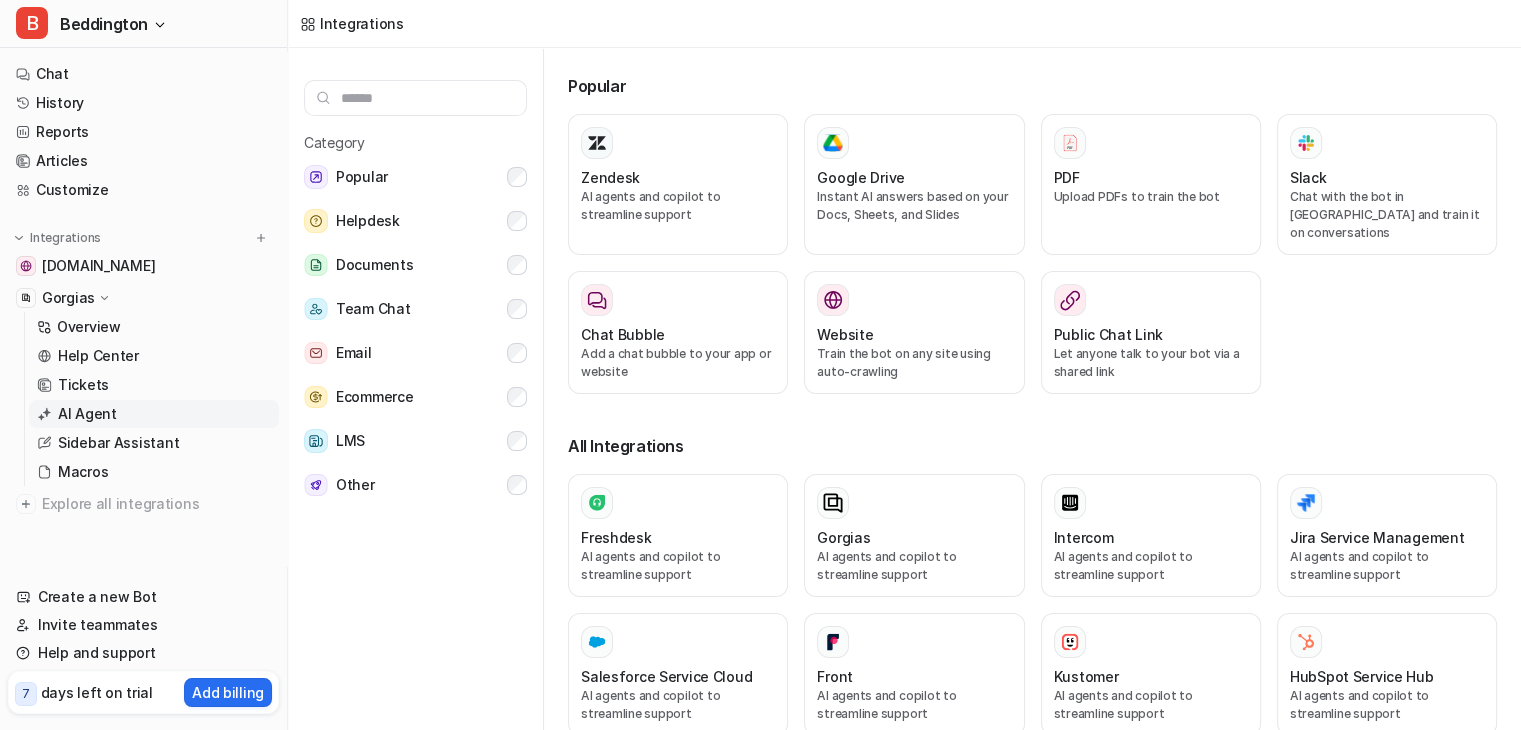 click on "AI Agent" at bounding box center [154, 414] 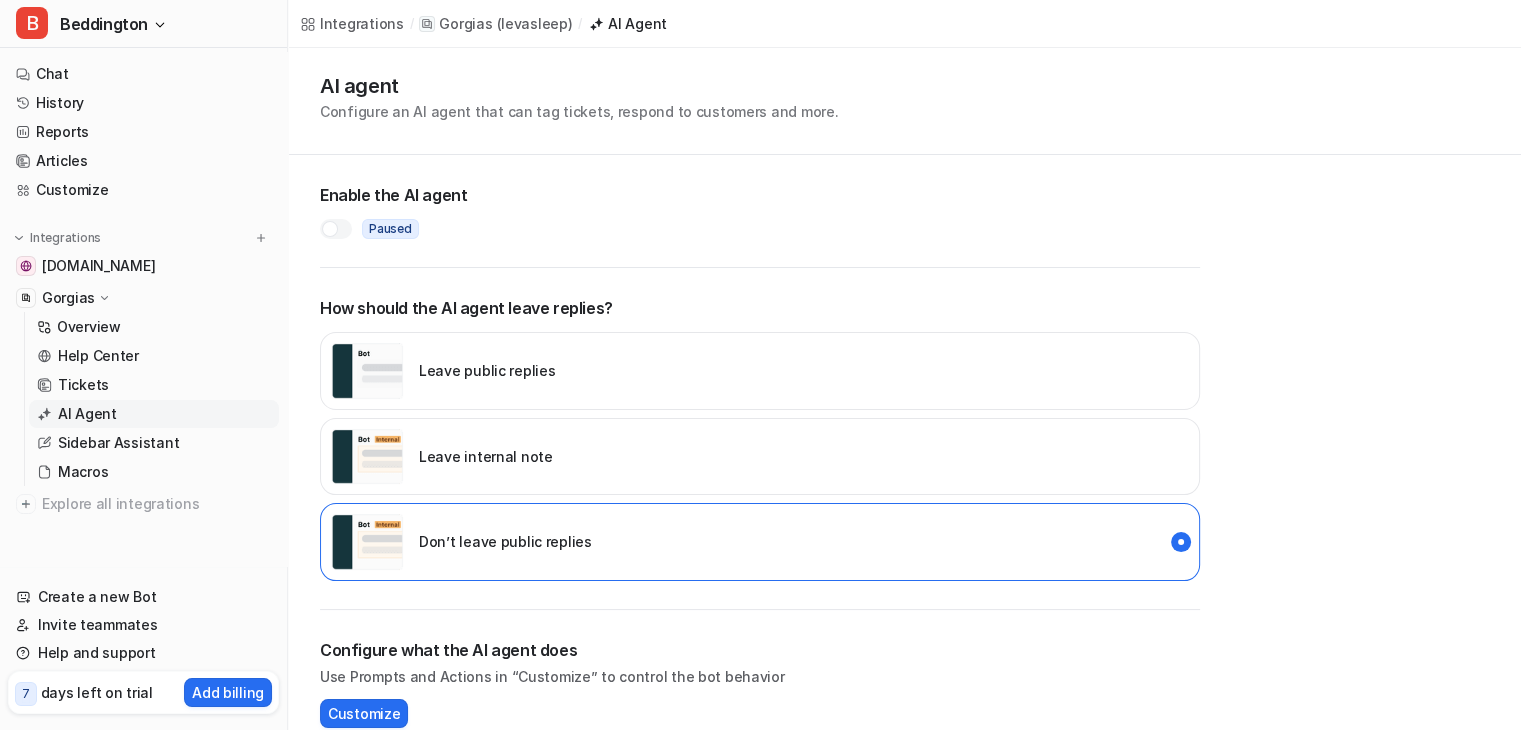 scroll, scrollTop: 0, scrollLeft: 0, axis: both 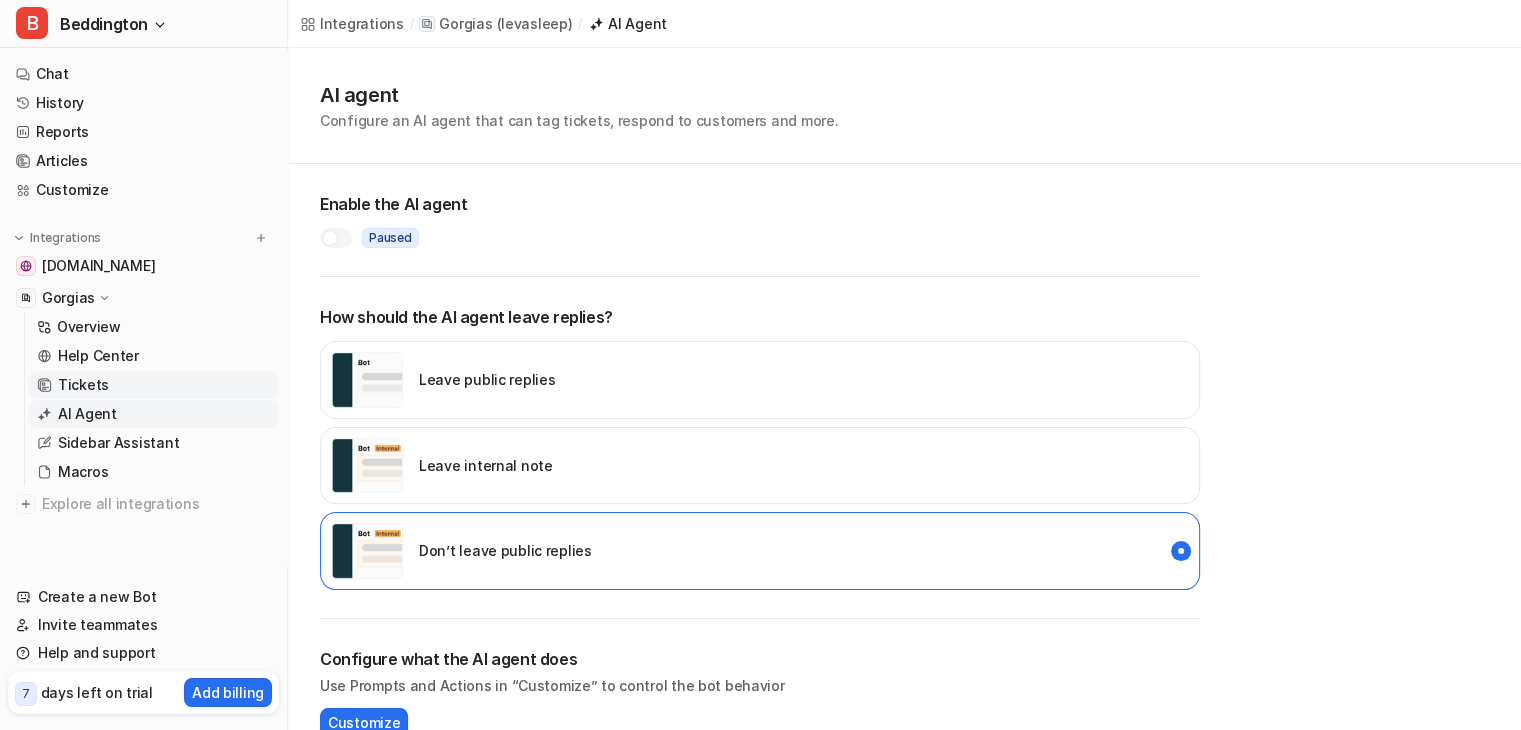 click on "Tickets" at bounding box center [154, 385] 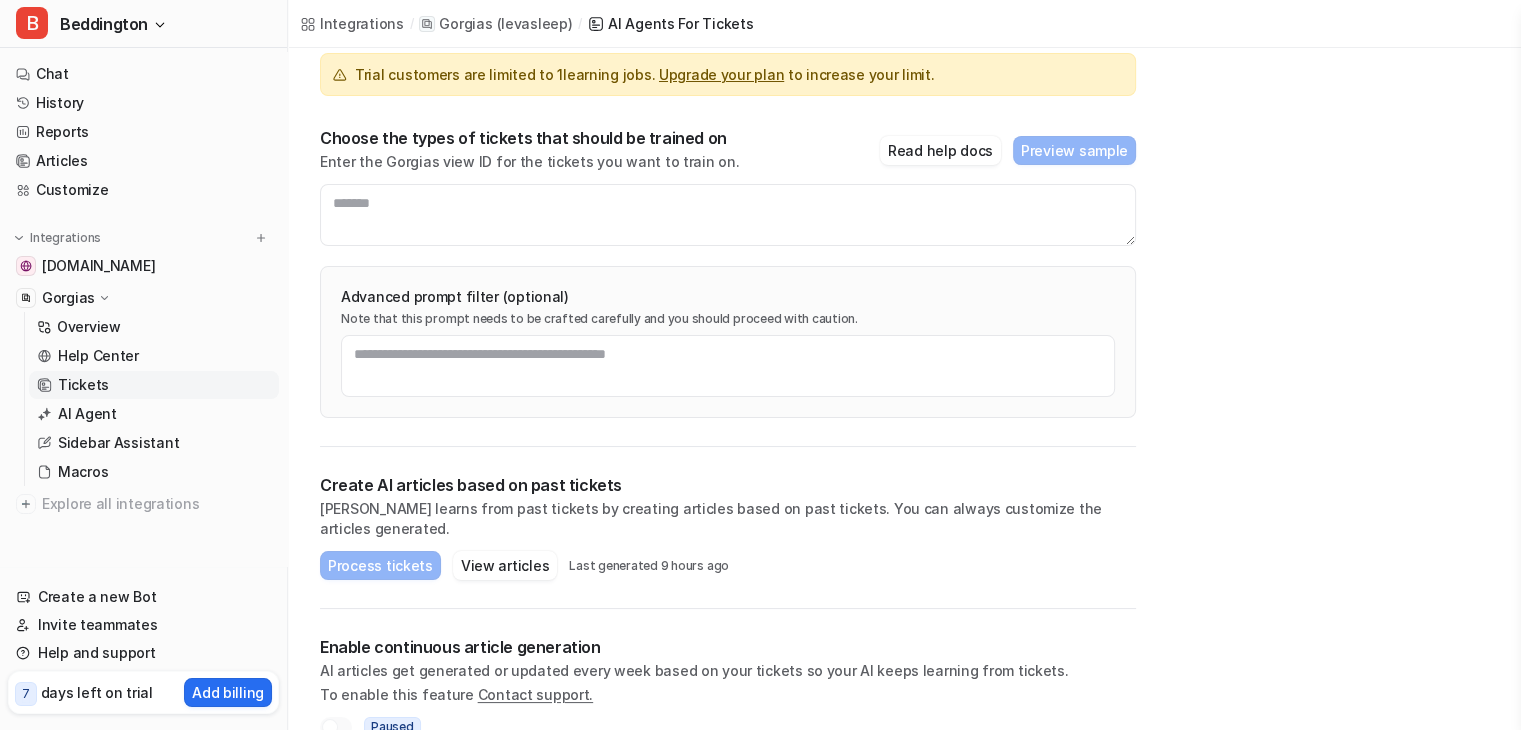 scroll, scrollTop: 186, scrollLeft: 0, axis: vertical 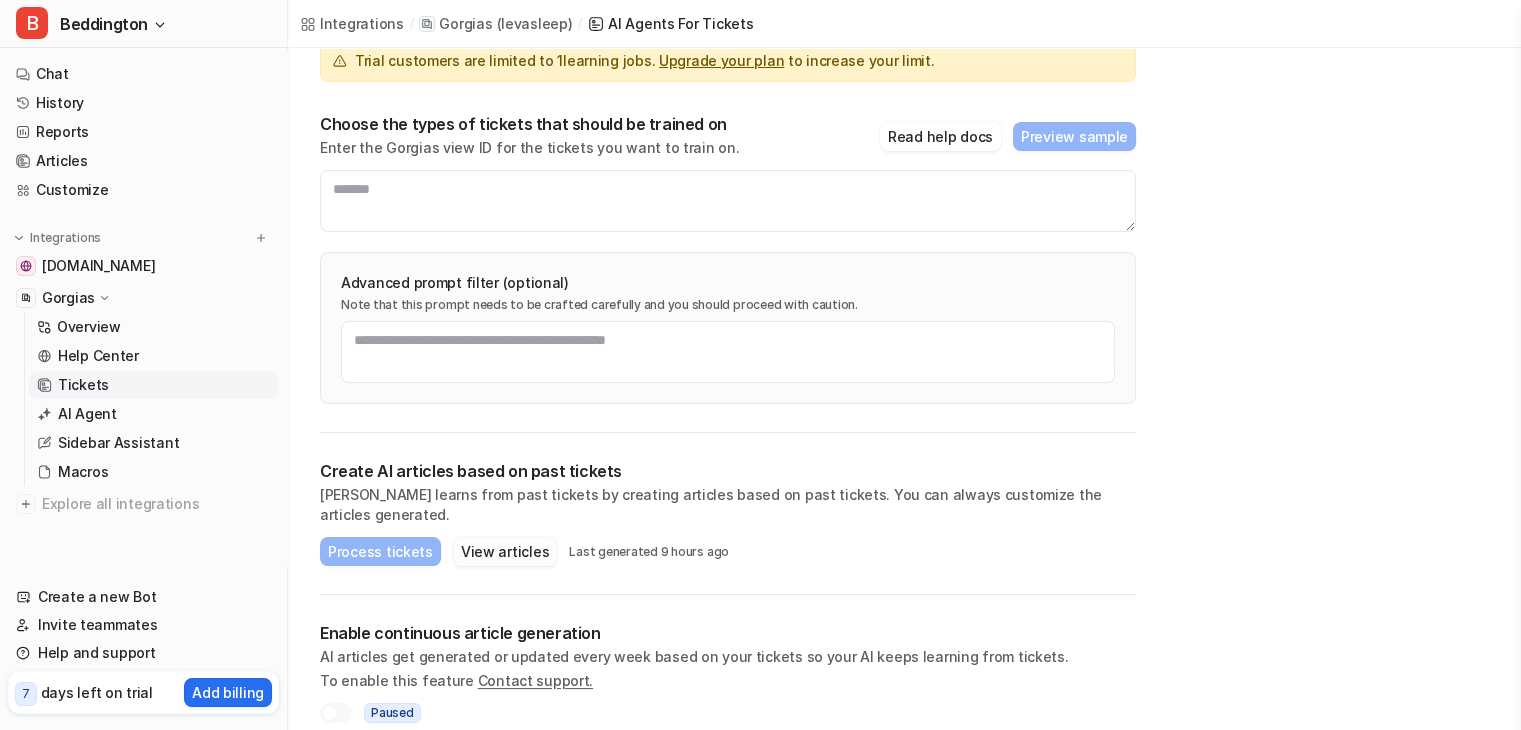 click on "View articles" at bounding box center [505, 551] 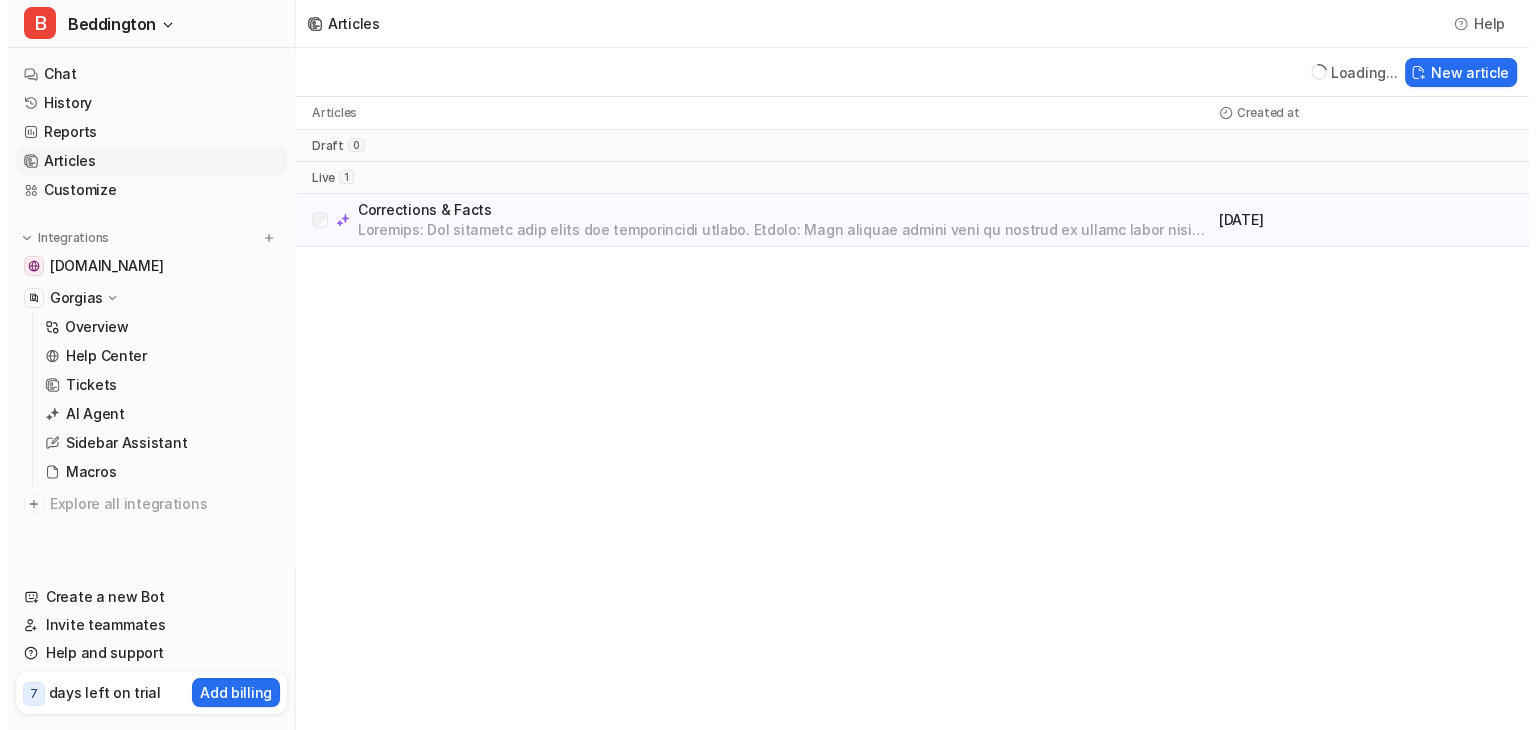 scroll, scrollTop: 0, scrollLeft: 0, axis: both 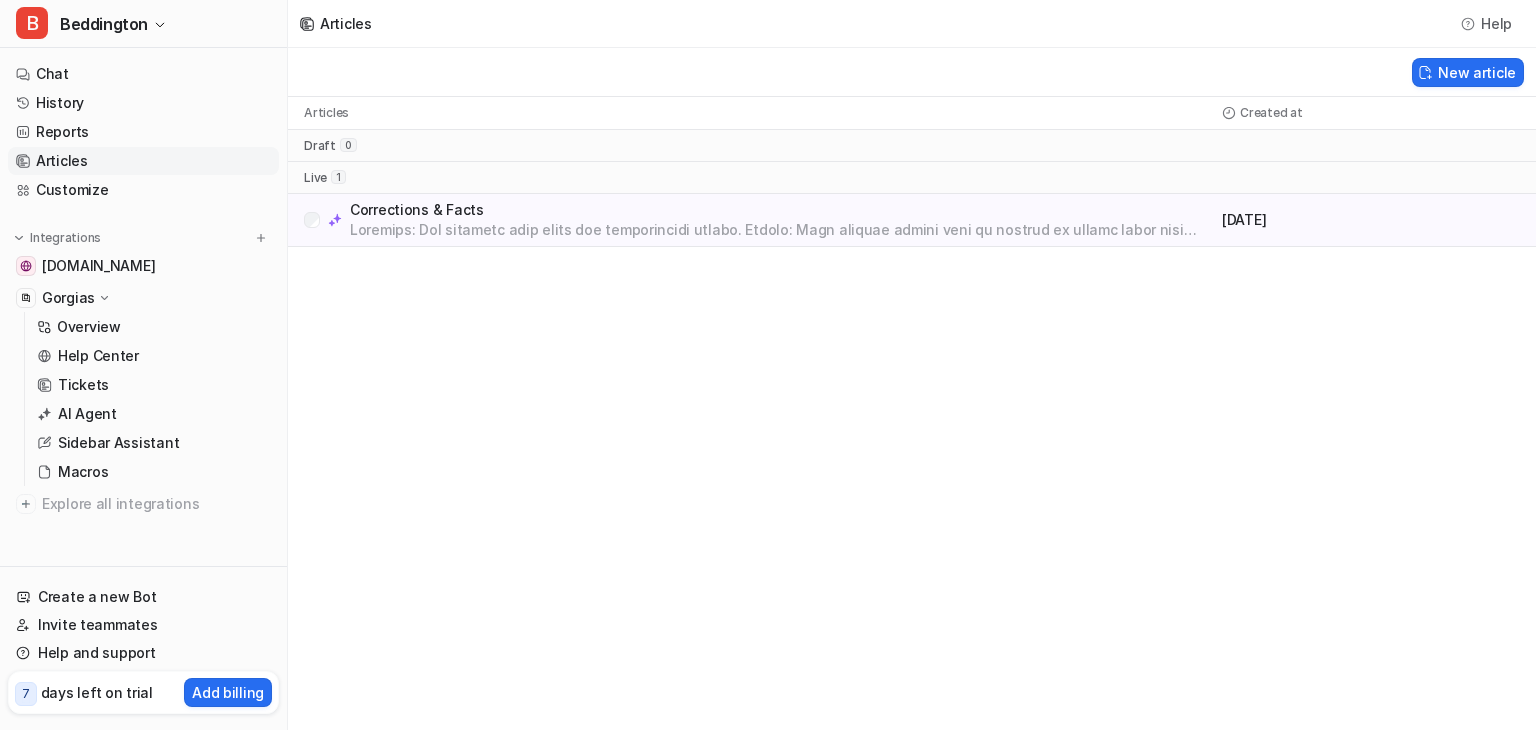 click on "live" at bounding box center [315, 178] 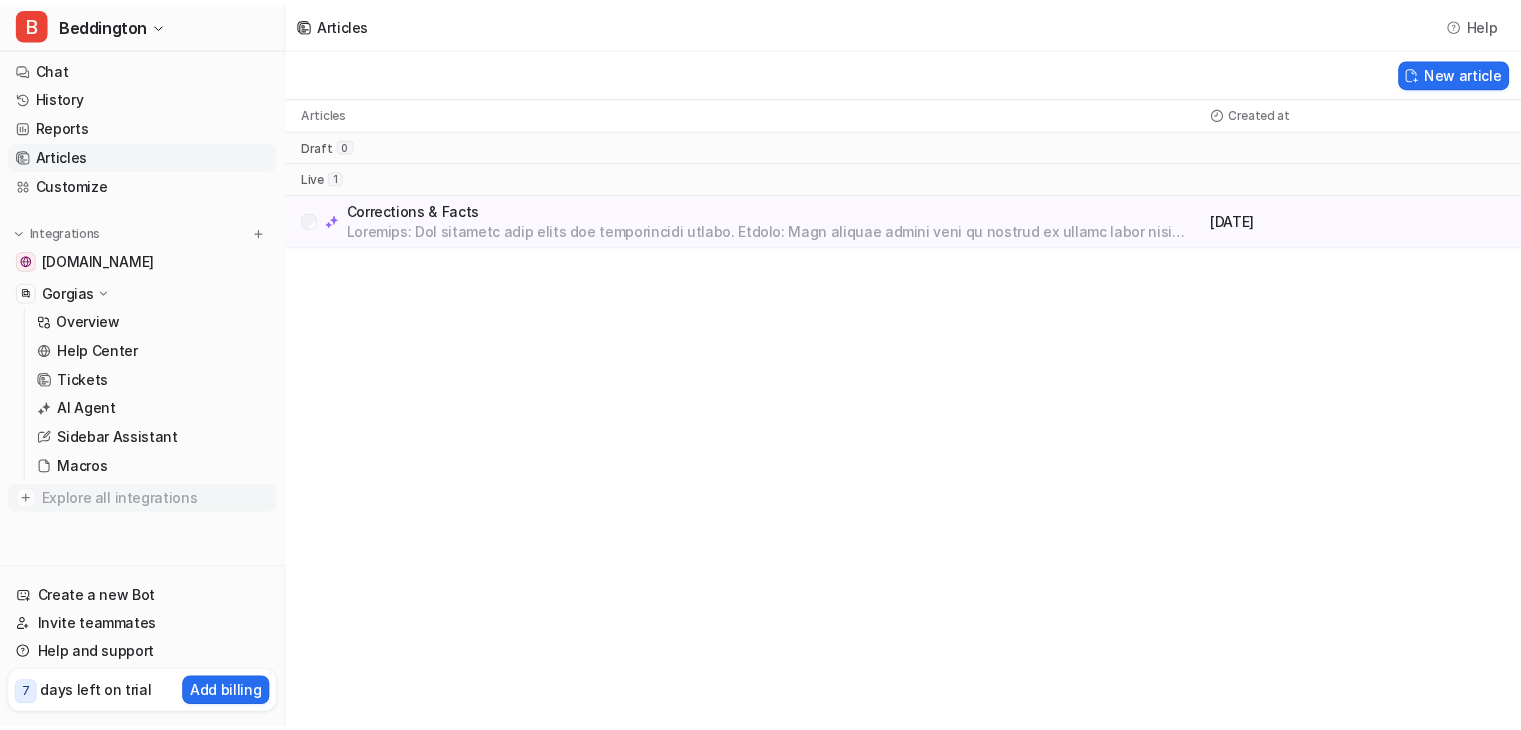 scroll, scrollTop: 8, scrollLeft: 0, axis: vertical 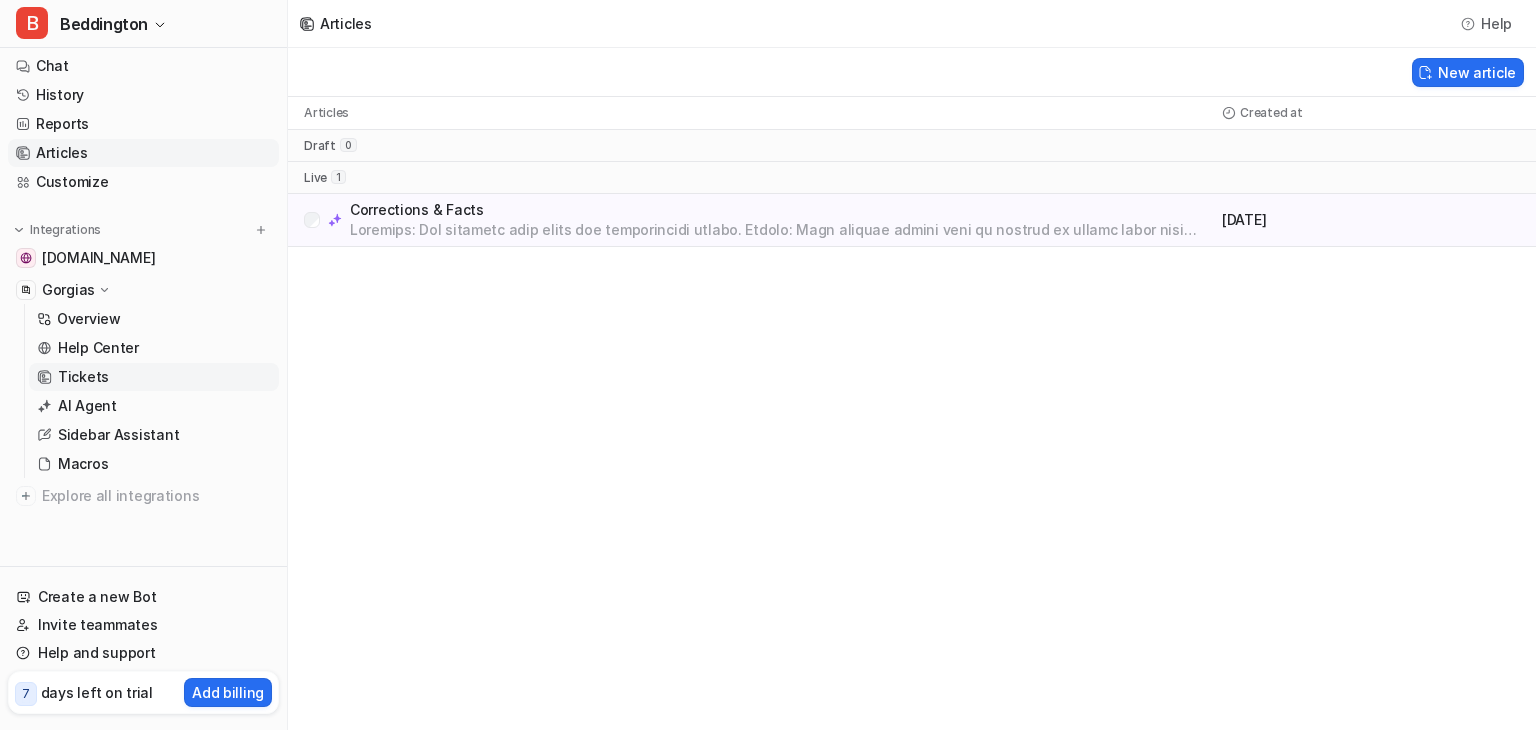 click on "Tickets" at bounding box center (154, 377) 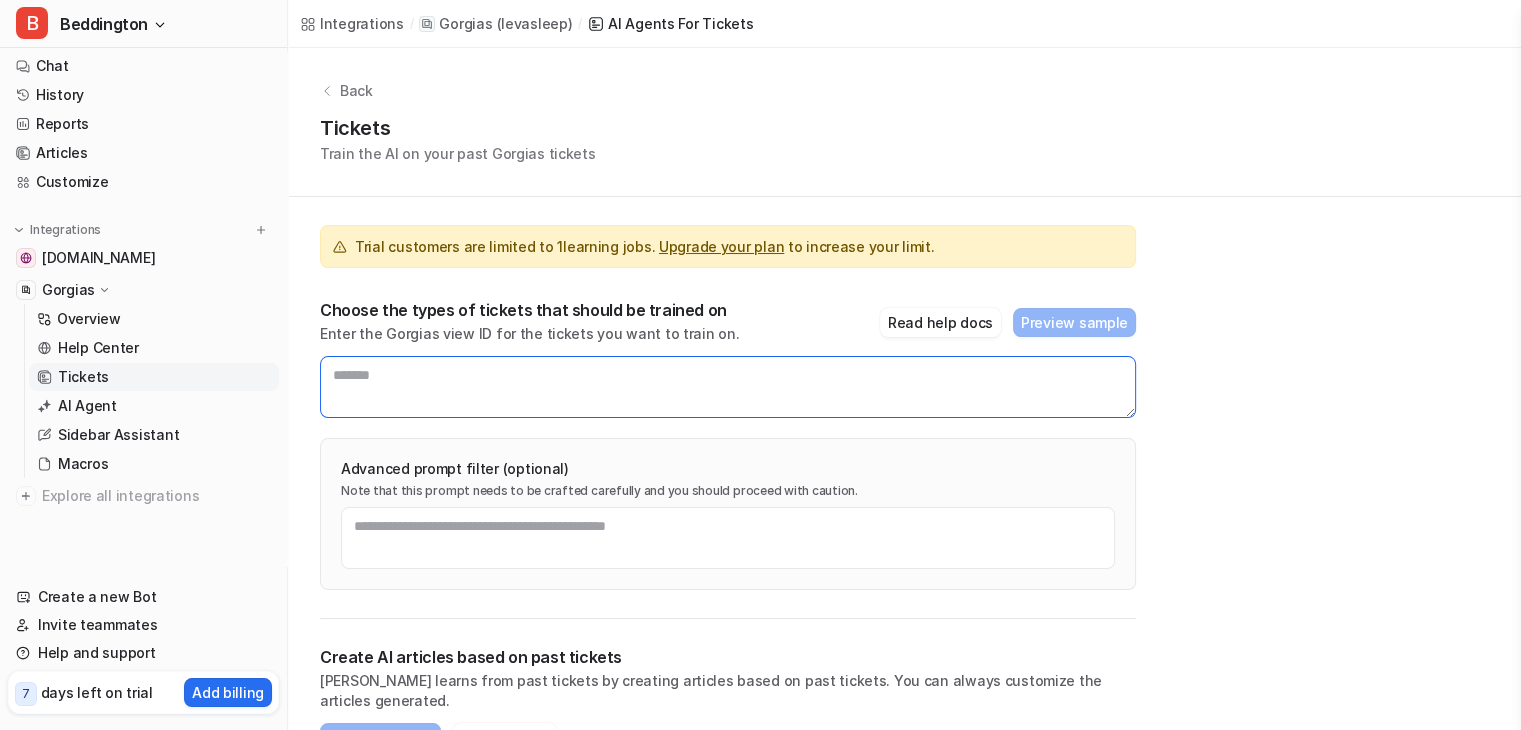 click at bounding box center [728, 387] 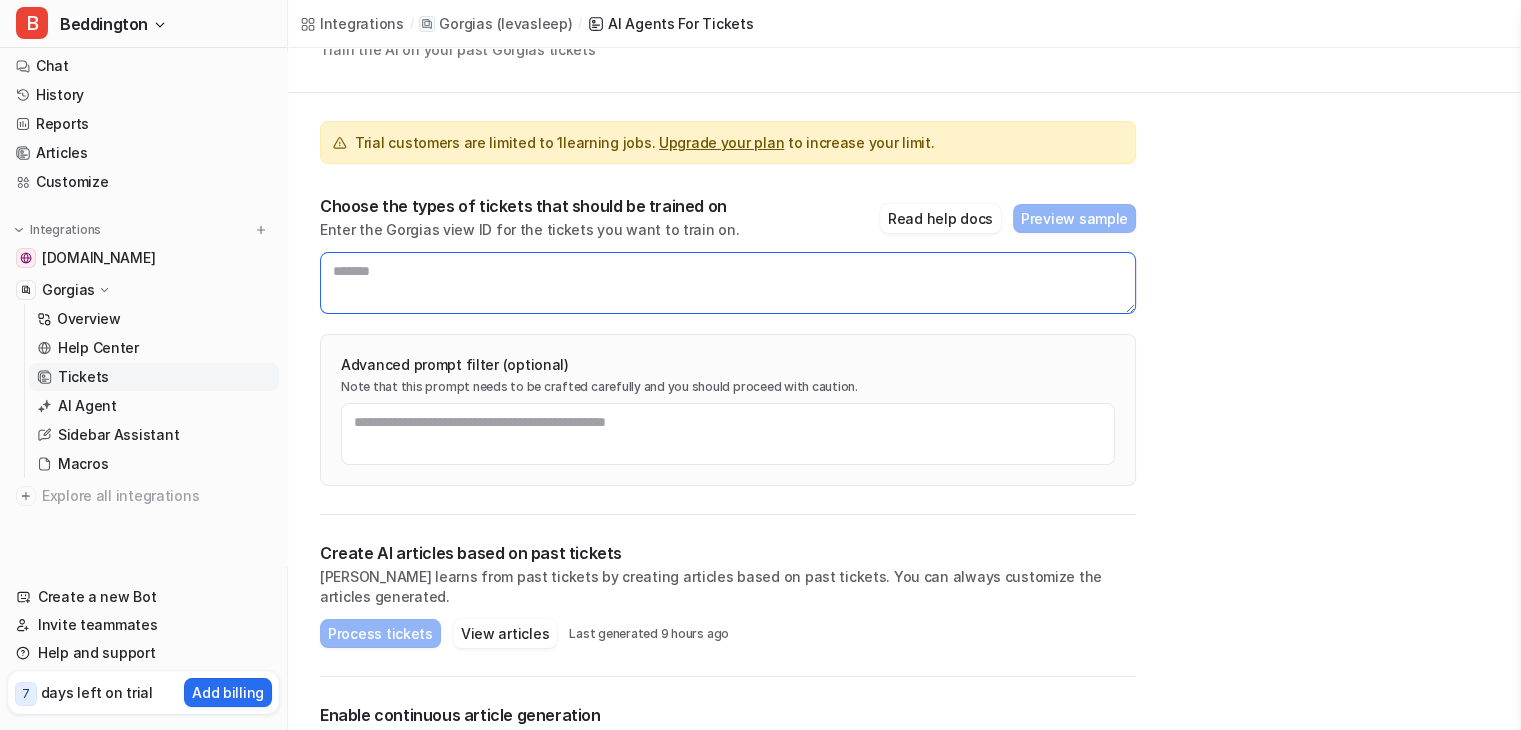 scroll, scrollTop: 186, scrollLeft: 0, axis: vertical 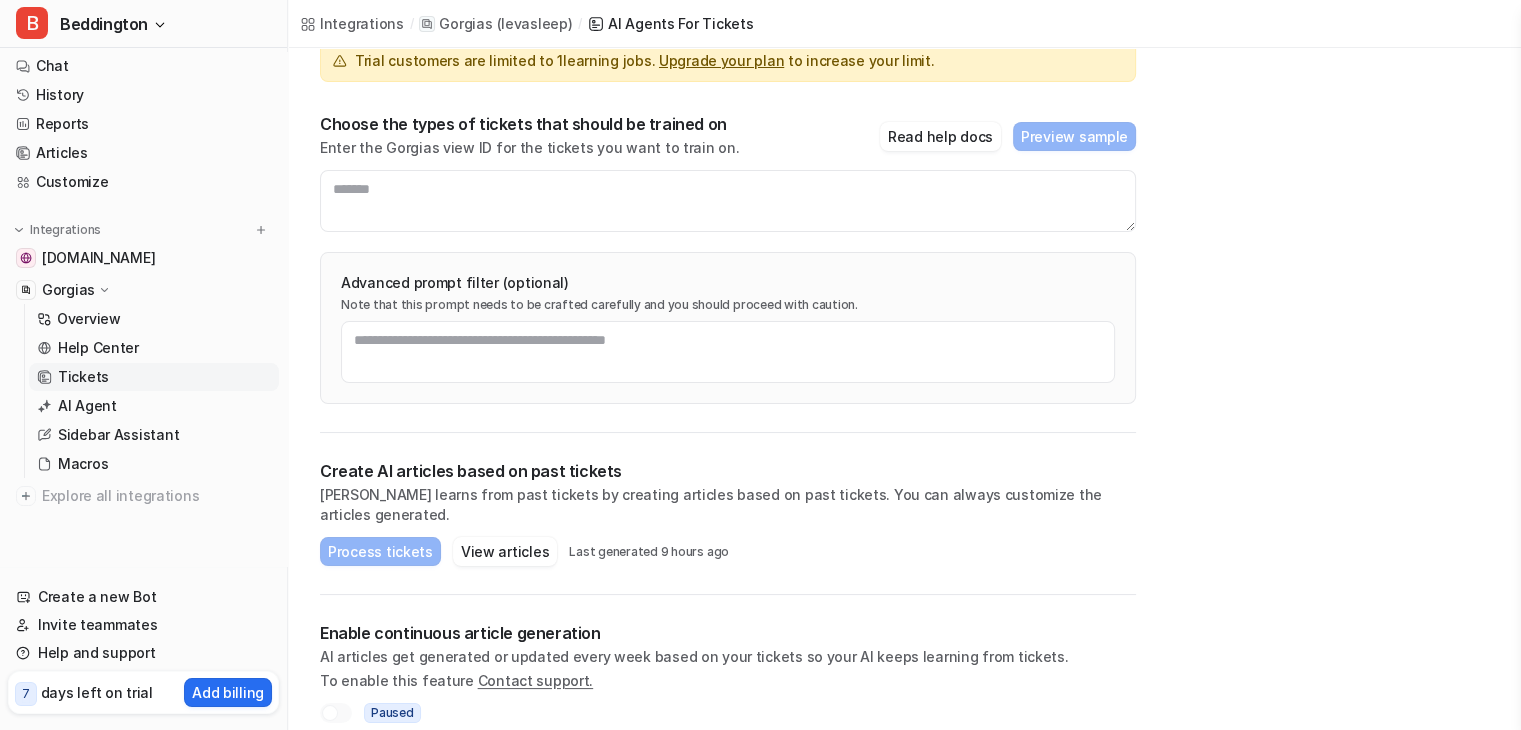 click on "Enable continuous article generation" at bounding box center [728, 633] 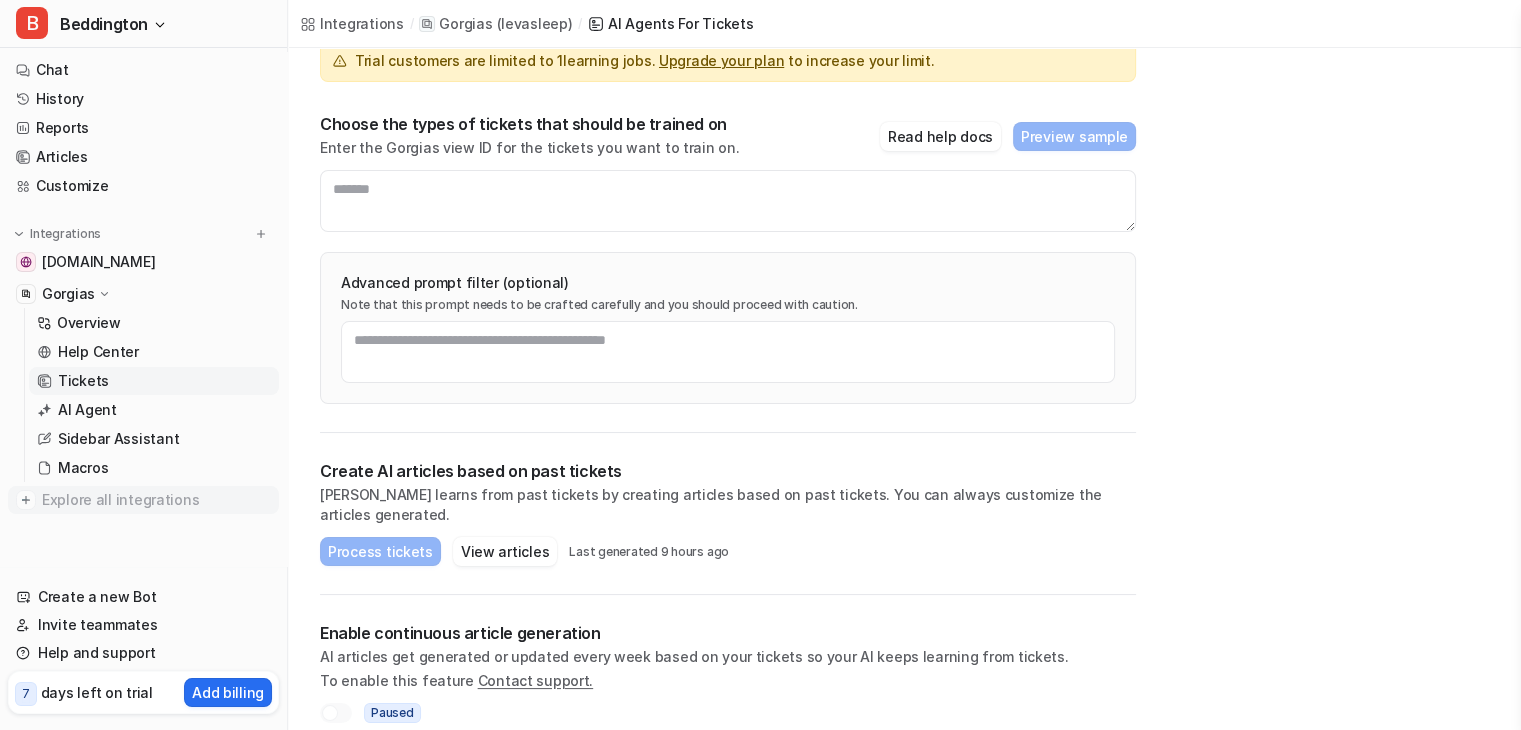scroll, scrollTop: 8, scrollLeft: 0, axis: vertical 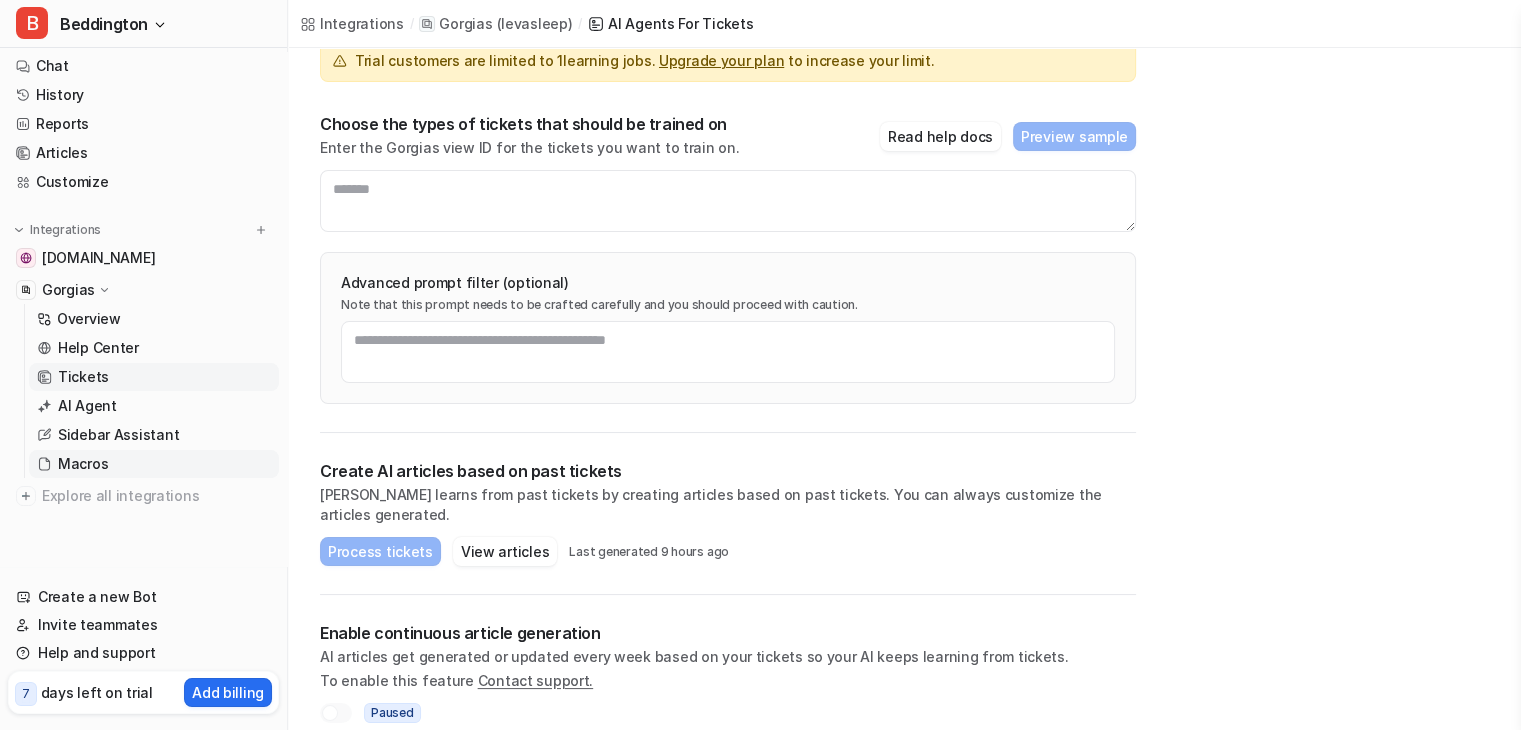 click on "Macros" at bounding box center [83, 464] 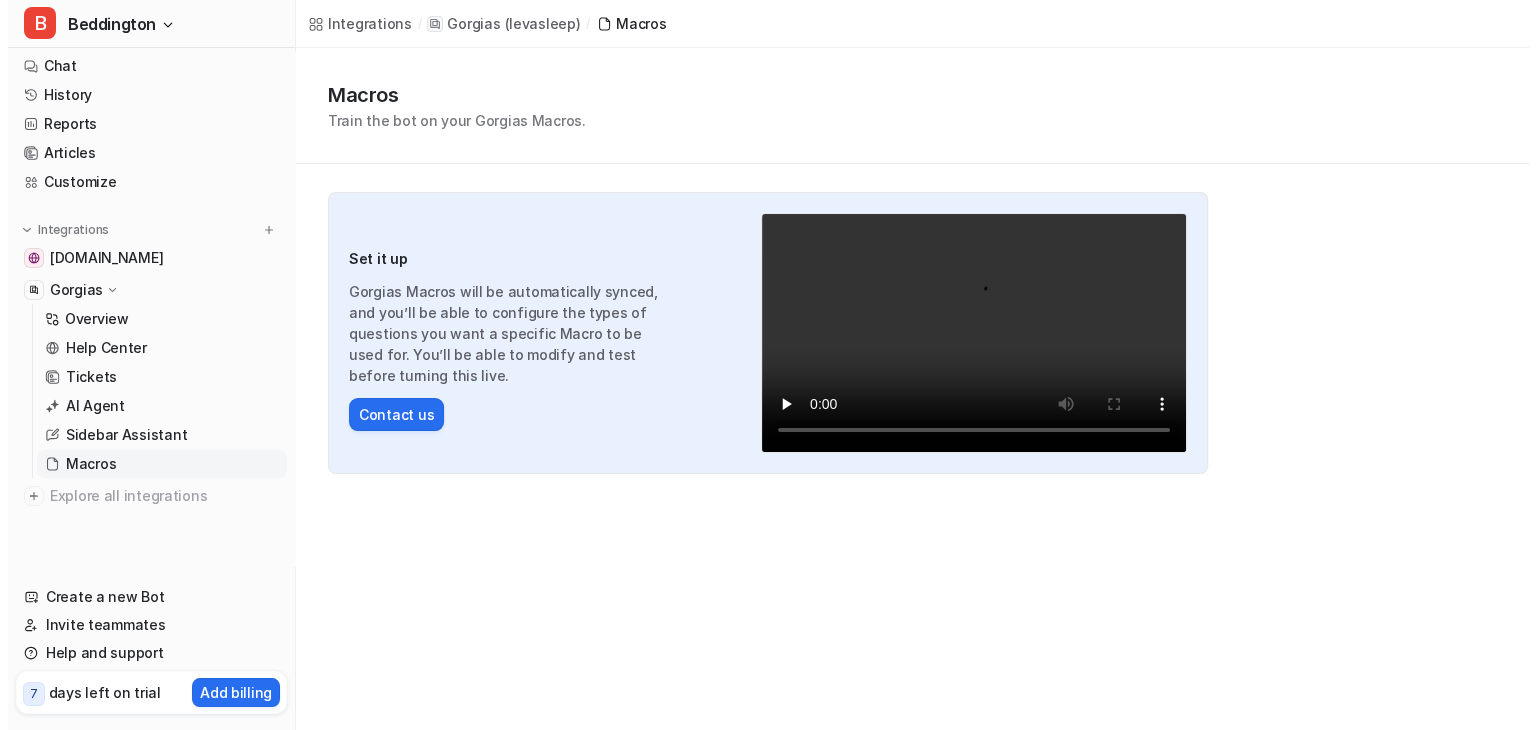scroll, scrollTop: 0, scrollLeft: 0, axis: both 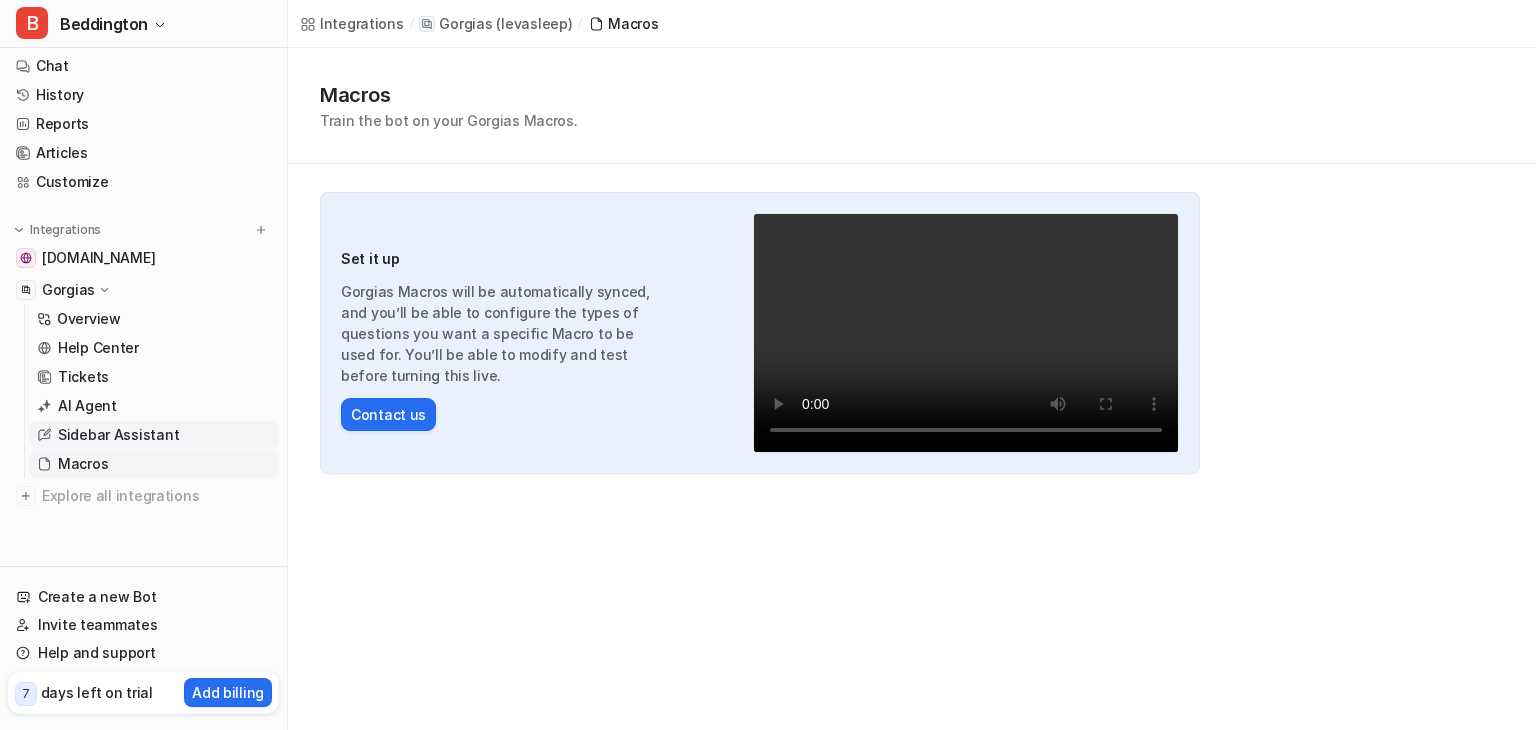 click on "Sidebar Assistant" at bounding box center [154, 435] 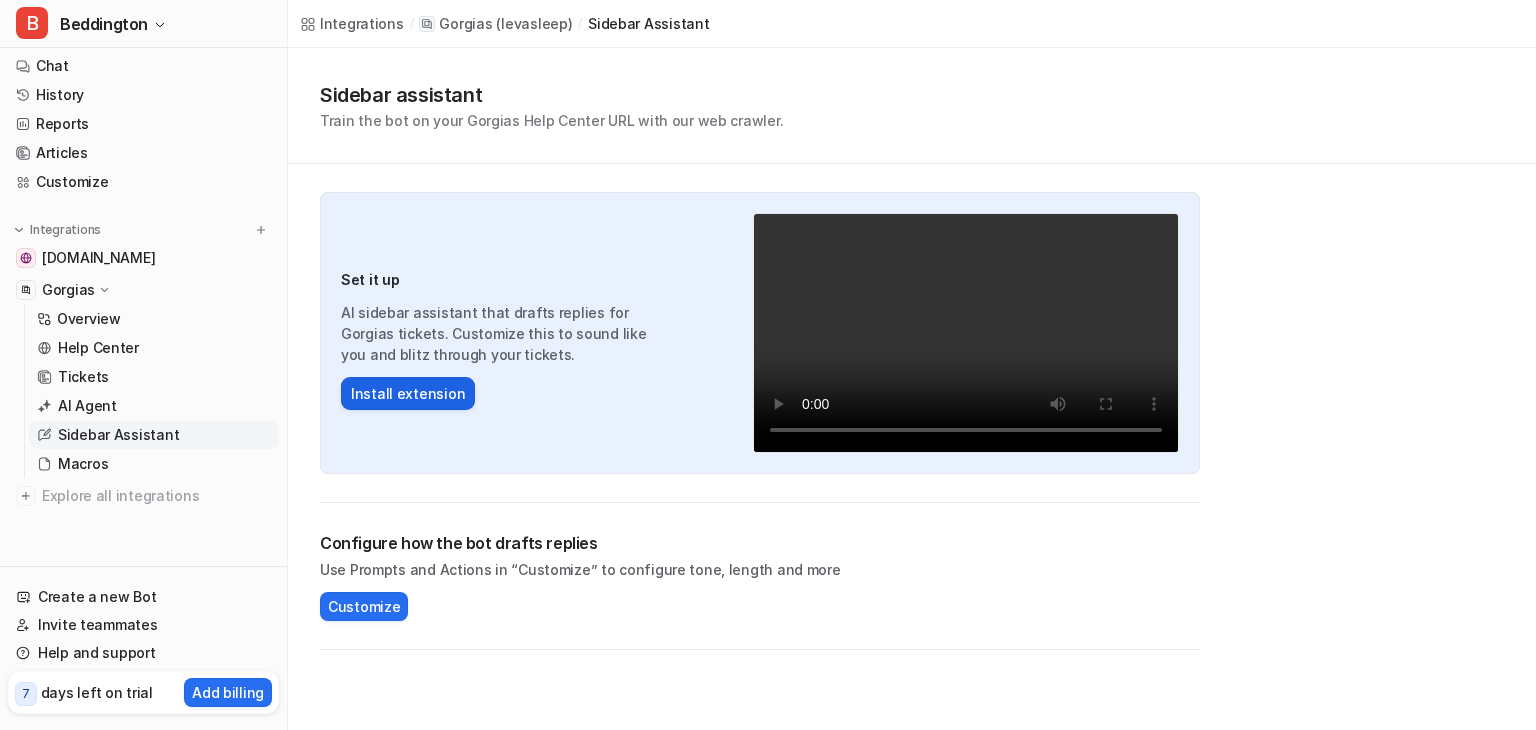 click on "Install extension" at bounding box center [408, 393] 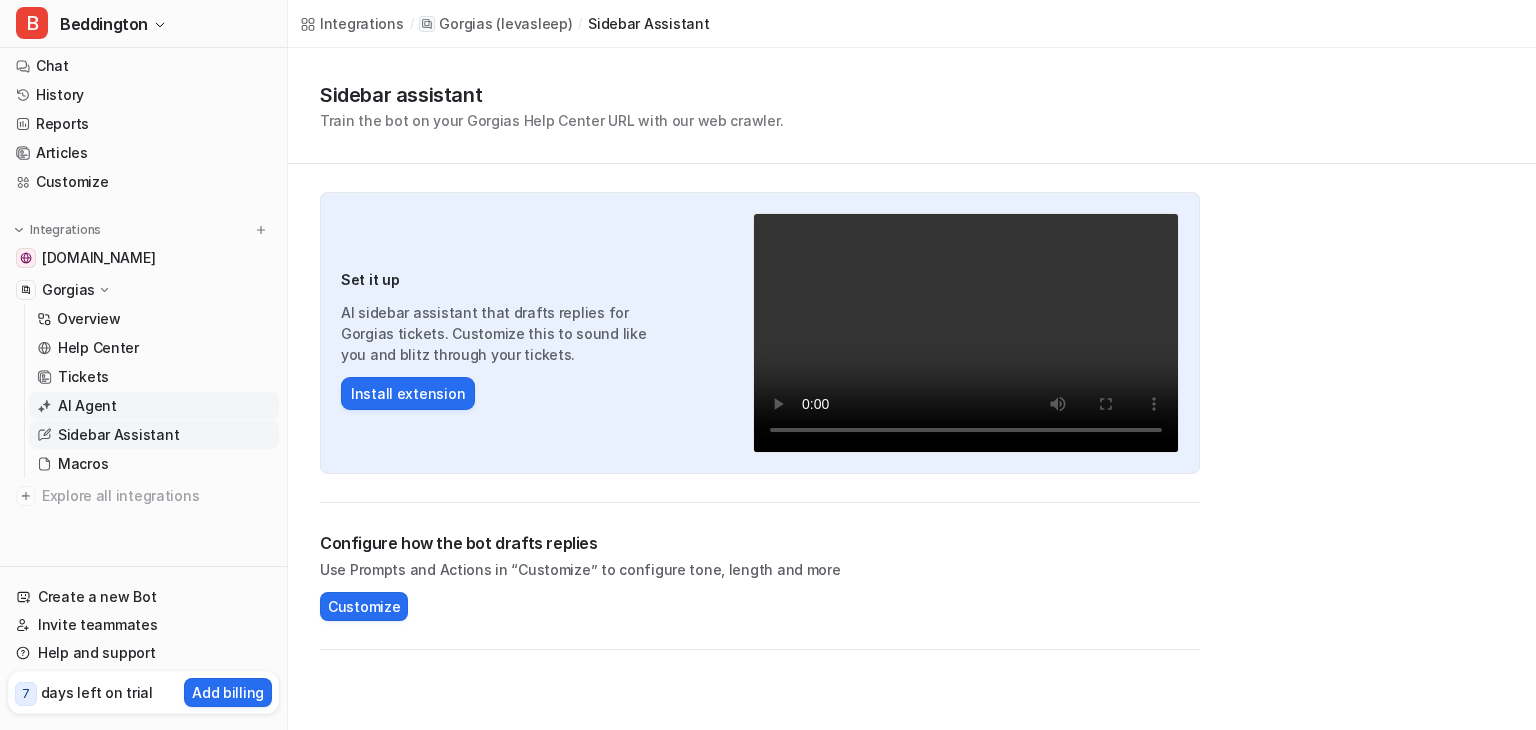 click on "AI Agent" at bounding box center (154, 406) 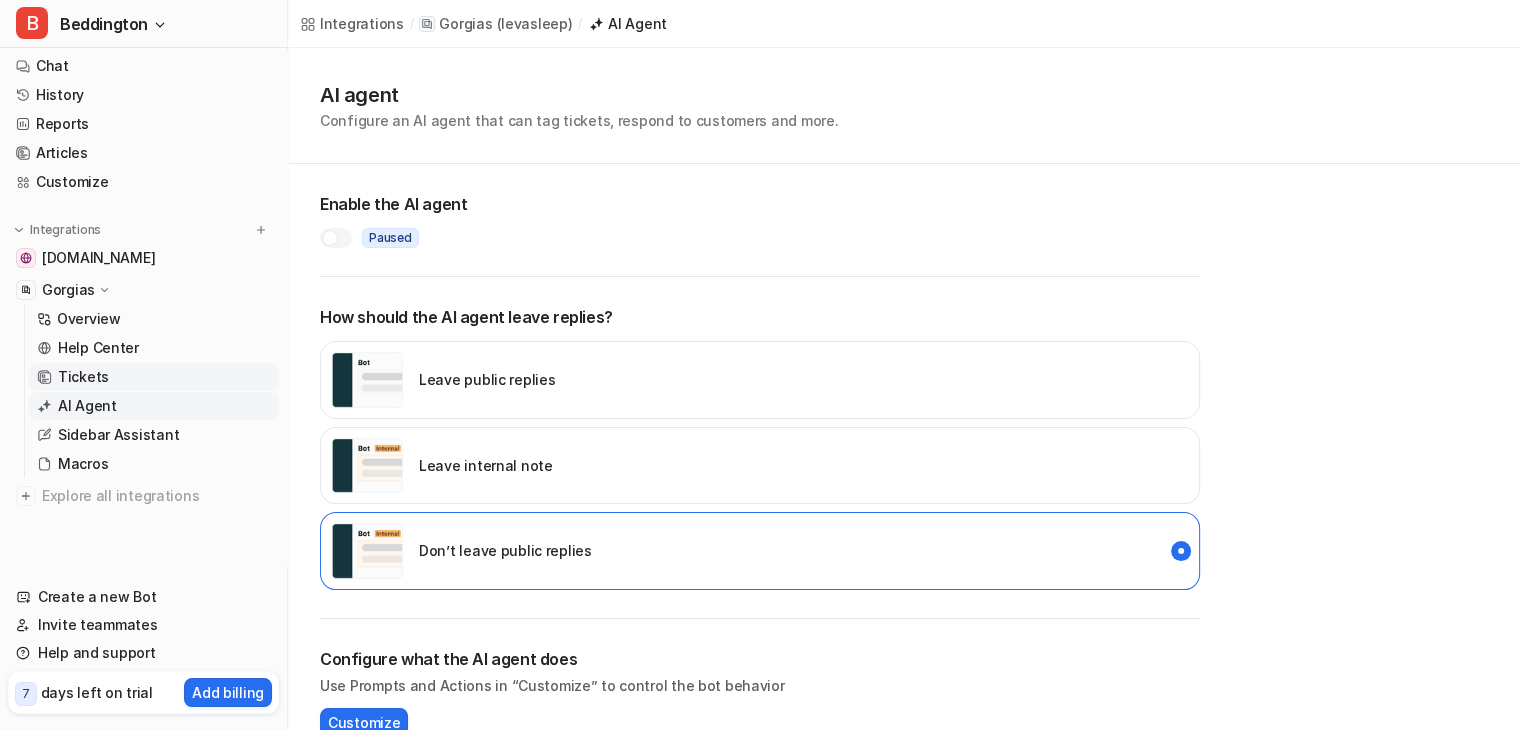 click on "Tickets" at bounding box center (154, 377) 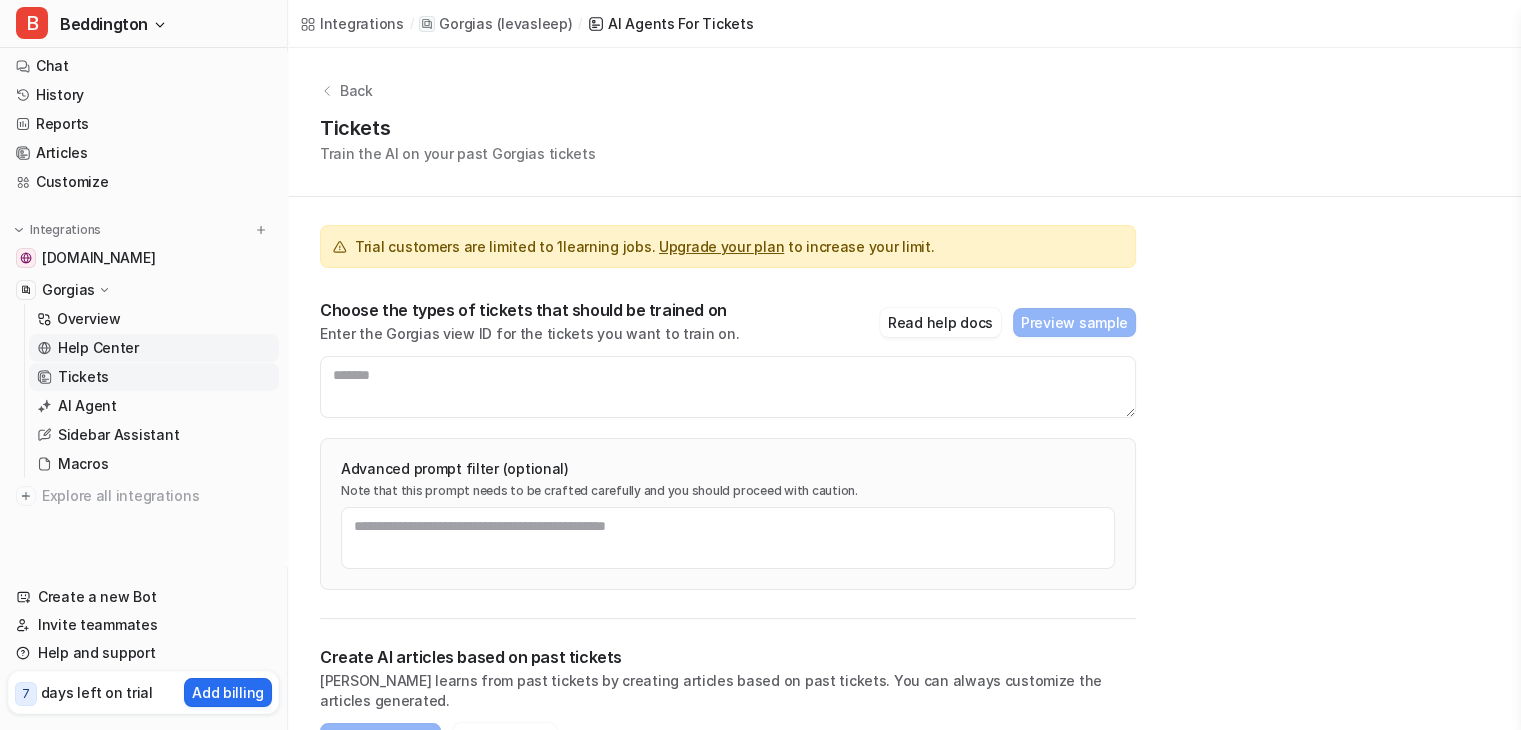 click on "Help Center" at bounding box center (154, 348) 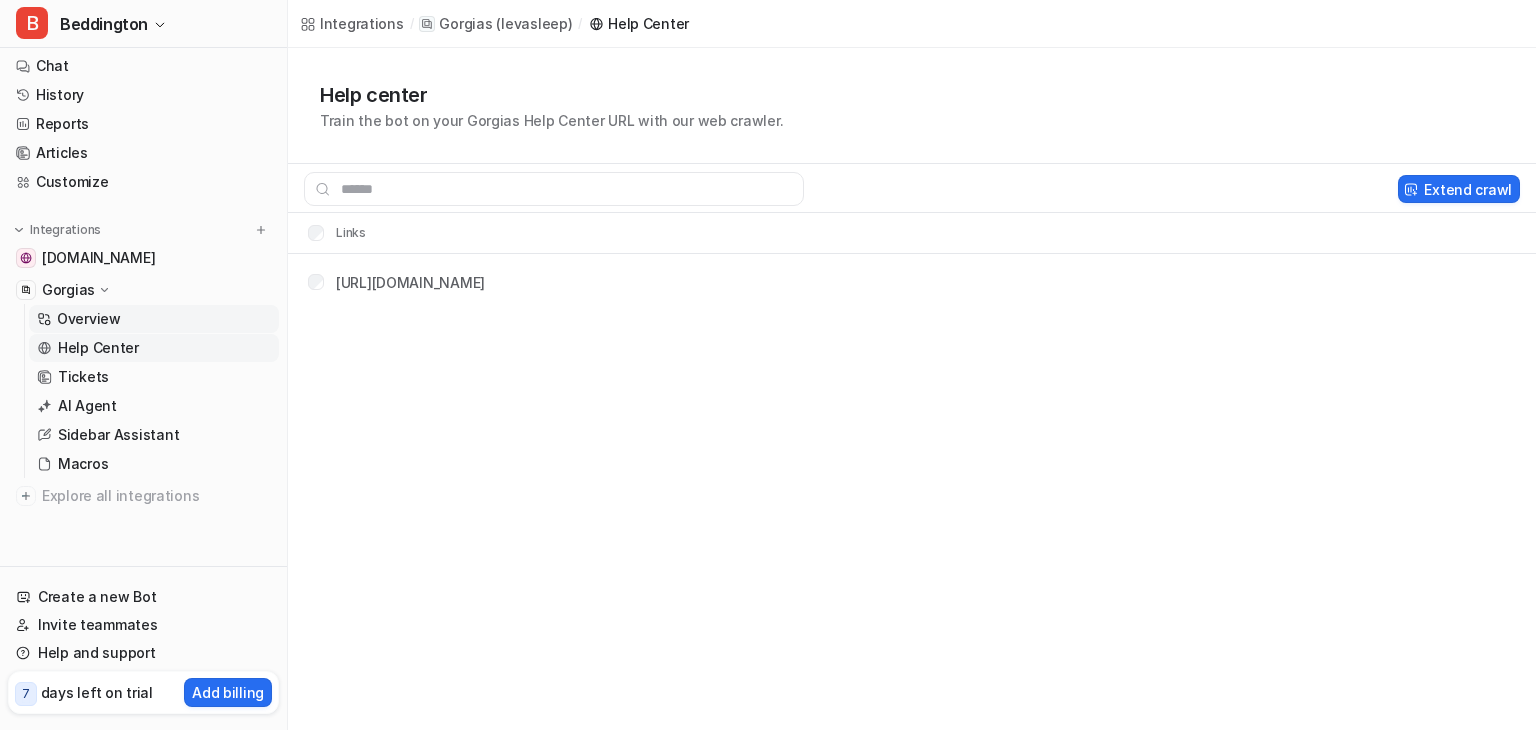 click on "Overview" at bounding box center (154, 319) 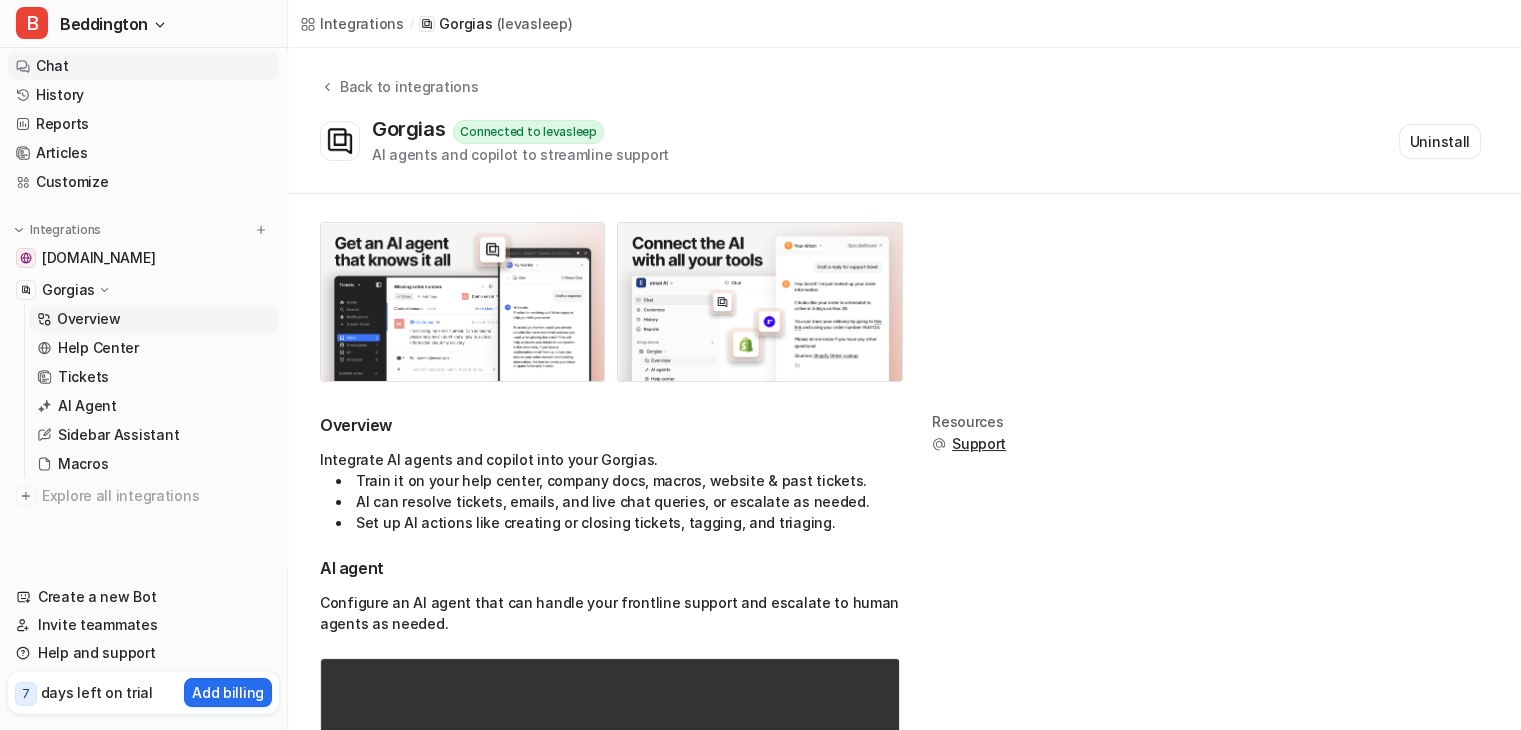 click on "Chat" at bounding box center [143, 66] 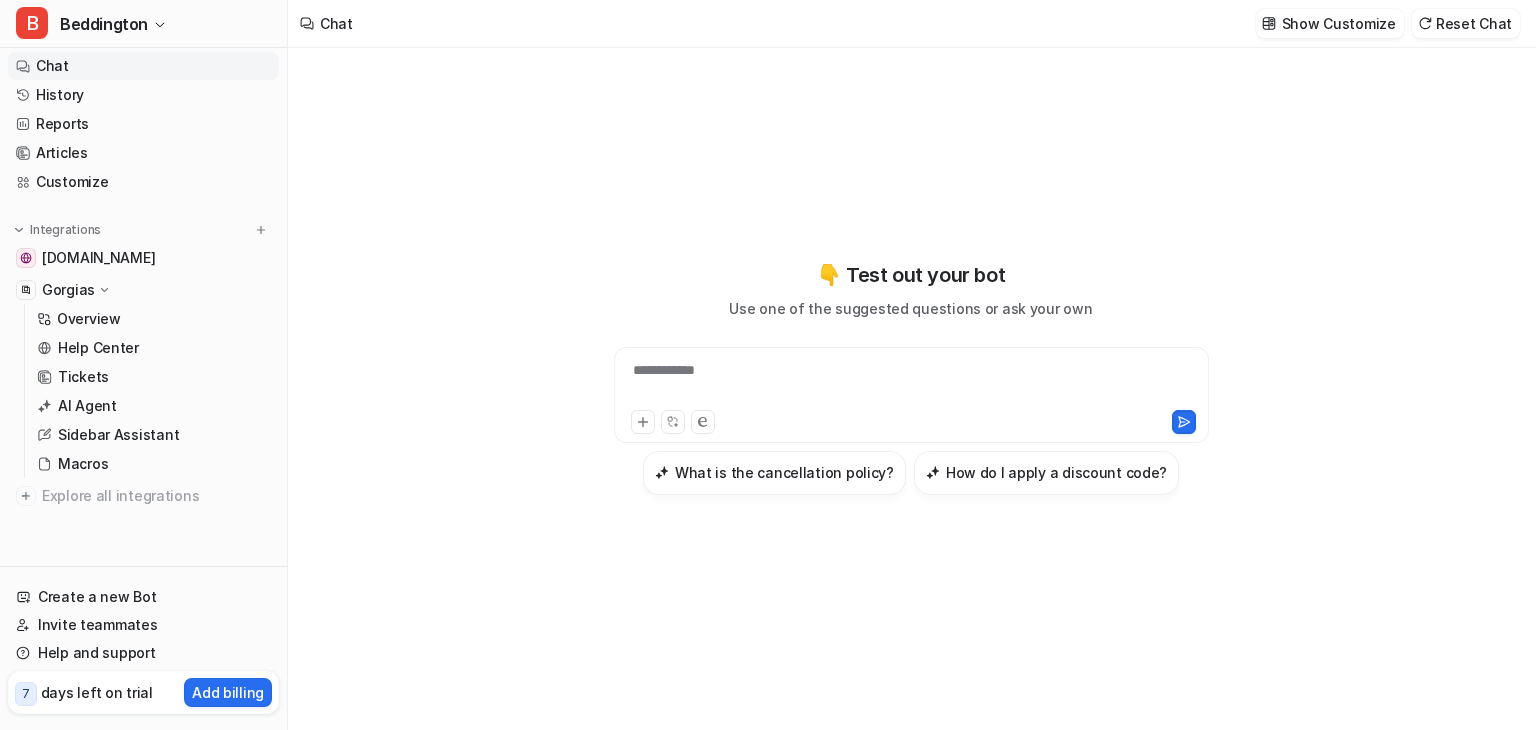 click on "**********" at bounding box center [911, 383] 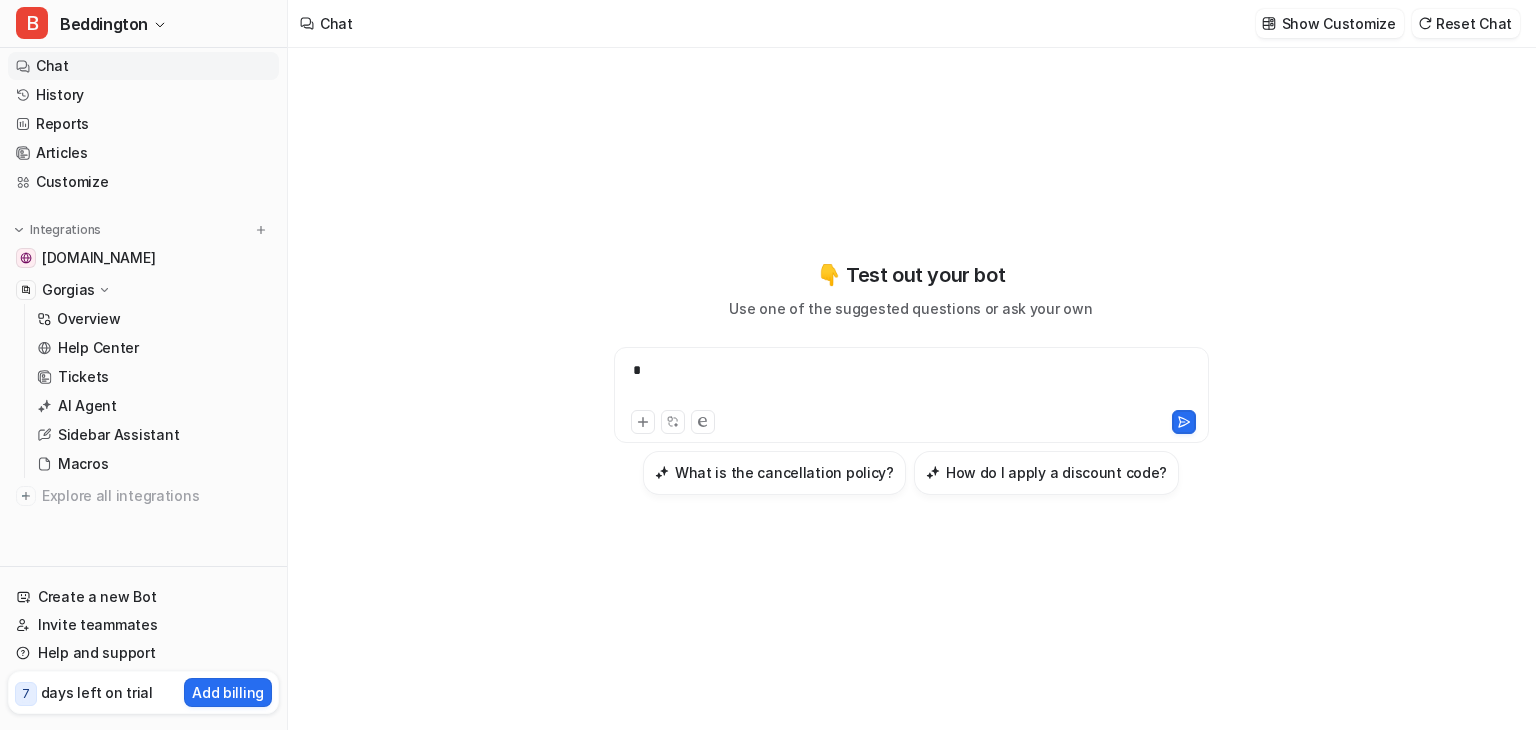 type 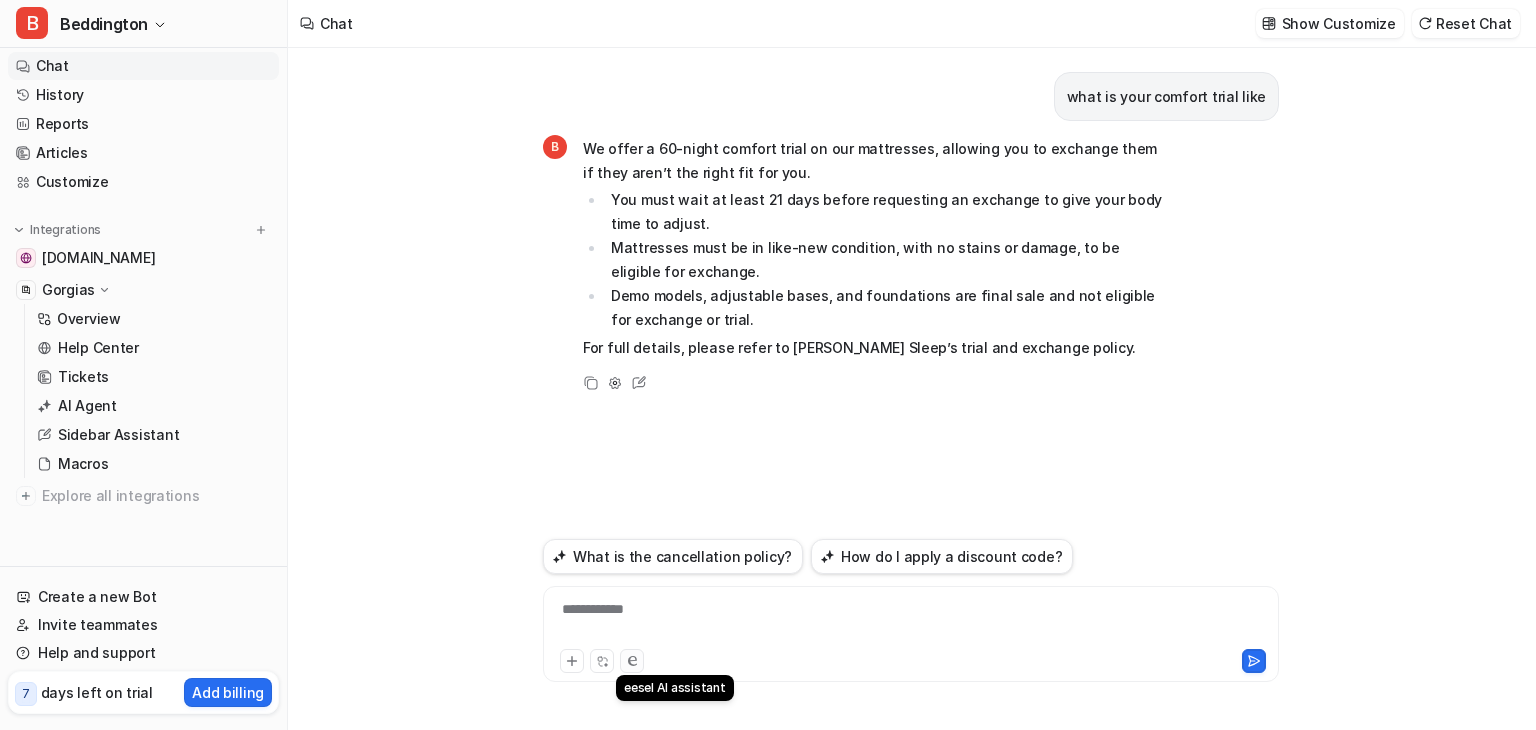click at bounding box center (632, 661) 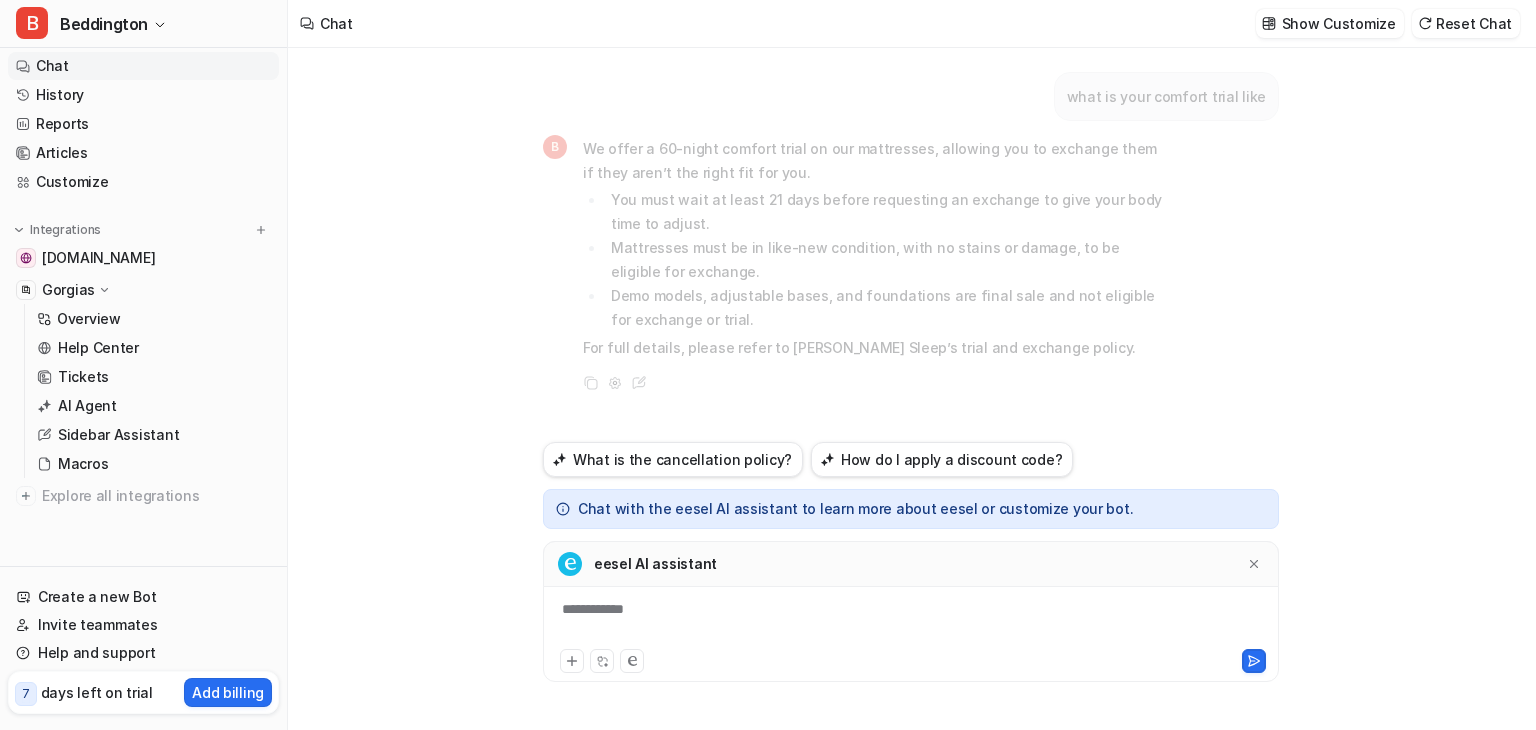 click on "**********" at bounding box center (911, 622) 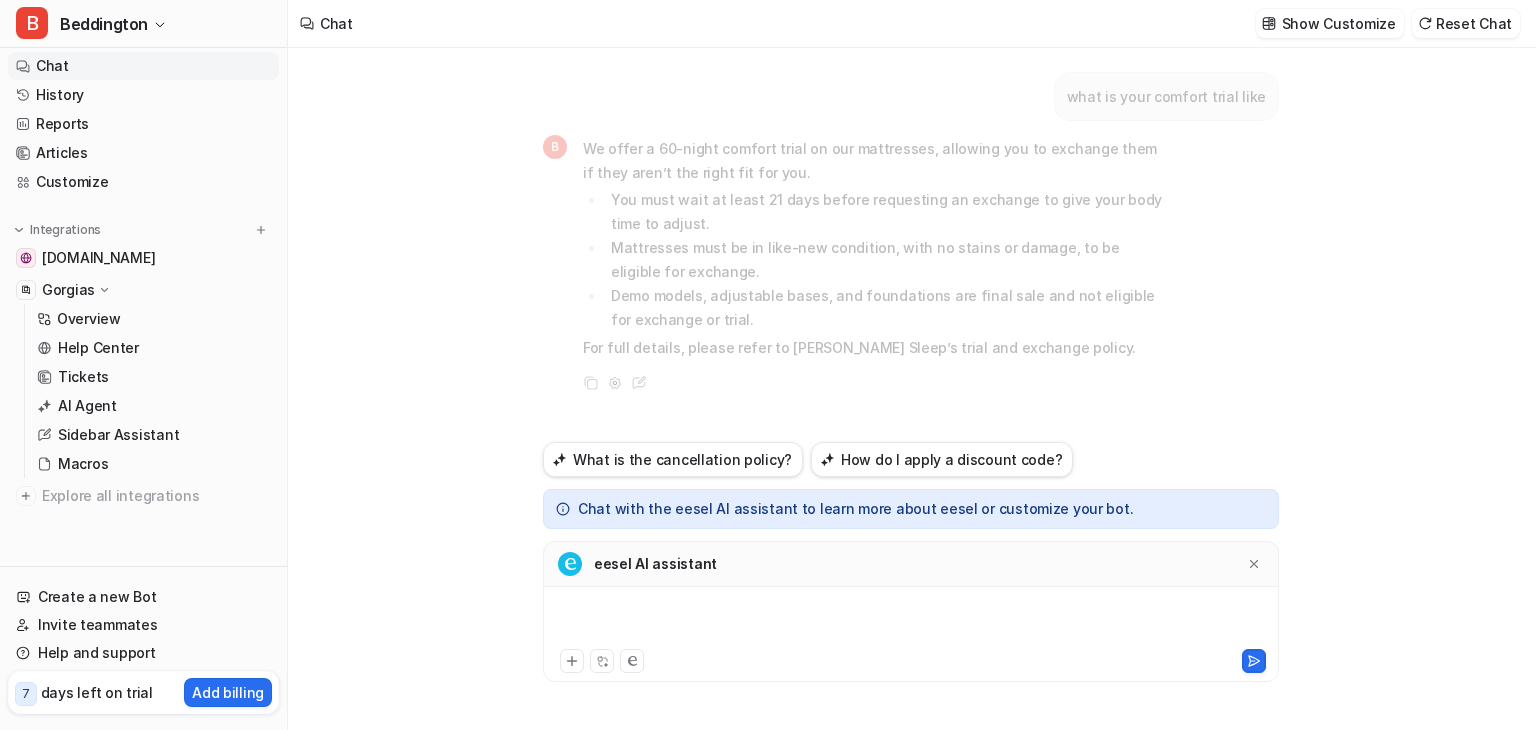 type 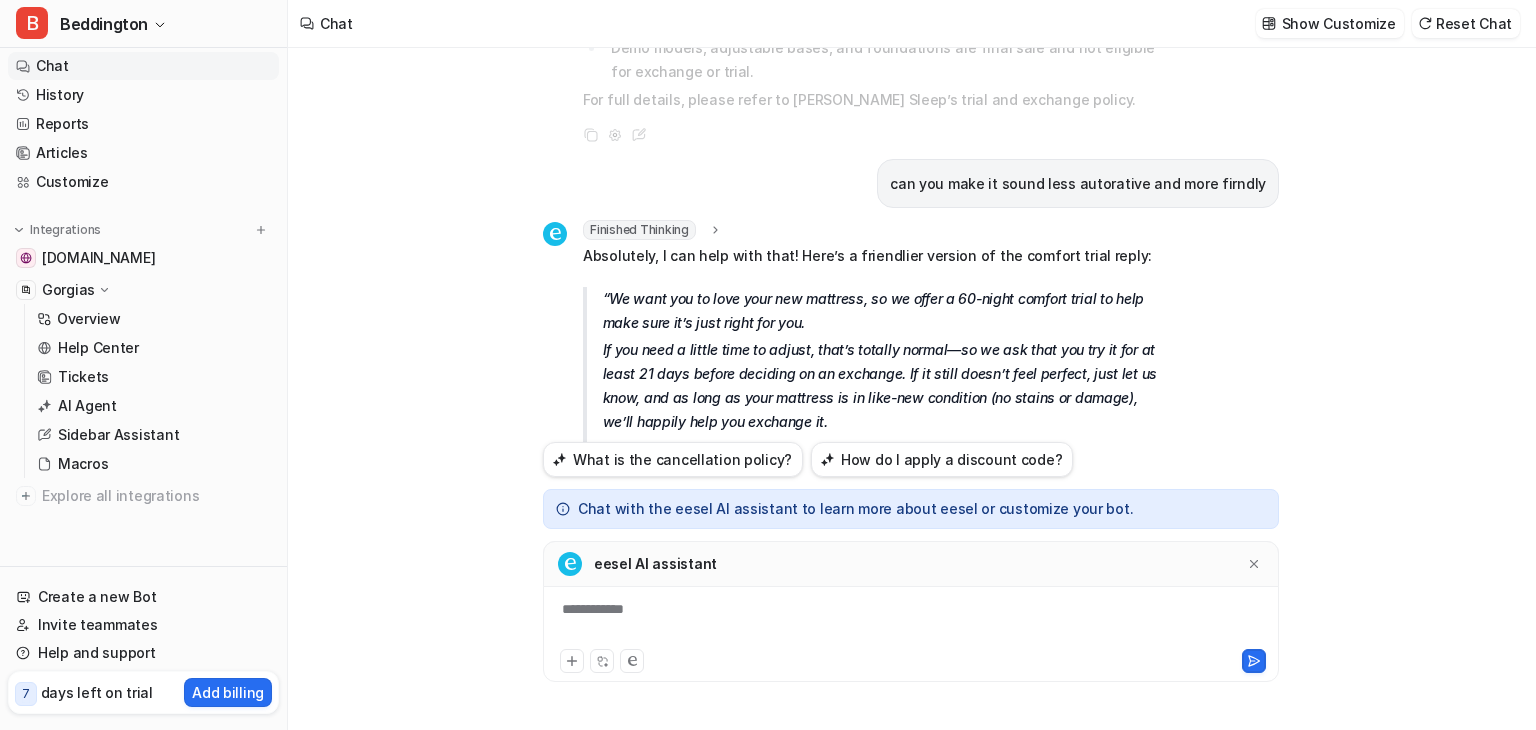 scroll, scrollTop: 384, scrollLeft: 0, axis: vertical 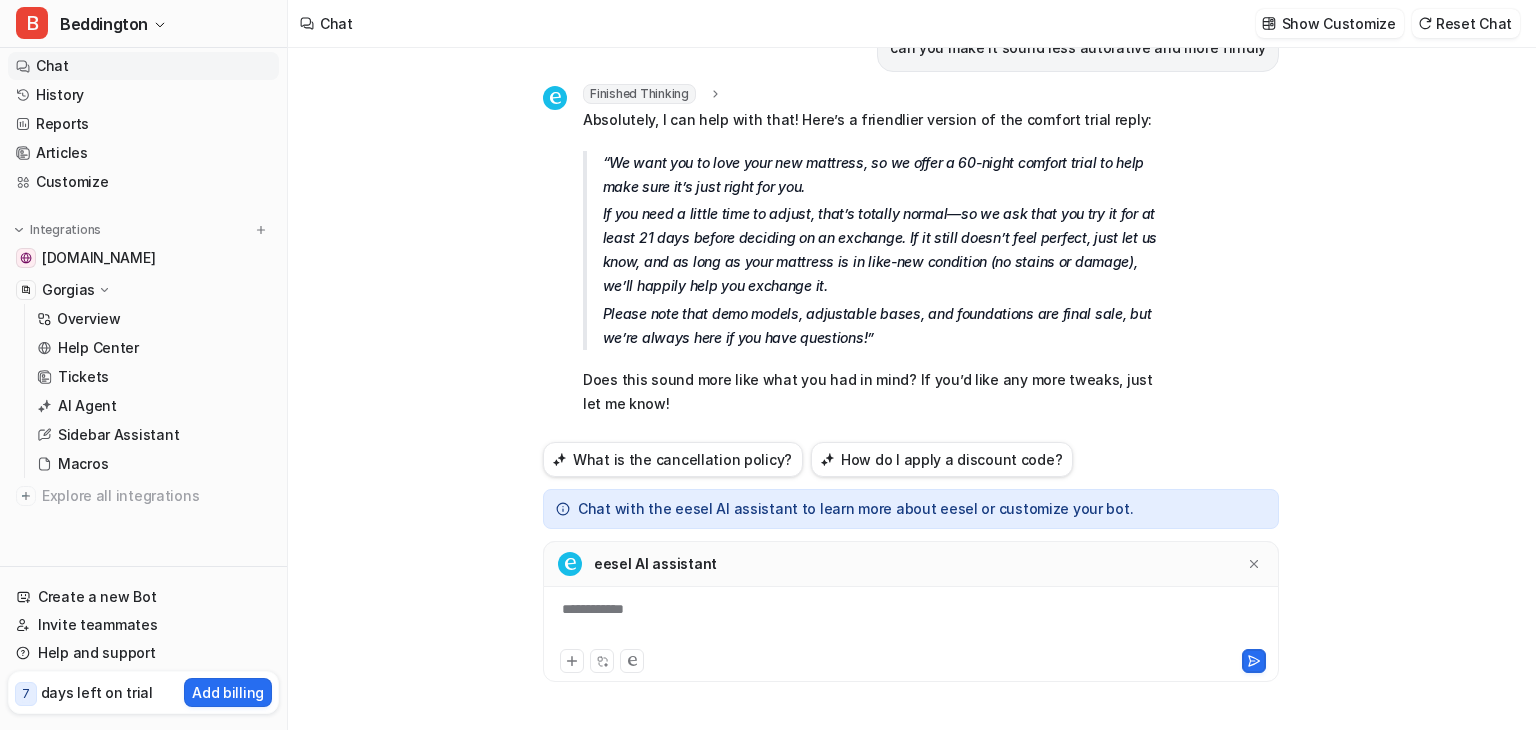 click on "**********" at bounding box center (911, 622) 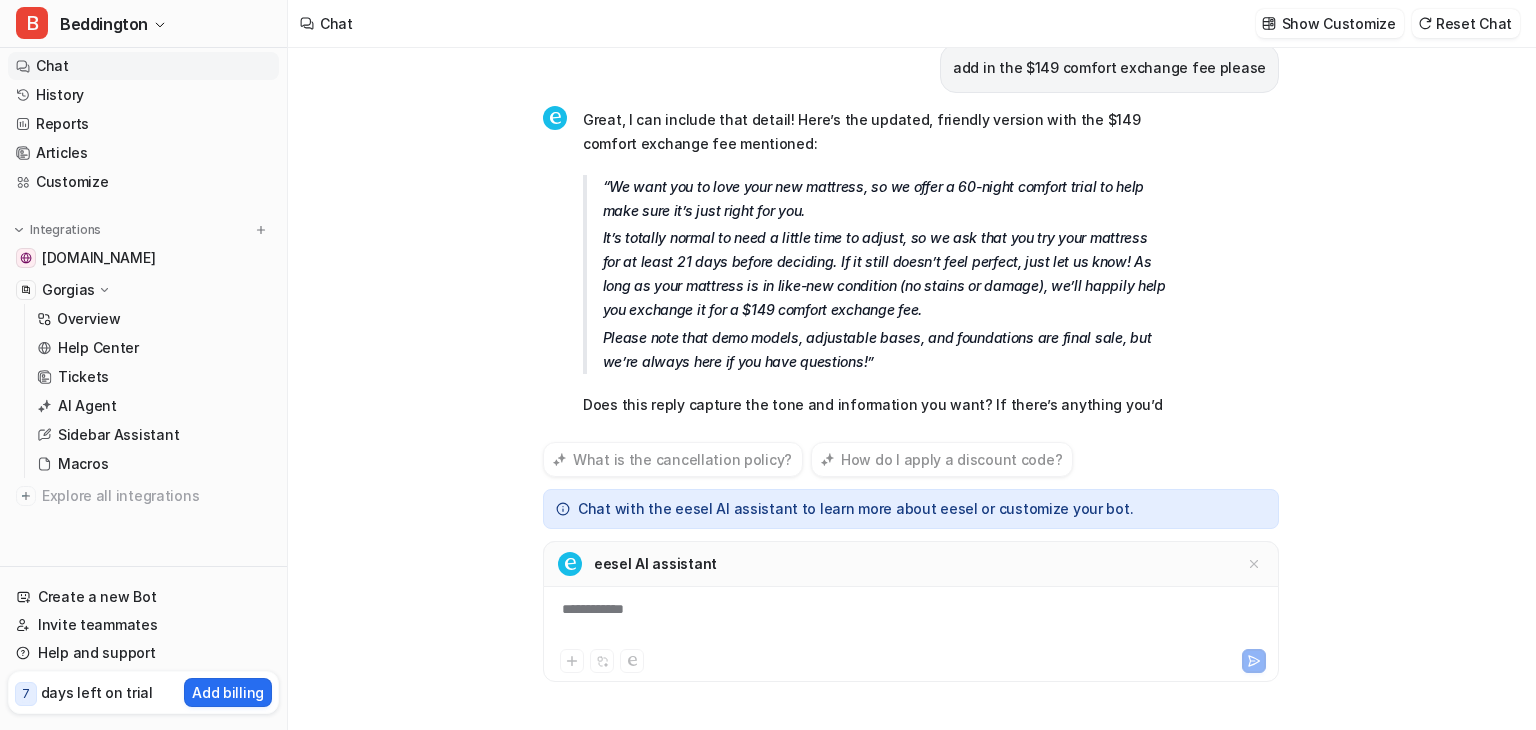 scroll, scrollTop: 796, scrollLeft: 0, axis: vertical 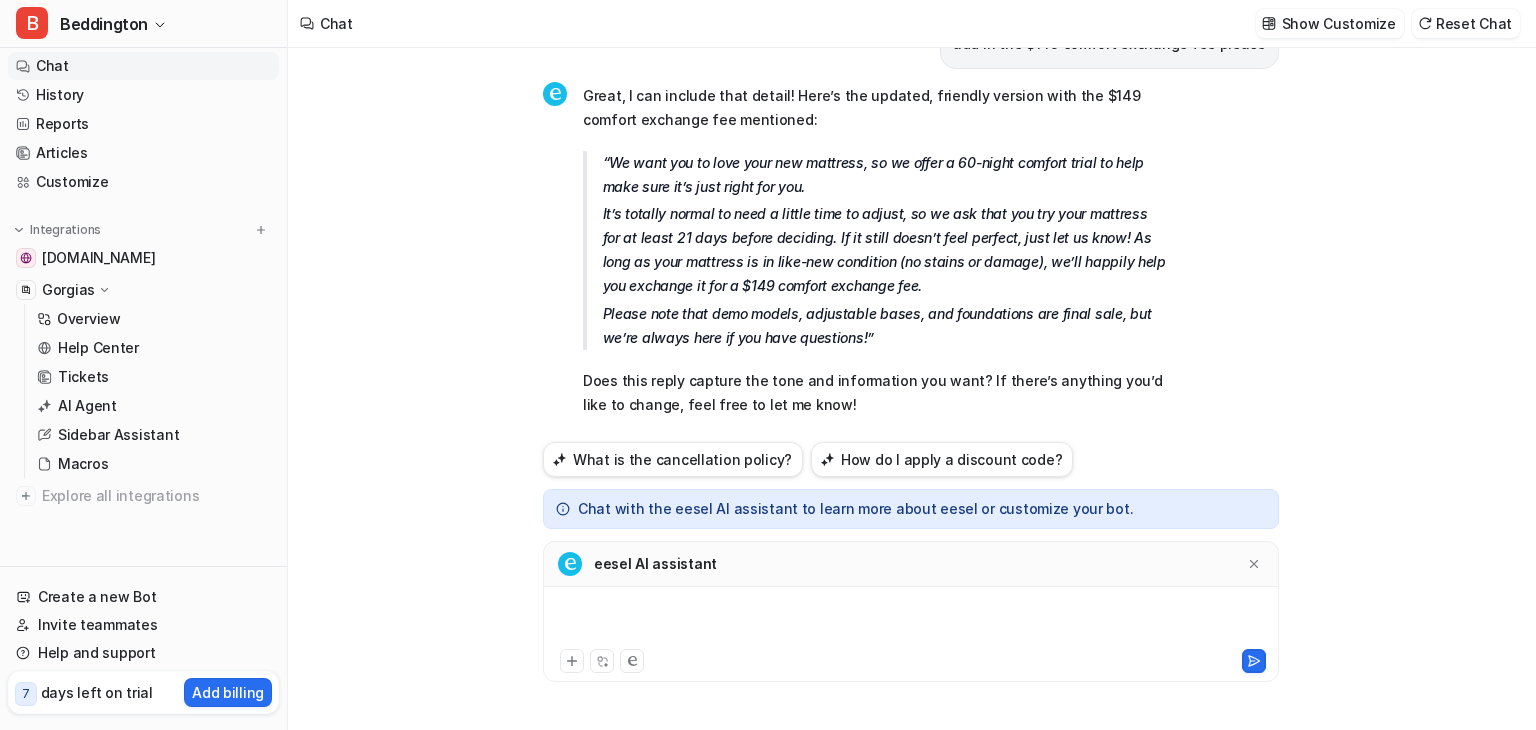 click at bounding box center [911, 622] 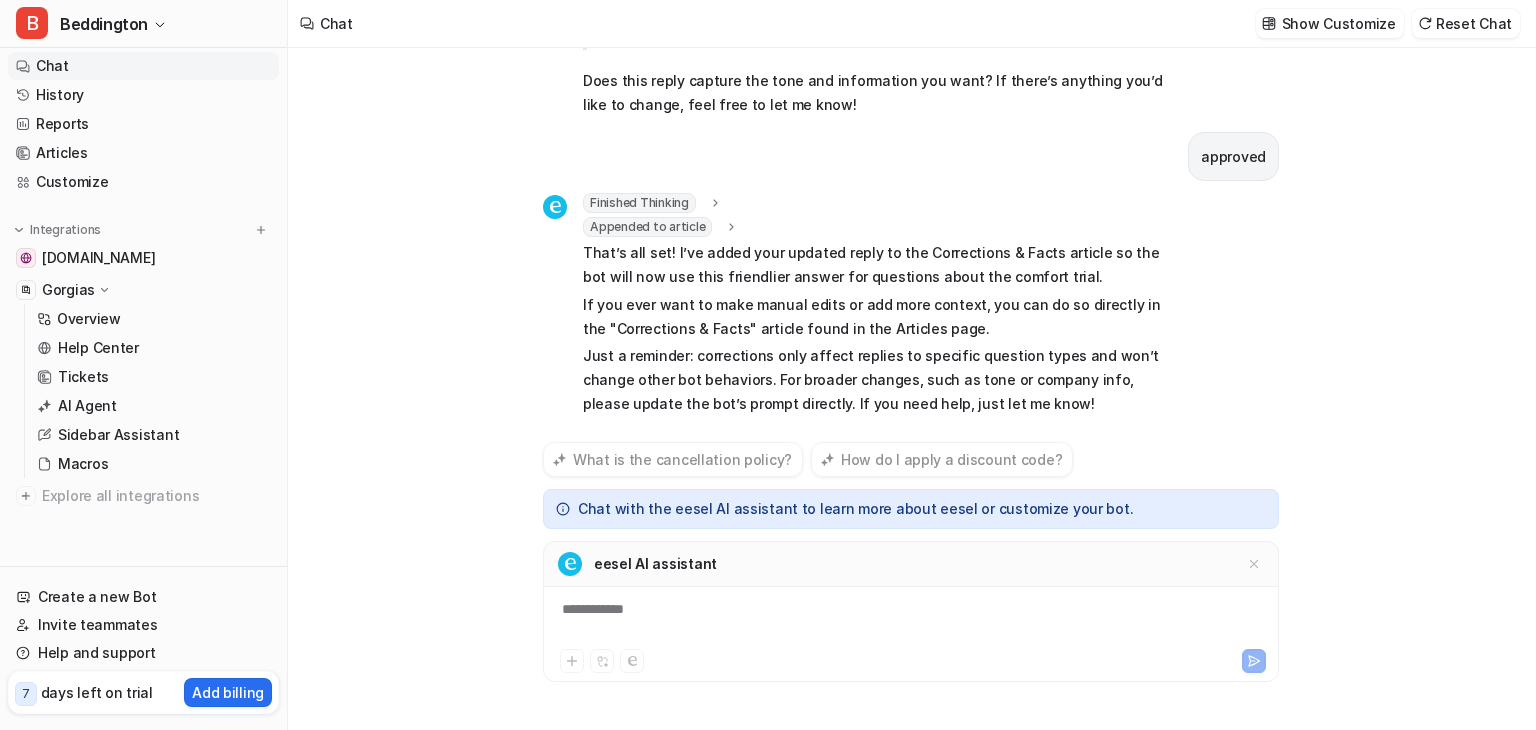 scroll, scrollTop: 1096, scrollLeft: 0, axis: vertical 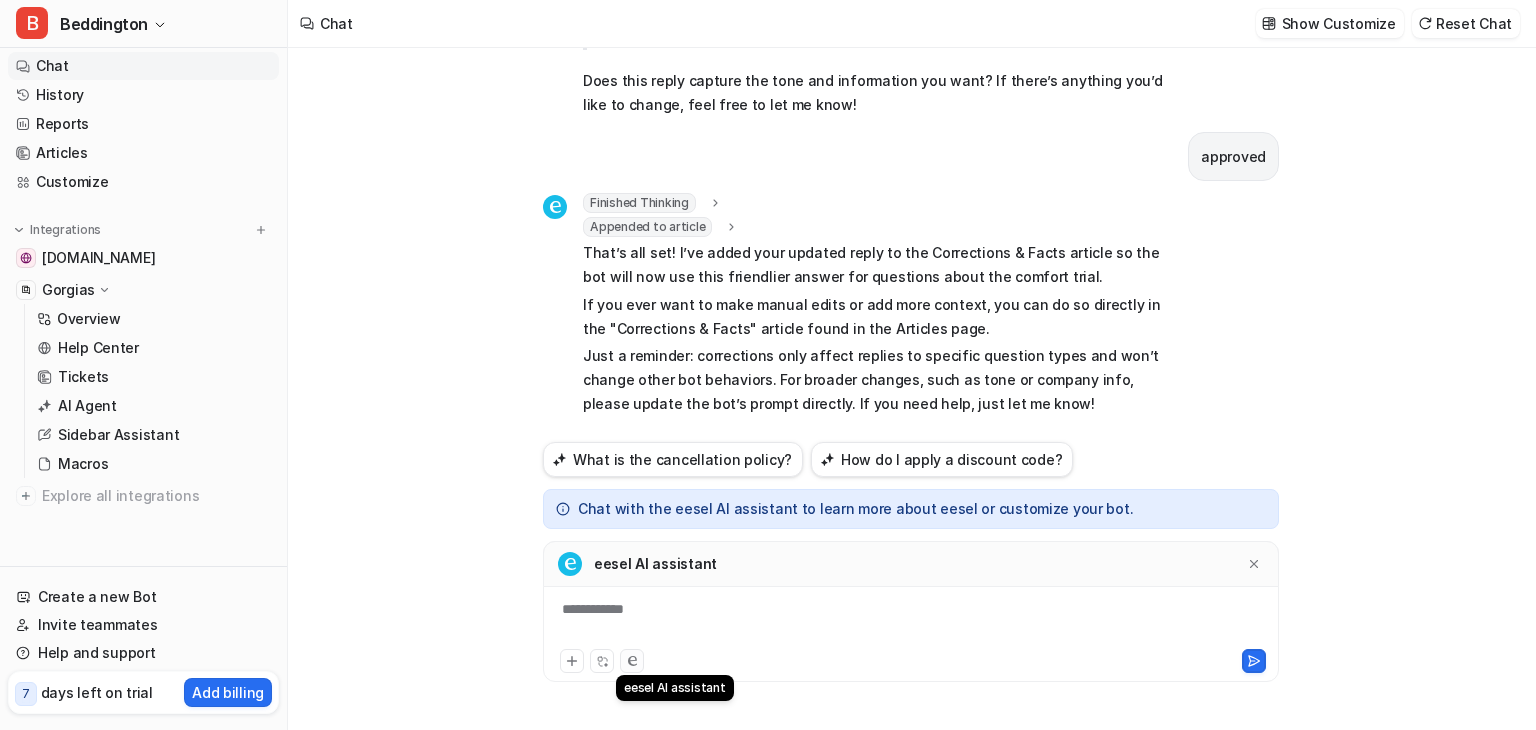 click at bounding box center [632, 661] 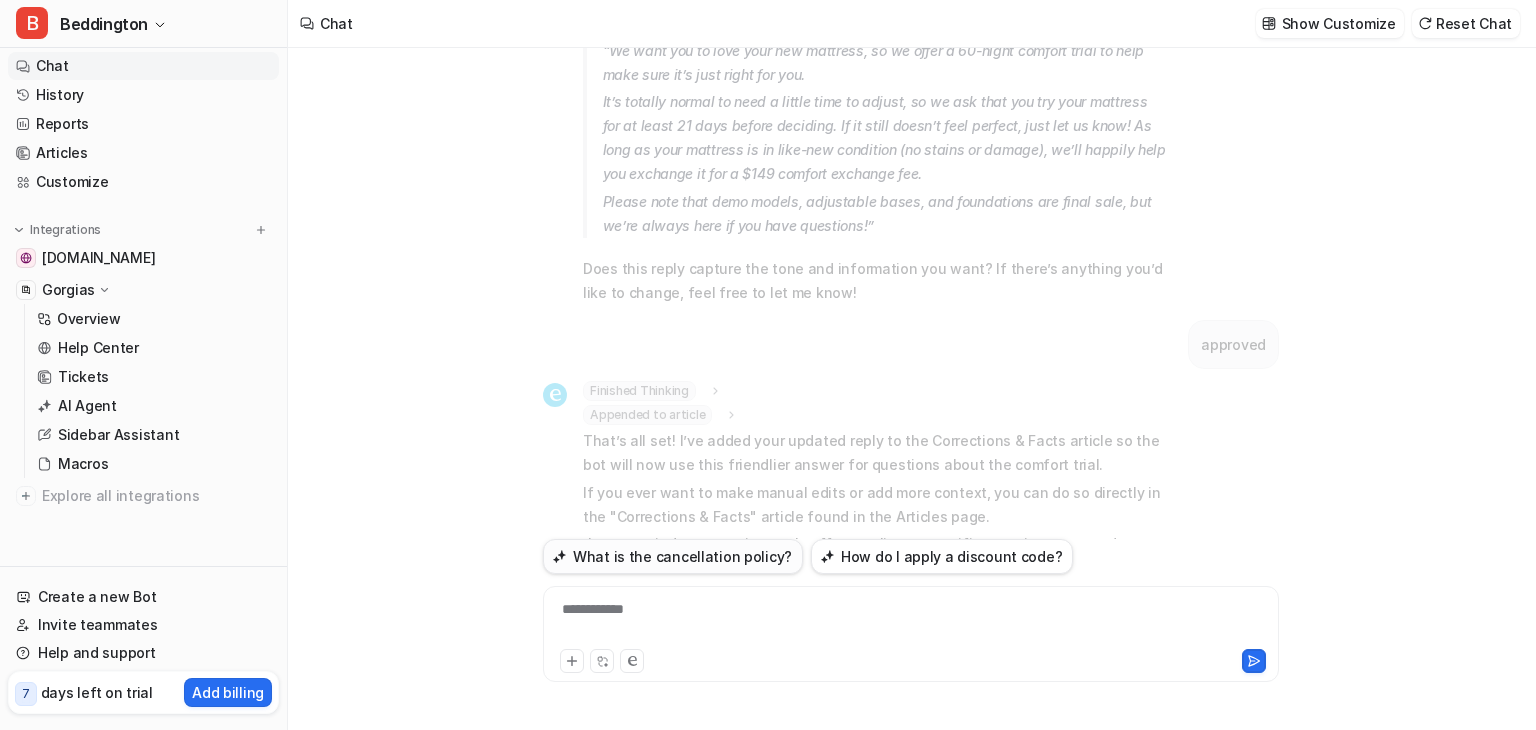 scroll, scrollTop: 999, scrollLeft: 0, axis: vertical 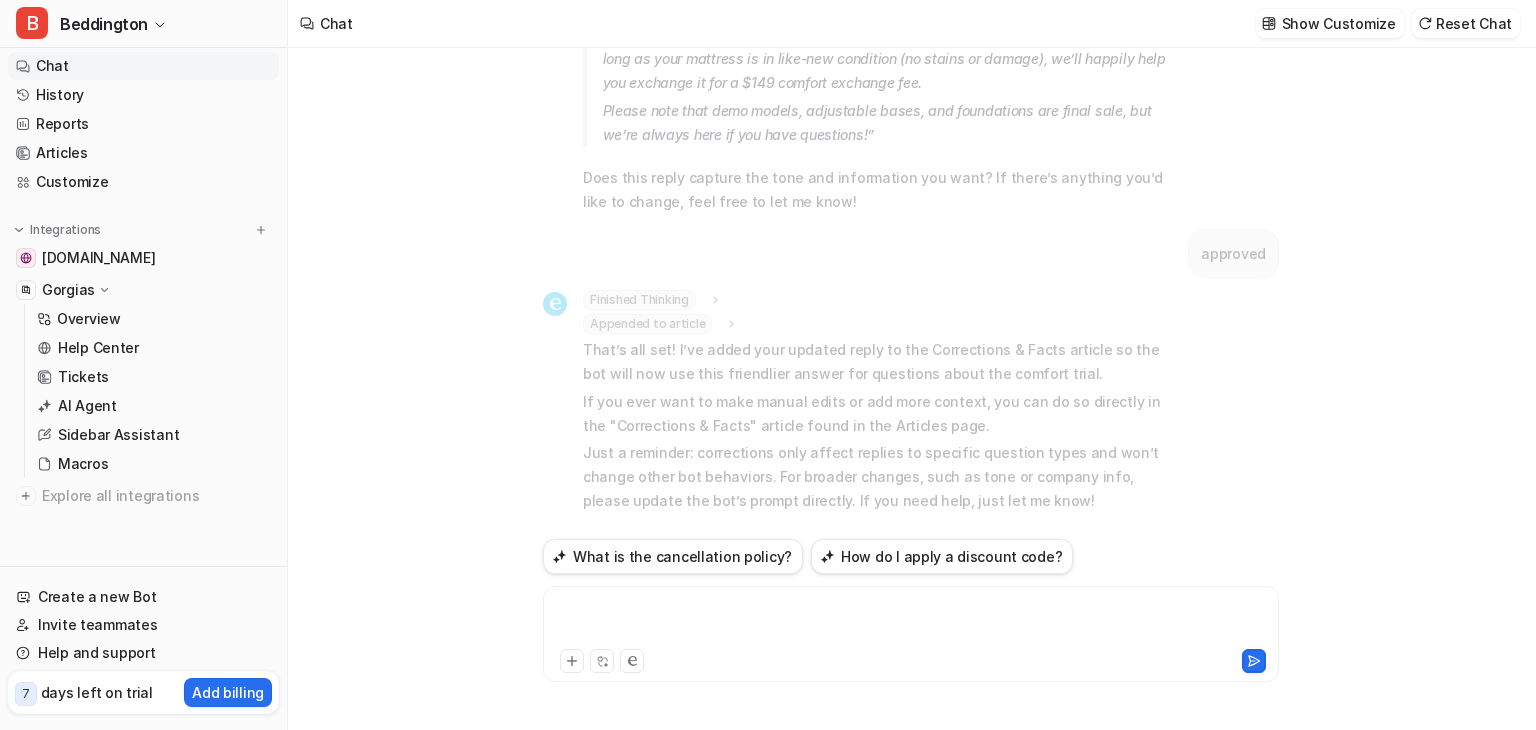 click at bounding box center [911, 622] 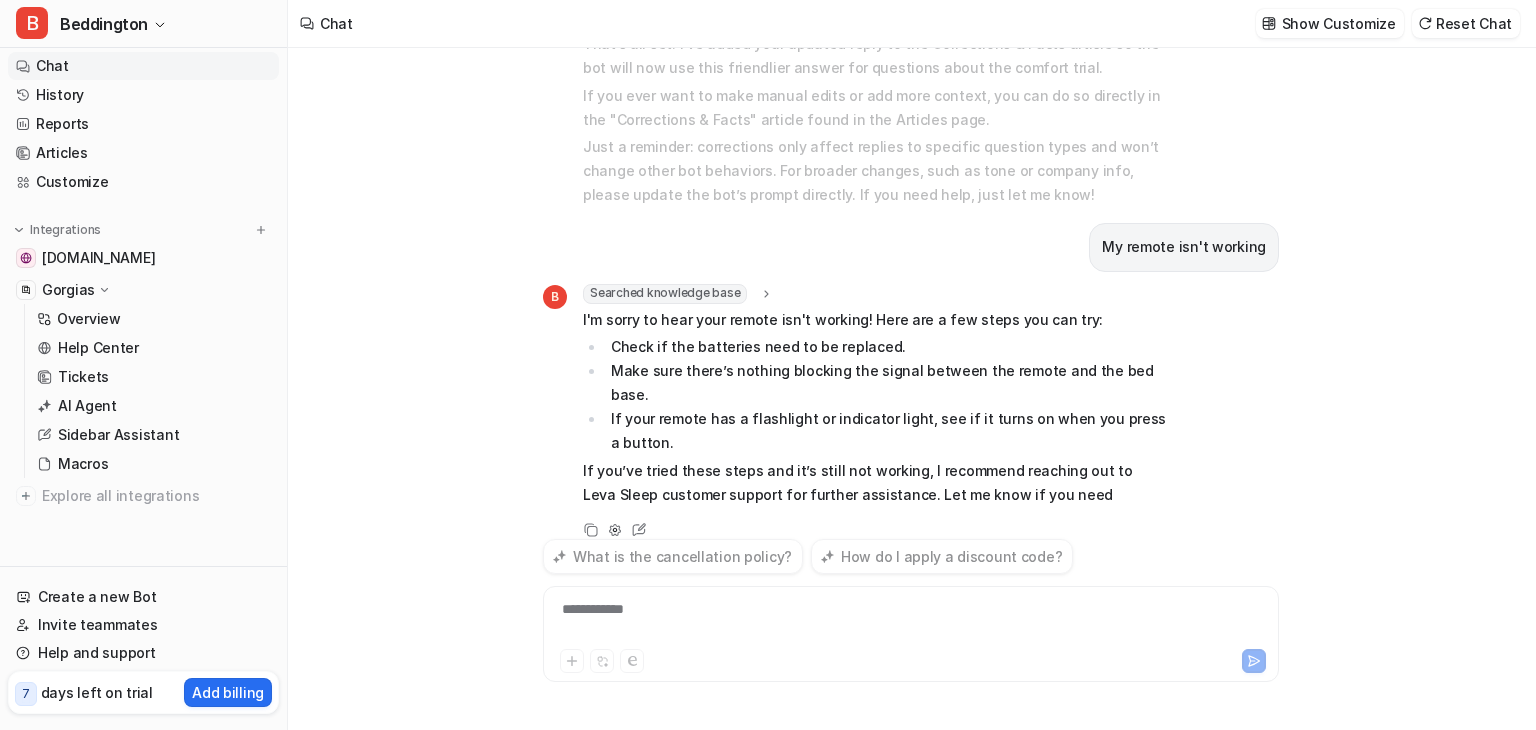 scroll, scrollTop: 1329, scrollLeft: 0, axis: vertical 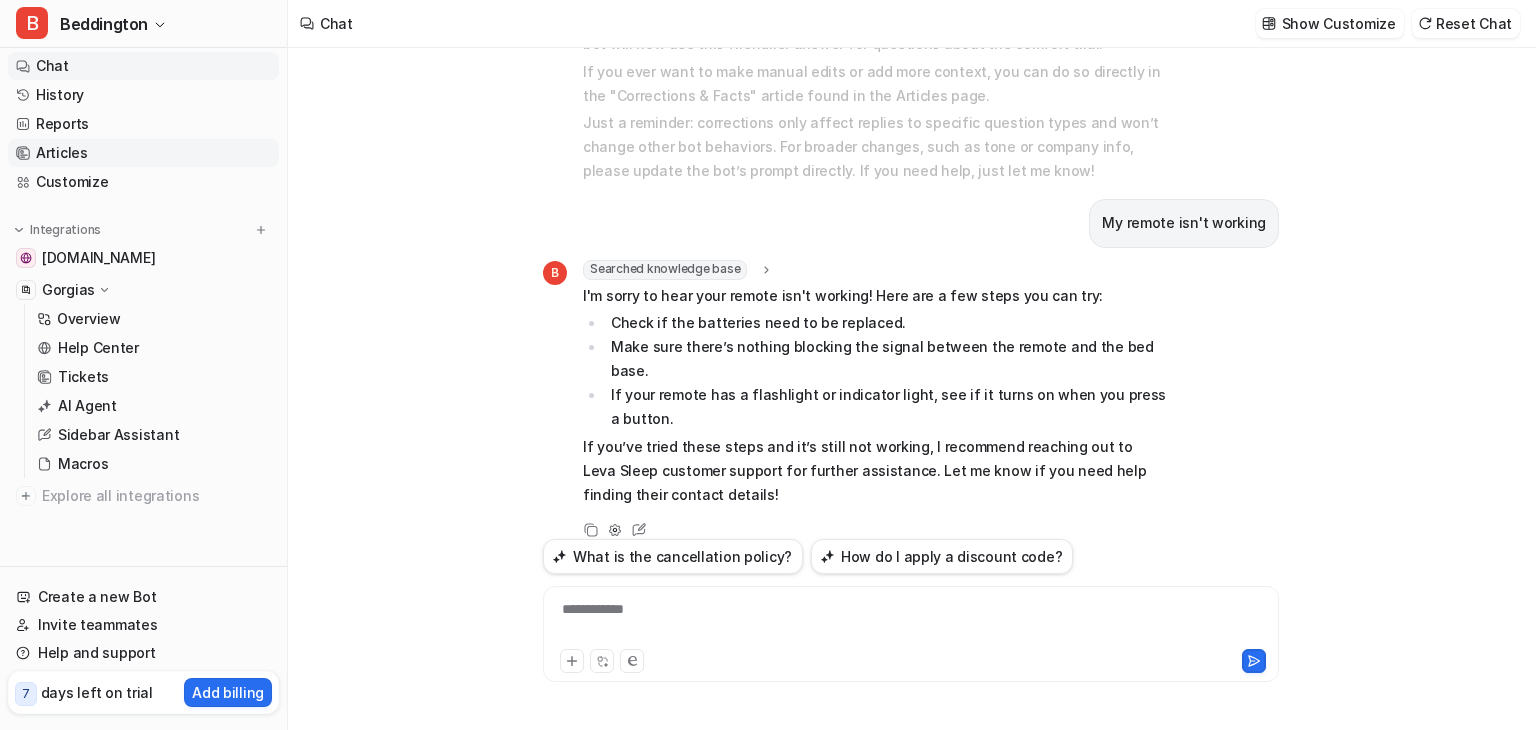 click on "Articles" at bounding box center (143, 153) 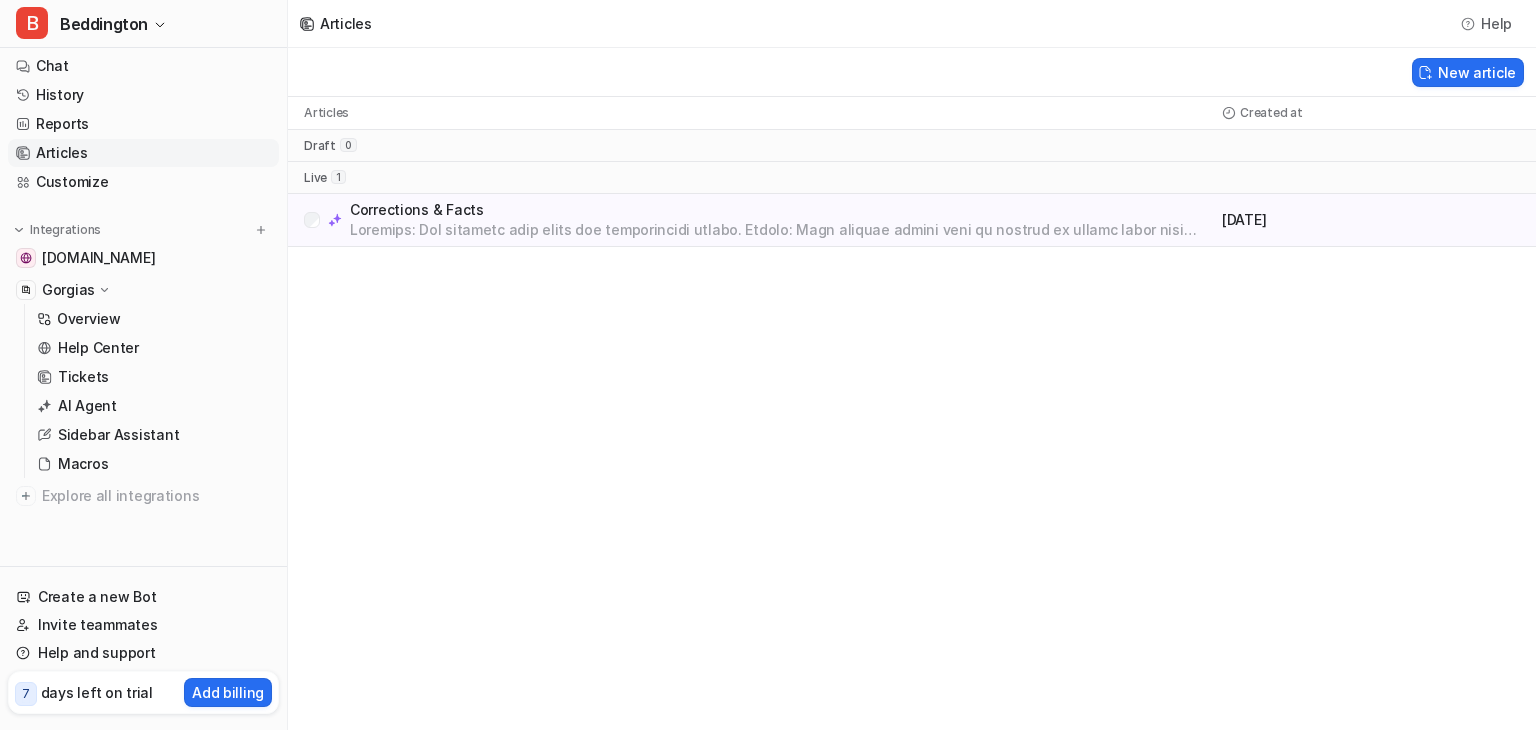 click on "live" at bounding box center (315, 178) 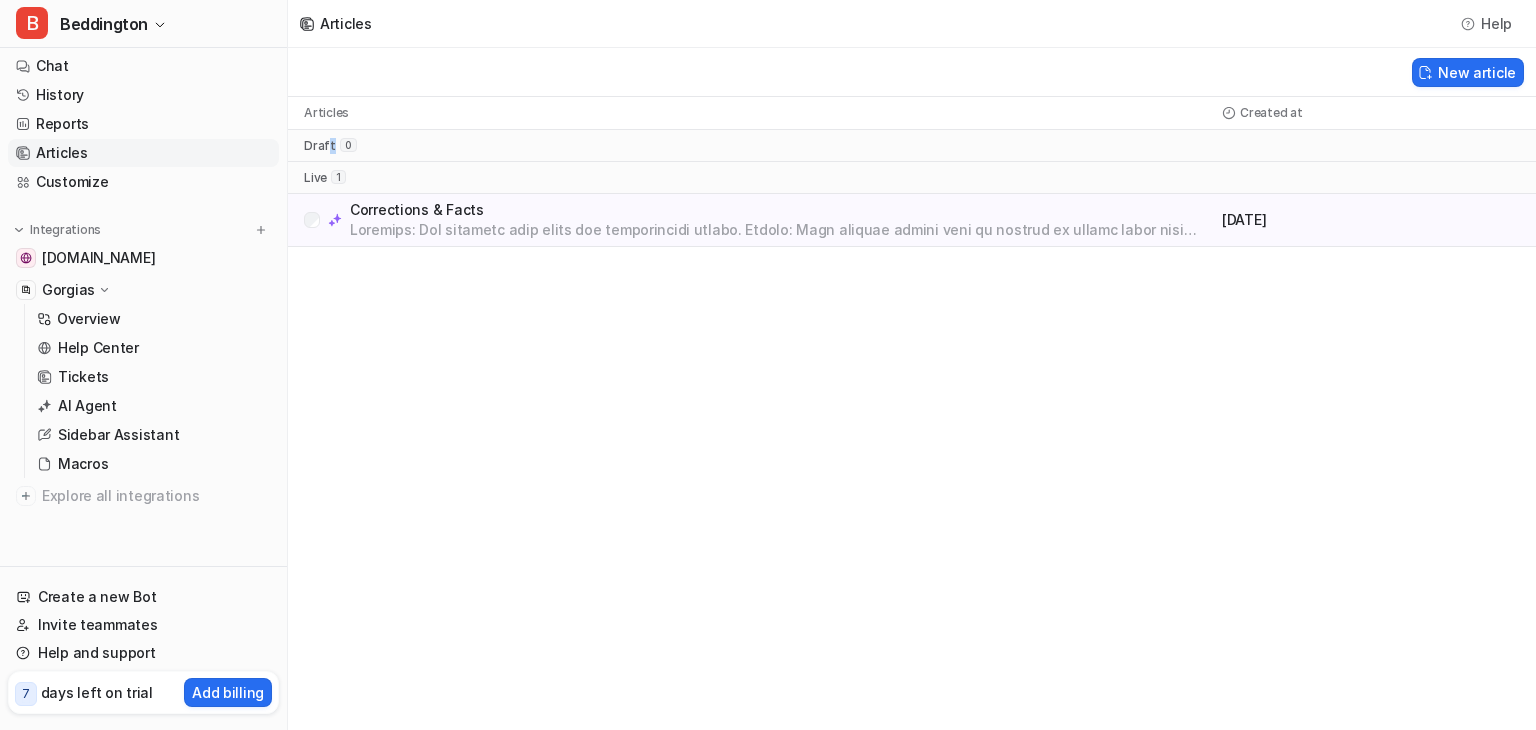 click on "draft" at bounding box center [320, 146] 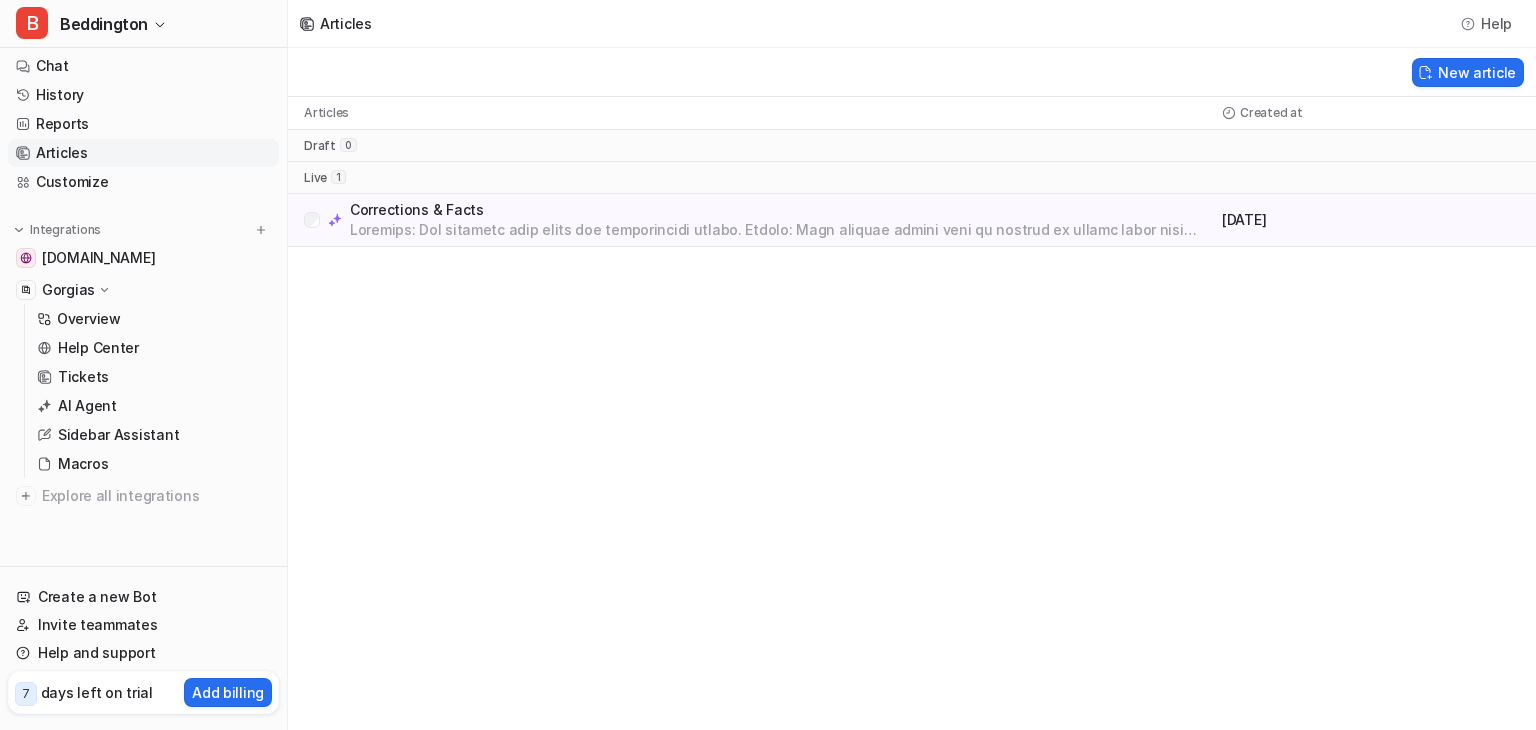 drag, startPoint x: 344, startPoint y: 133, endPoint x: 344, endPoint y: 107, distance: 26 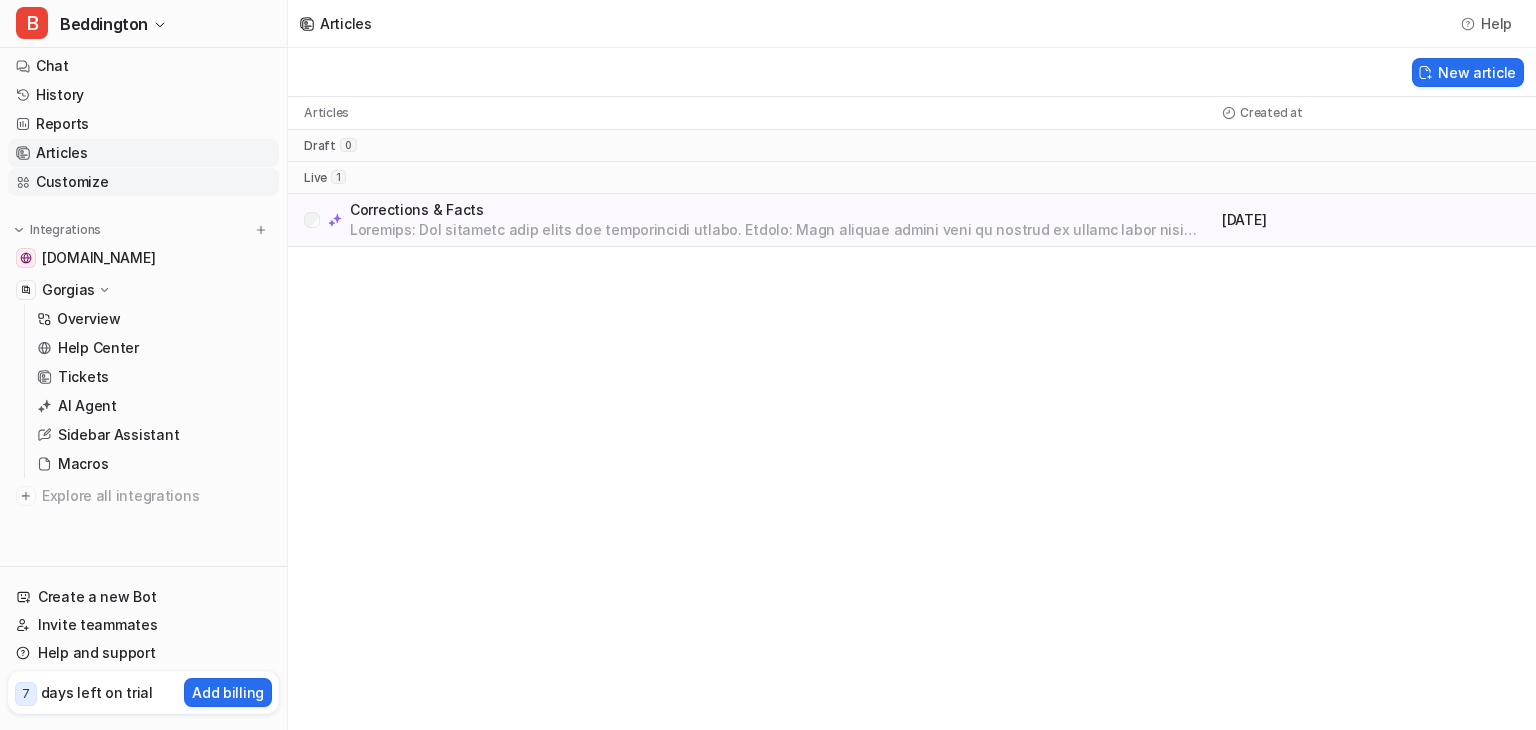 click on "Customize" at bounding box center (143, 182) 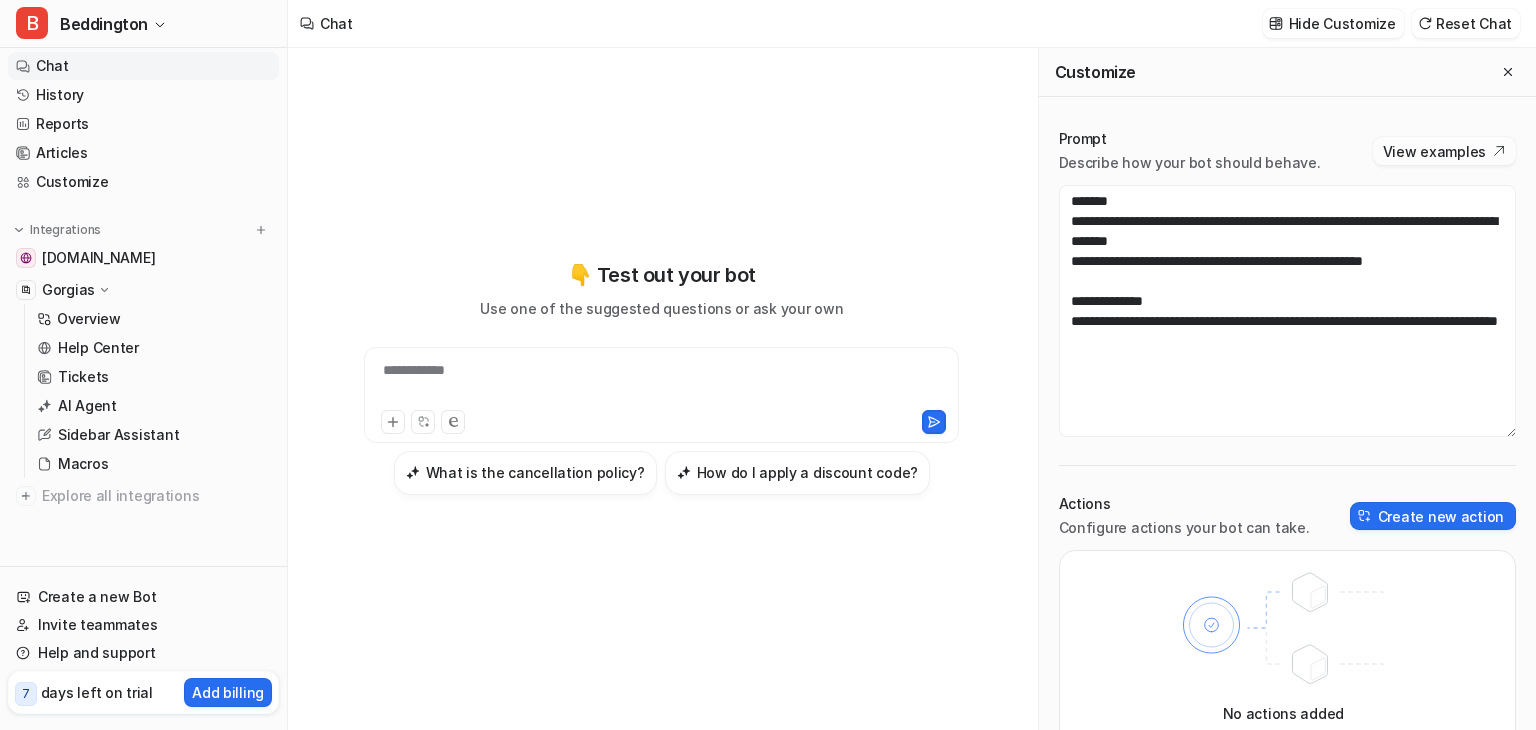 click on "View examples" at bounding box center [1444, 151] 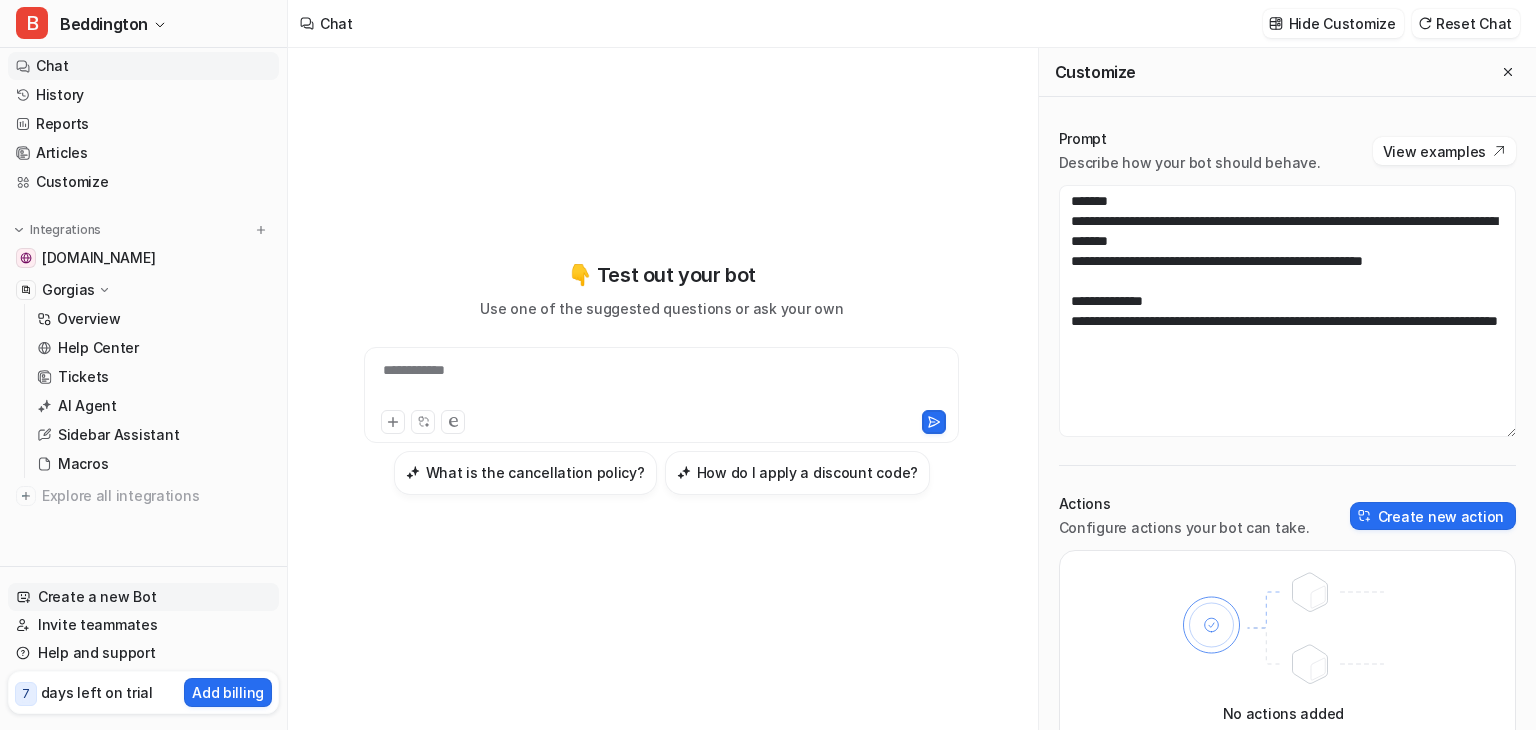 click on "Create a new Bot" at bounding box center [143, 597] 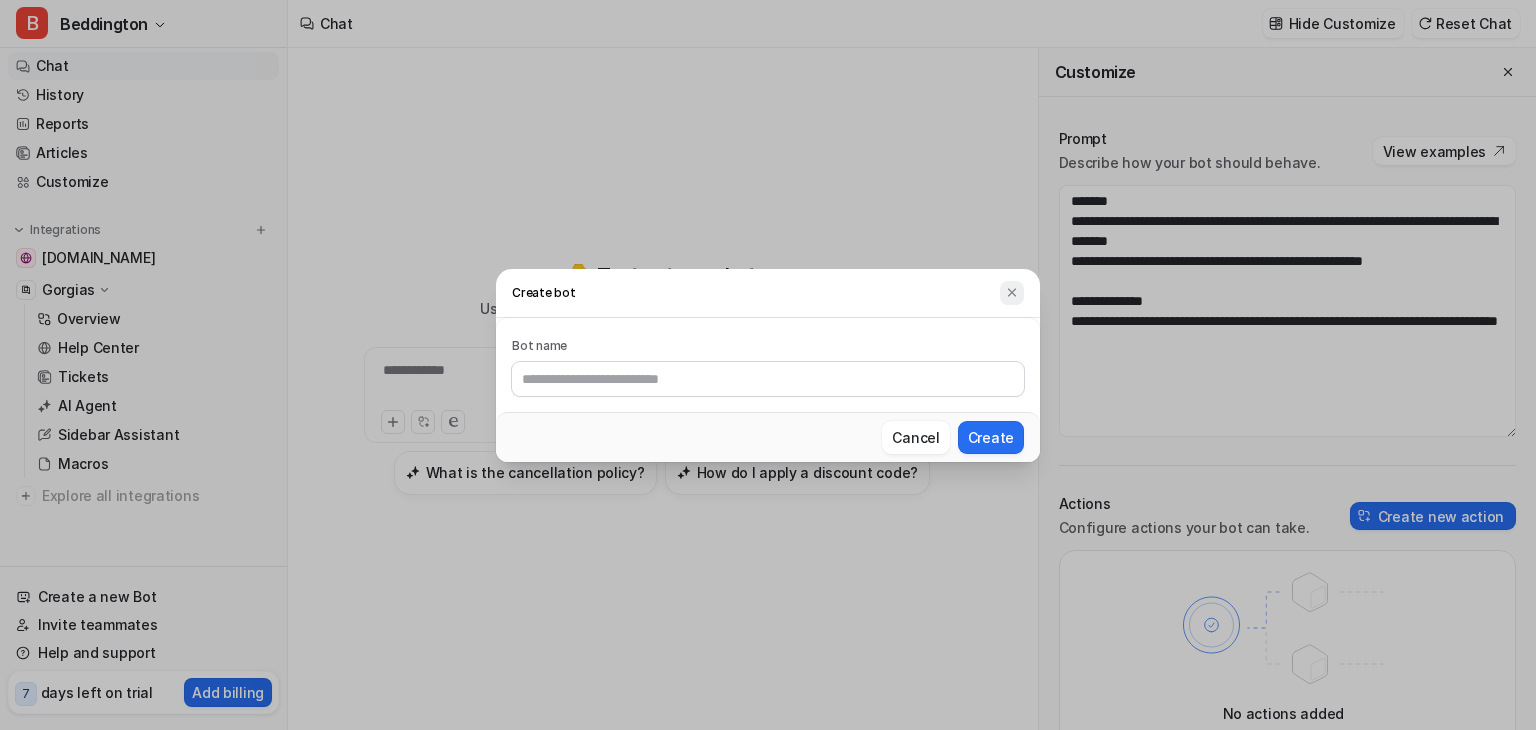 click at bounding box center (1012, 293) 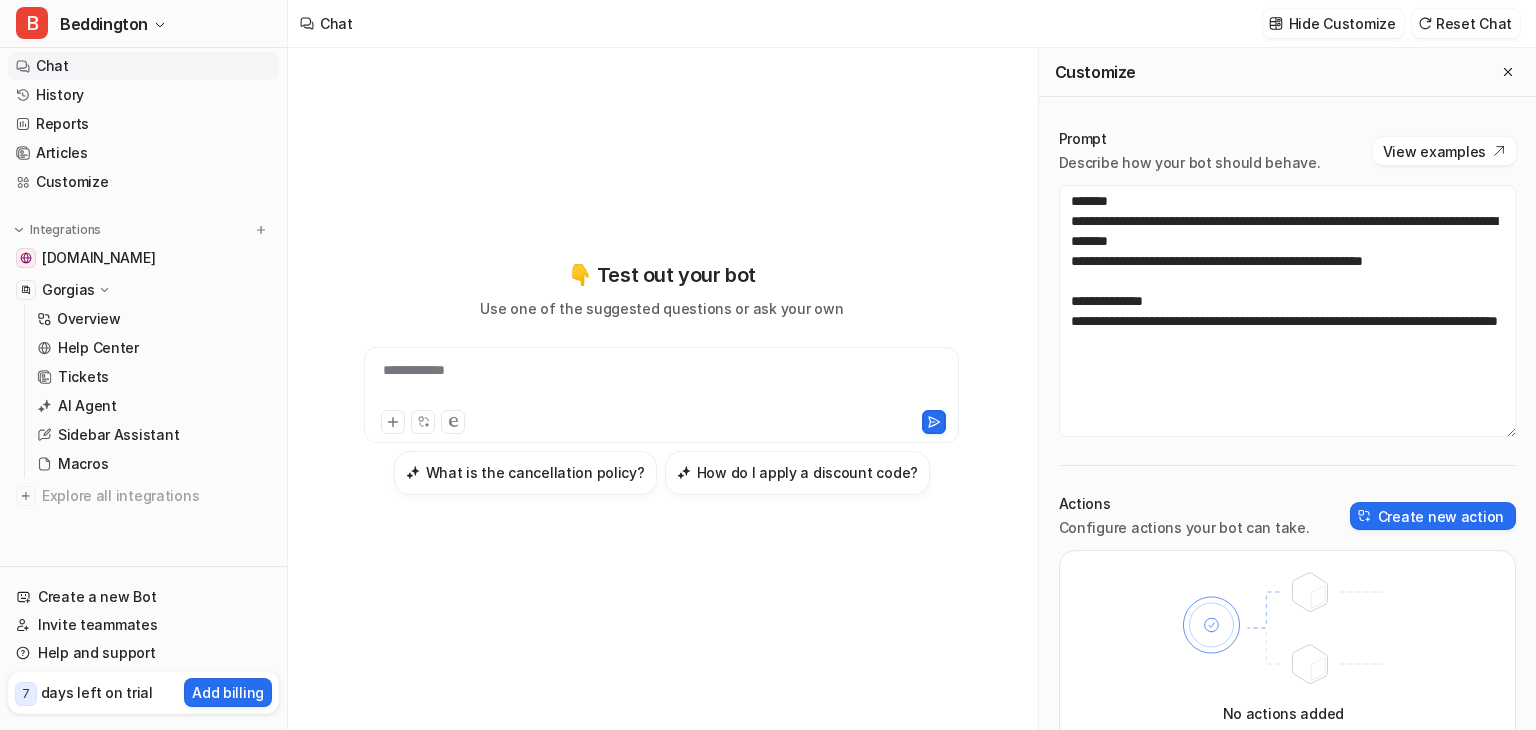 scroll, scrollTop: 52, scrollLeft: 0, axis: vertical 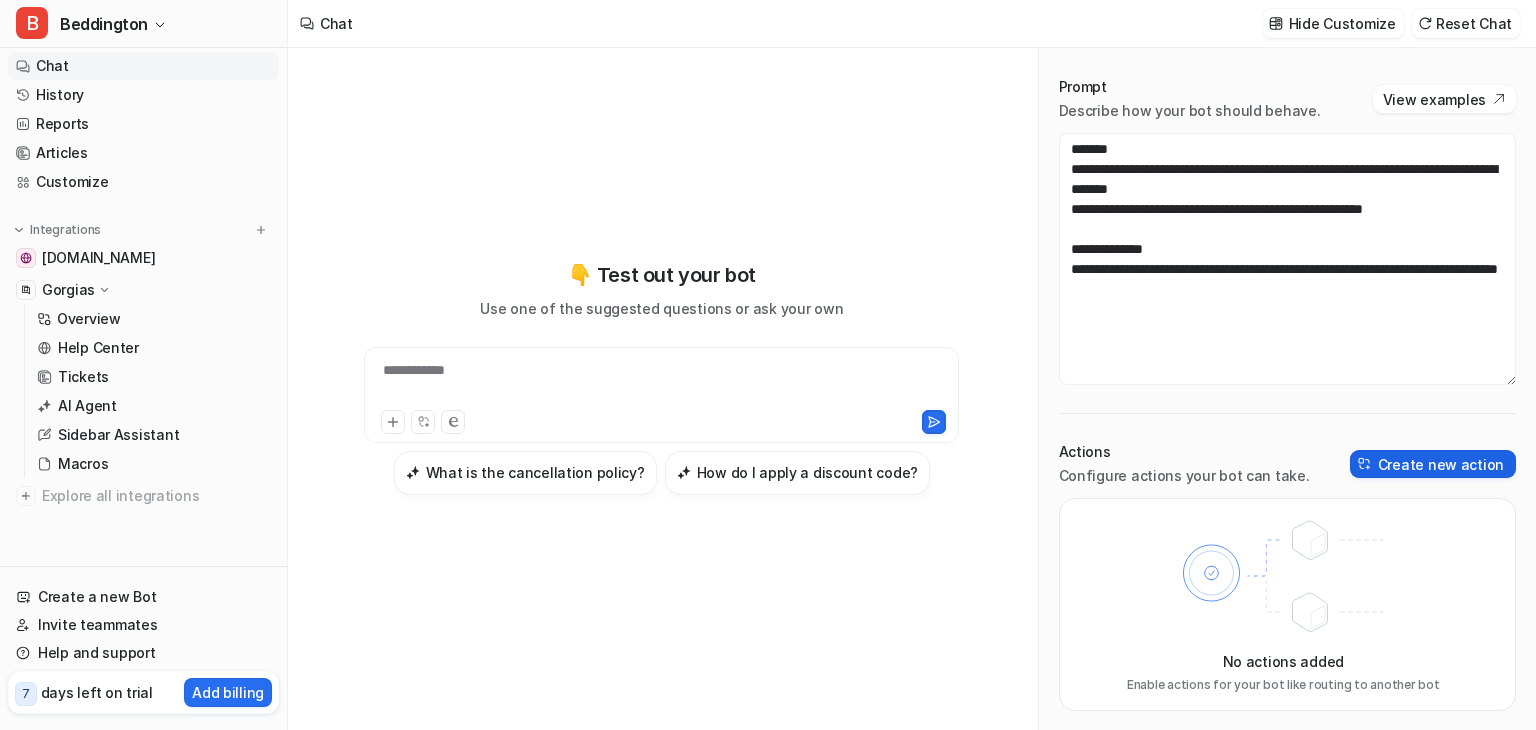click on "Create new action" at bounding box center [1433, 464] 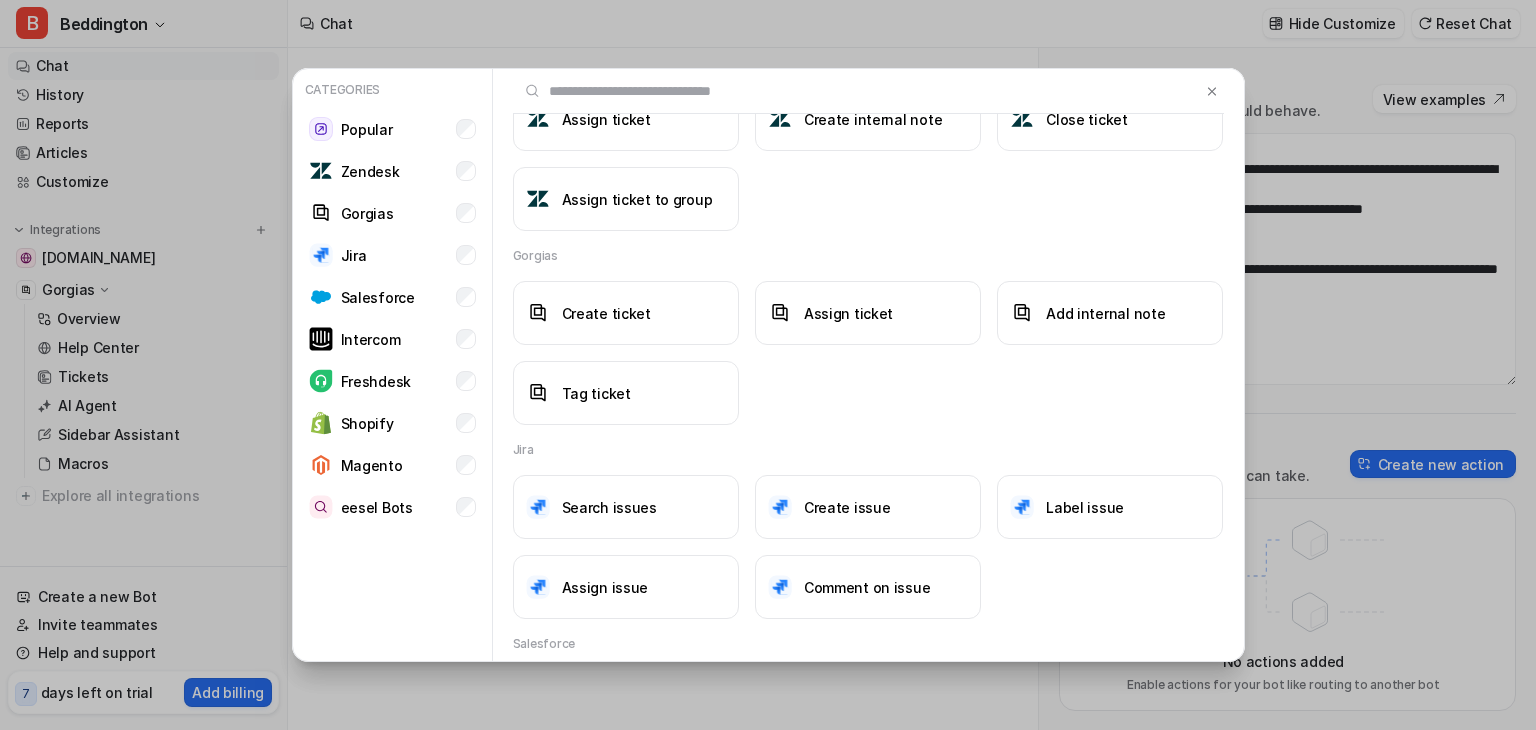 scroll, scrollTop: 400, scrollLeft: 0, axis: vertical 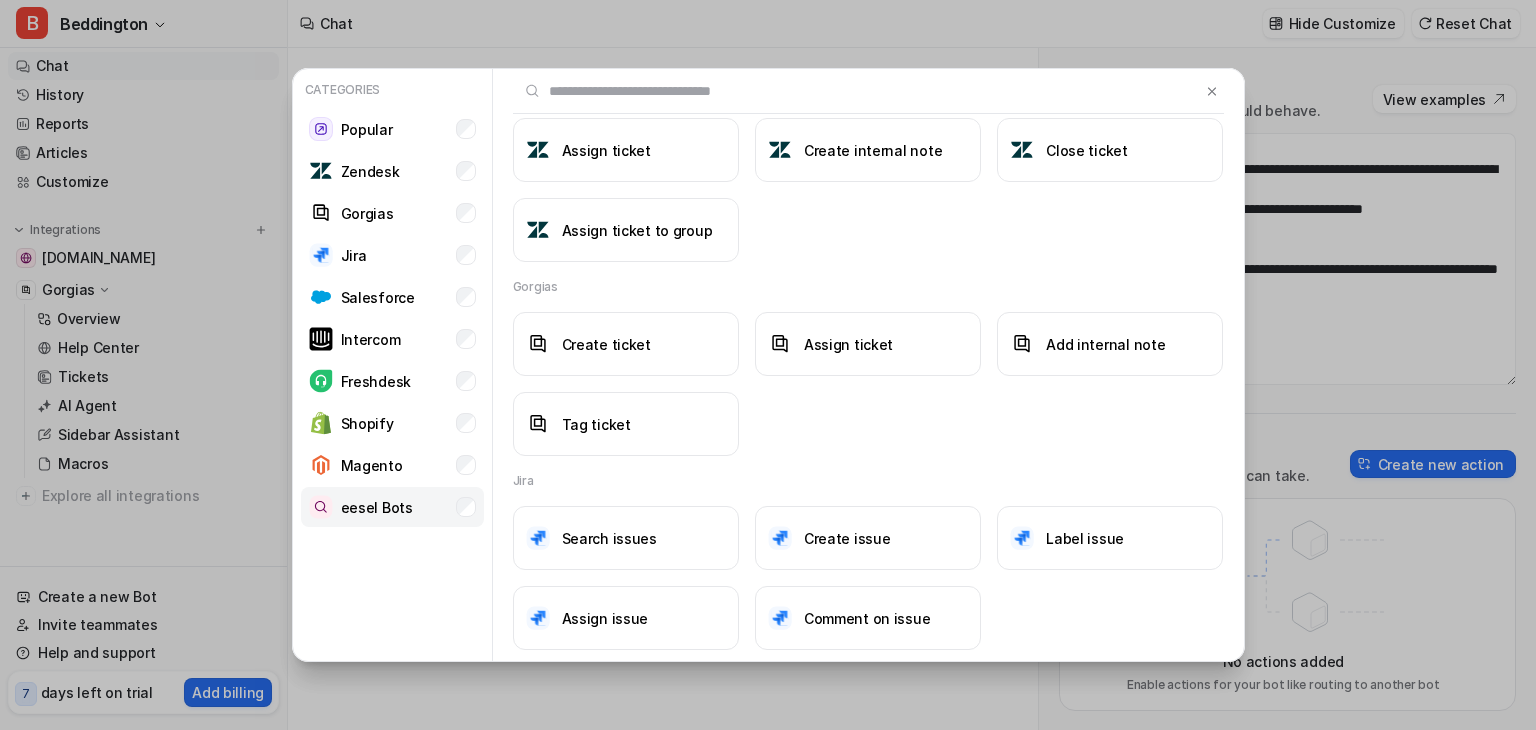 click on "eesel Bots" at bounding box center (377, 507) 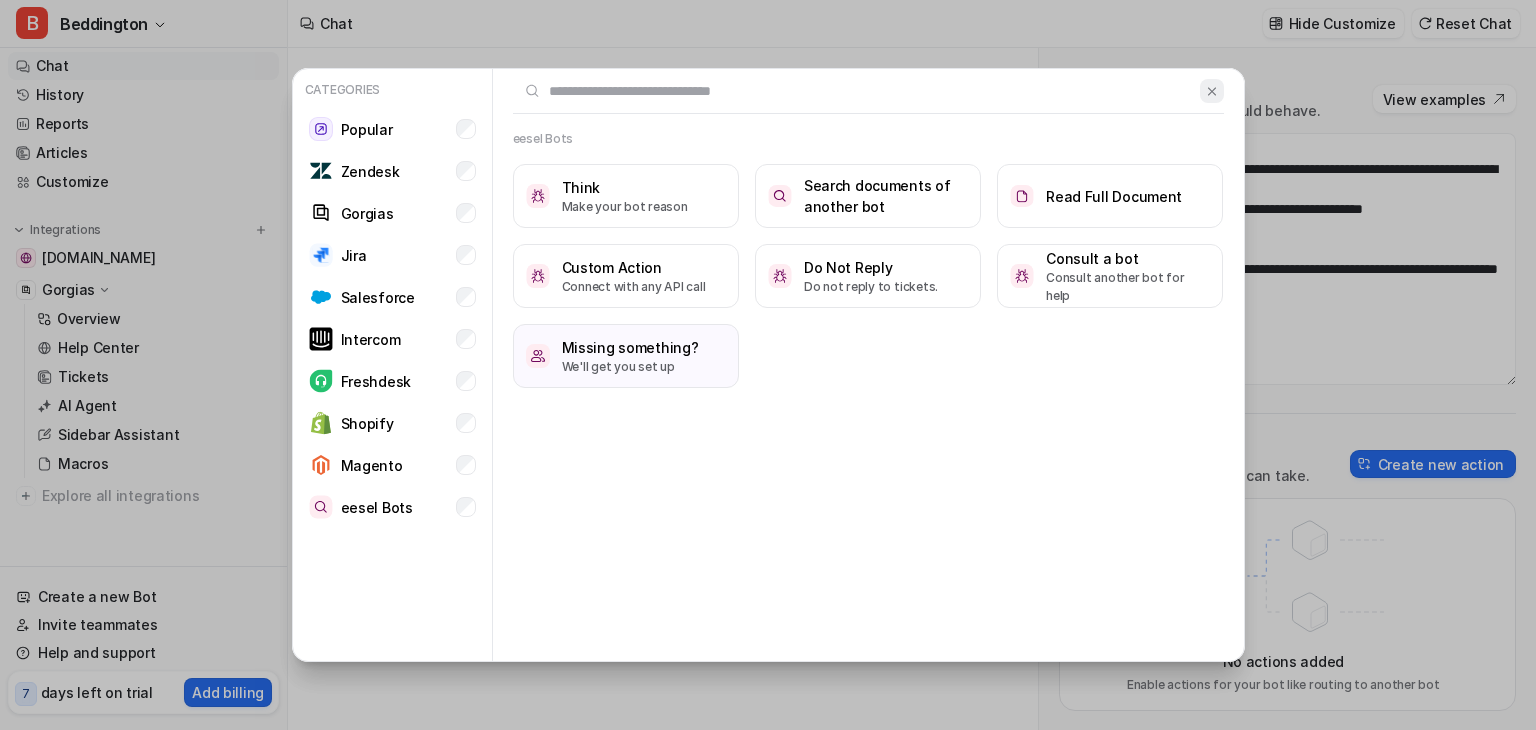 click at bounding box center (1211, 91) 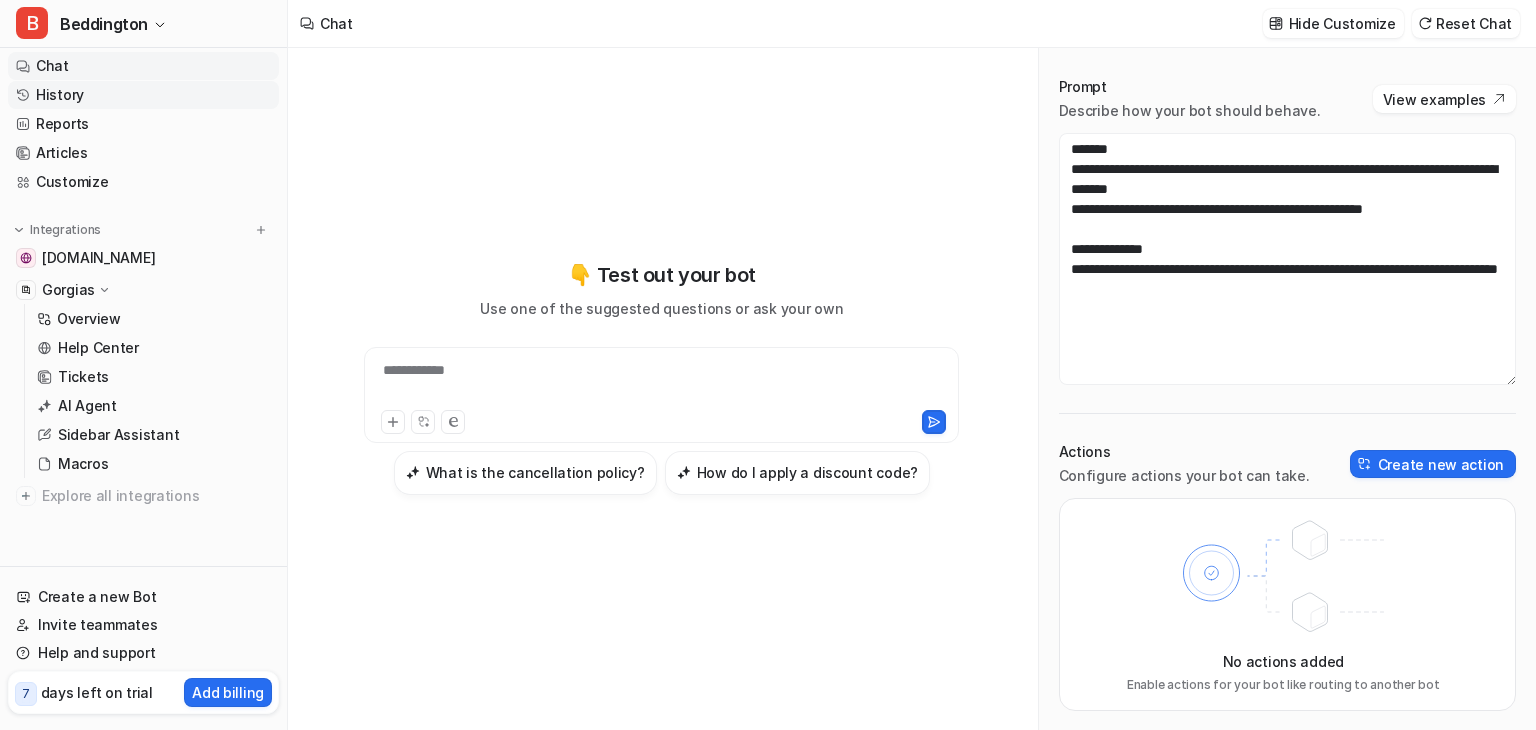 click on "History" at bounding box center (143, 95) 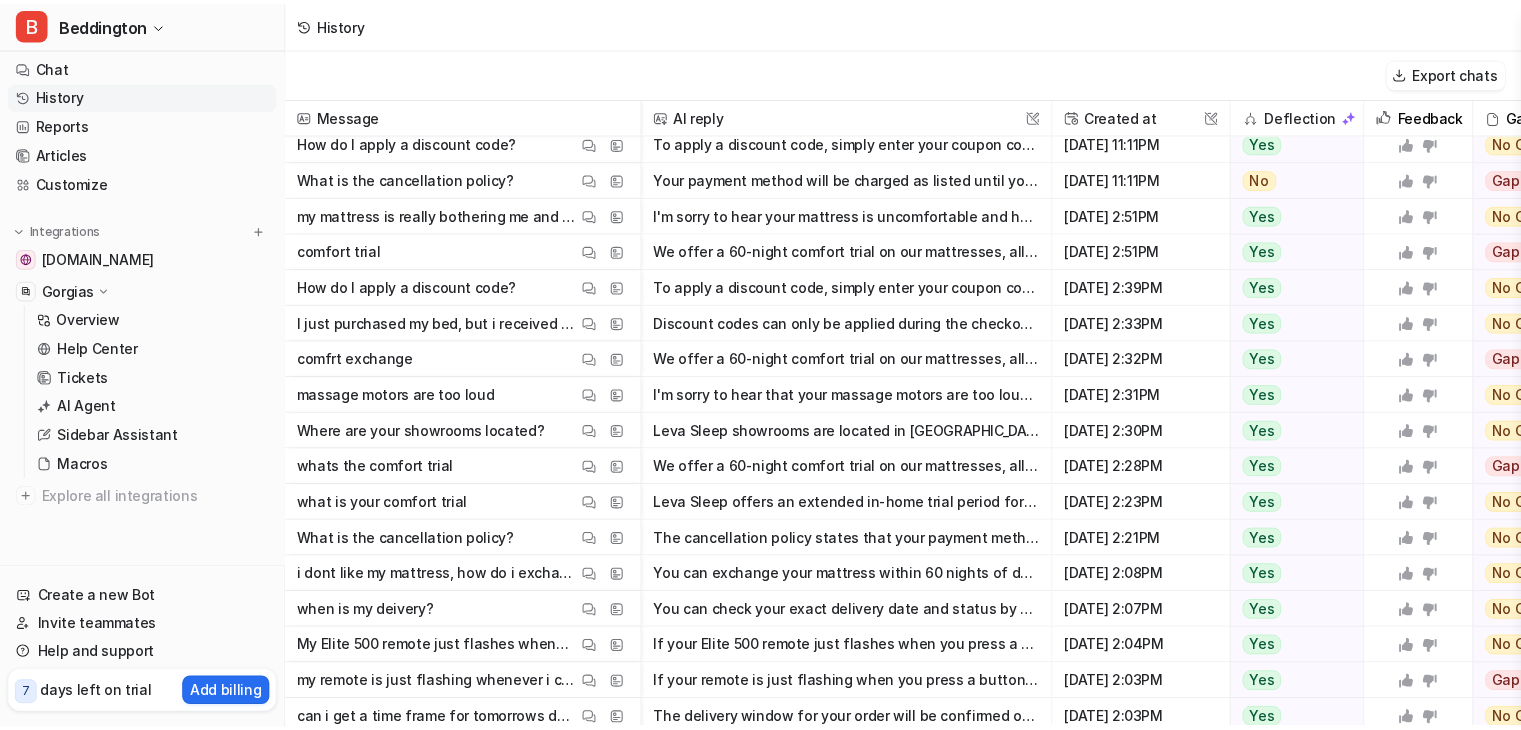 scroll, scrollTop: 0, scrollLeft: 0, axis: both 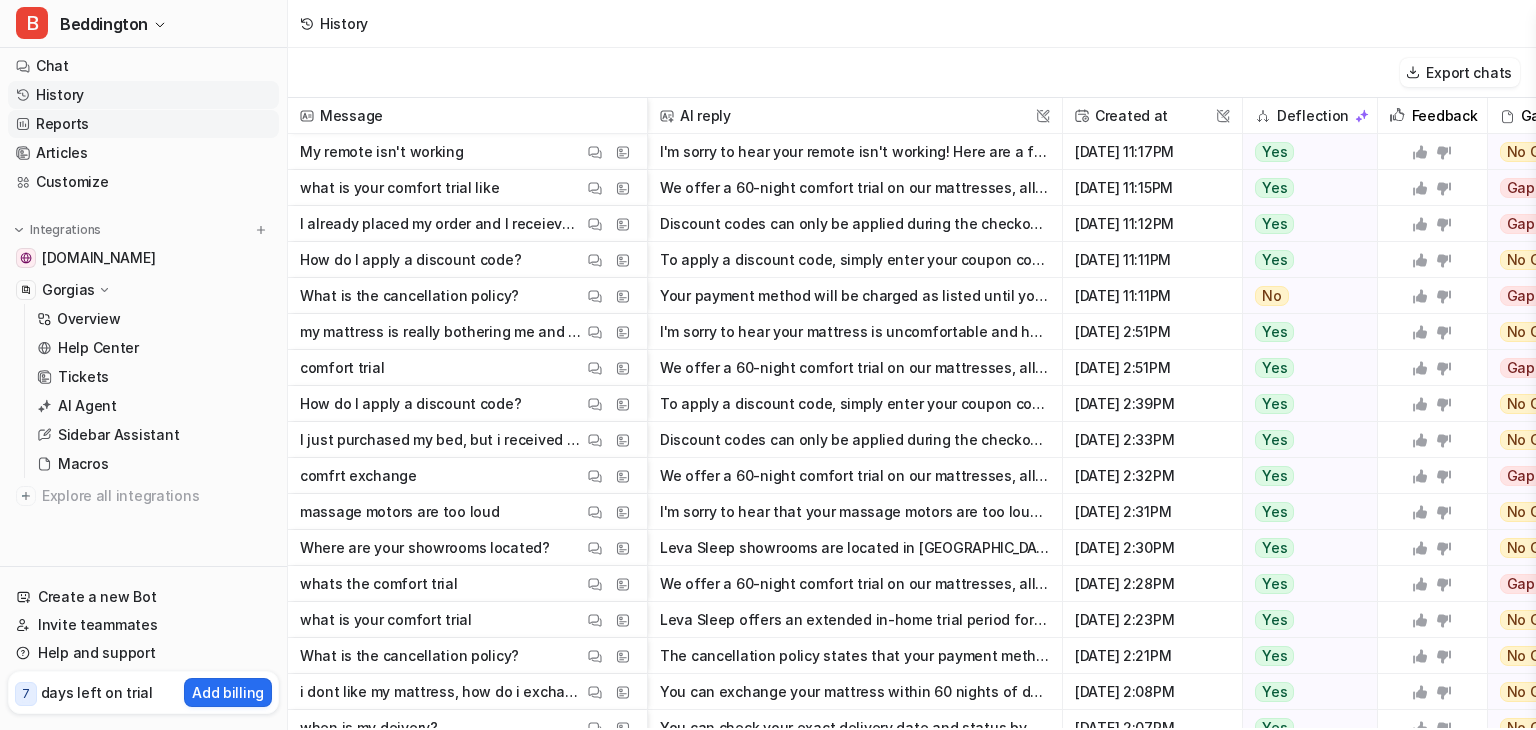 click on "Reports" at bounding box center [143, 124] 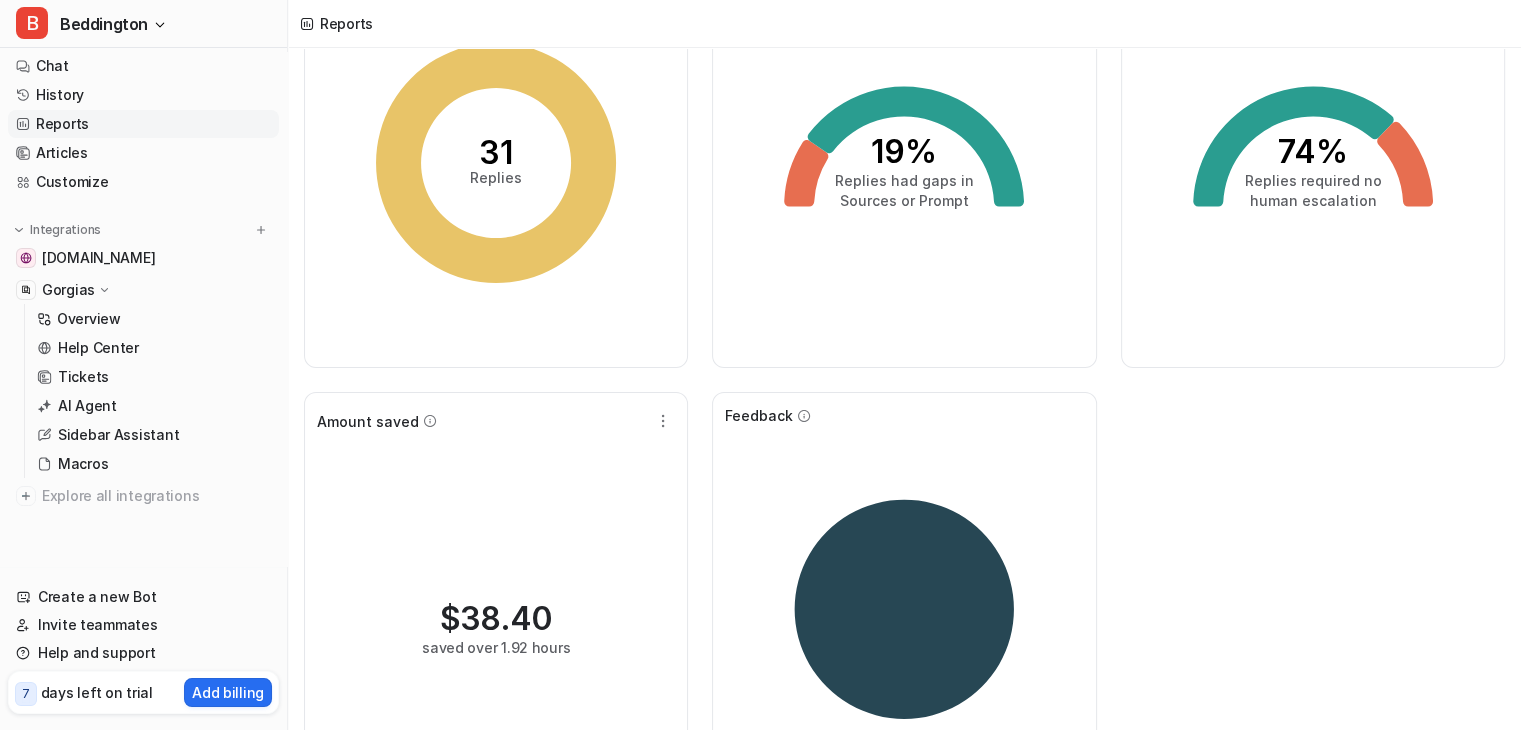 scroll, scrollTop: 0, scrollLeft: 0, axis: both 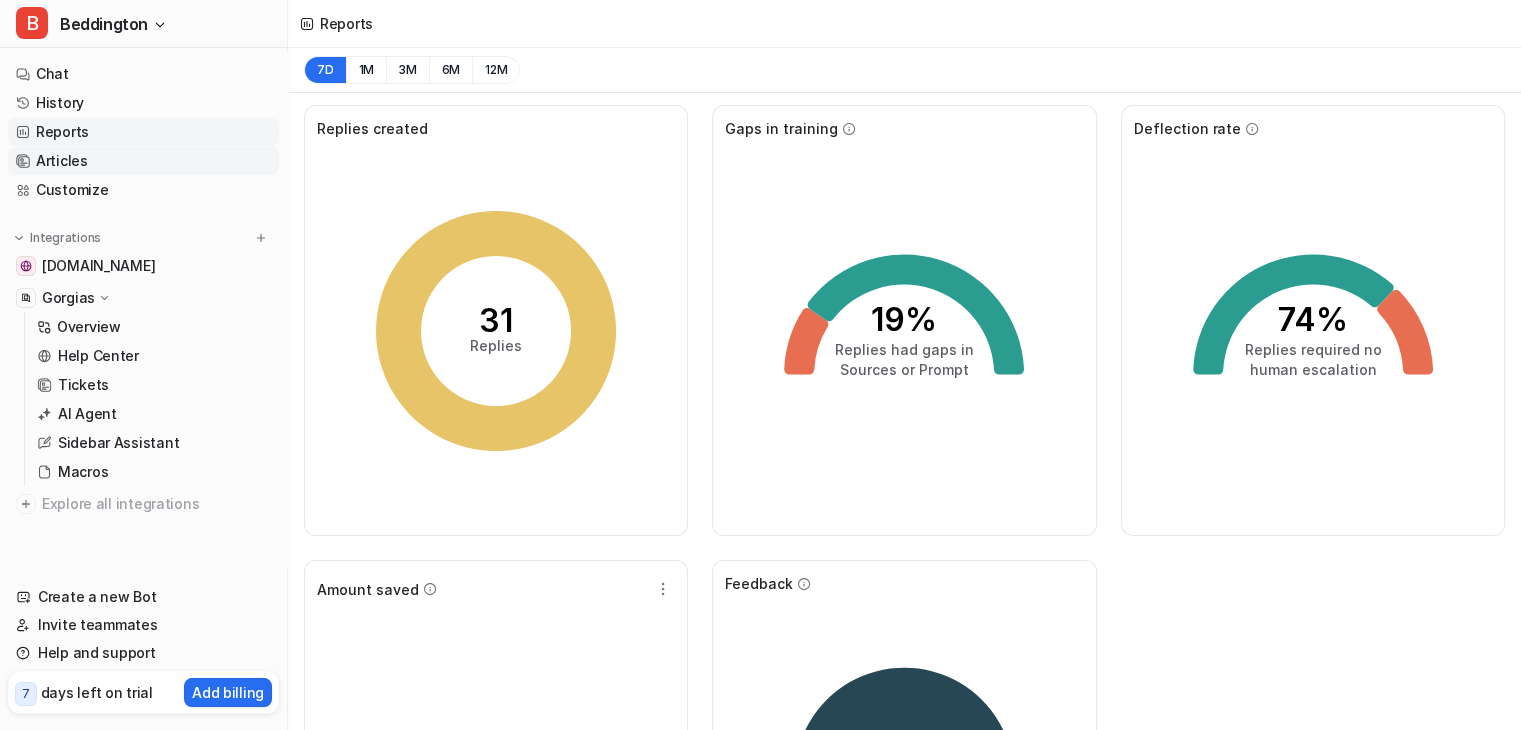 click on "Articles" at bounding box center (143, 161) 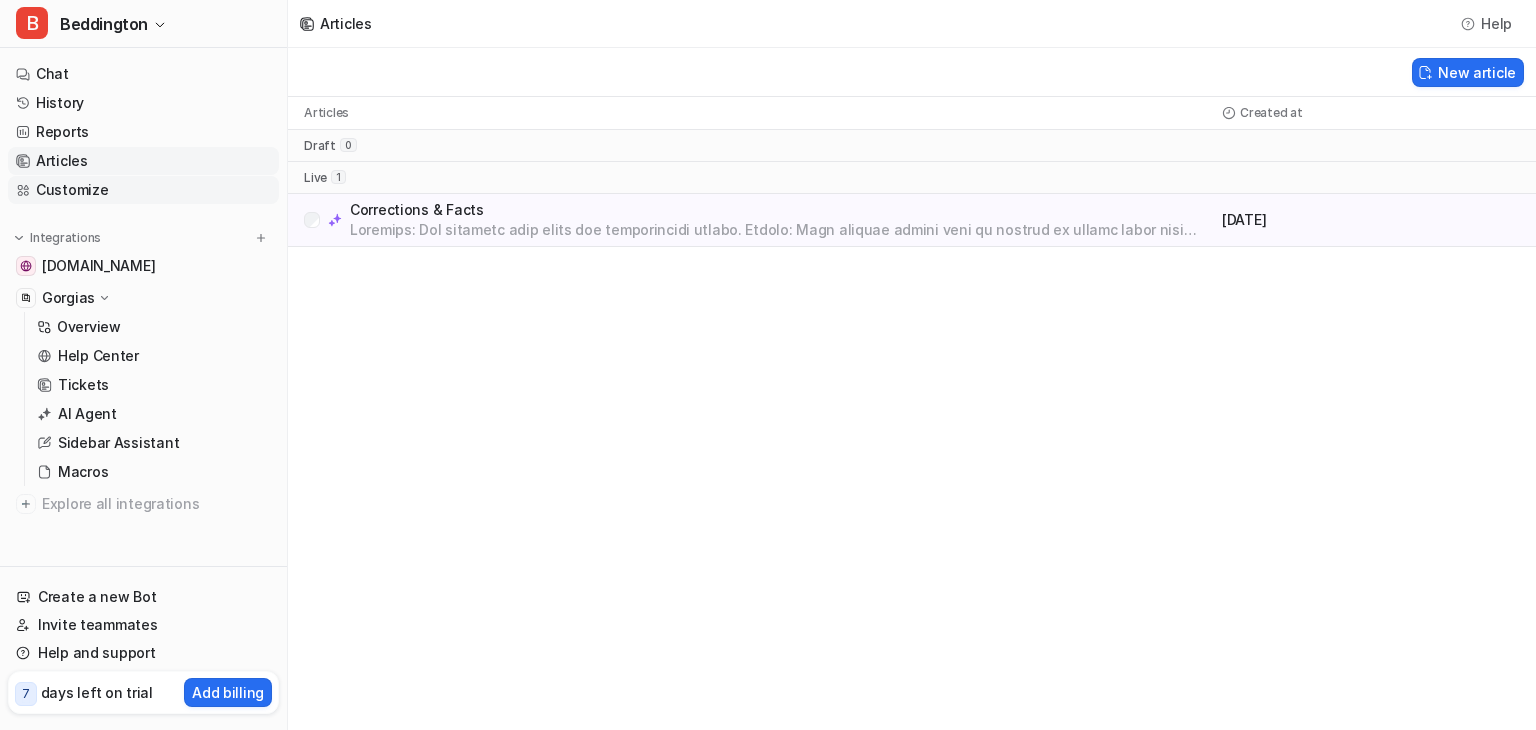 click on "Customize" at bounding box center [143, 190] 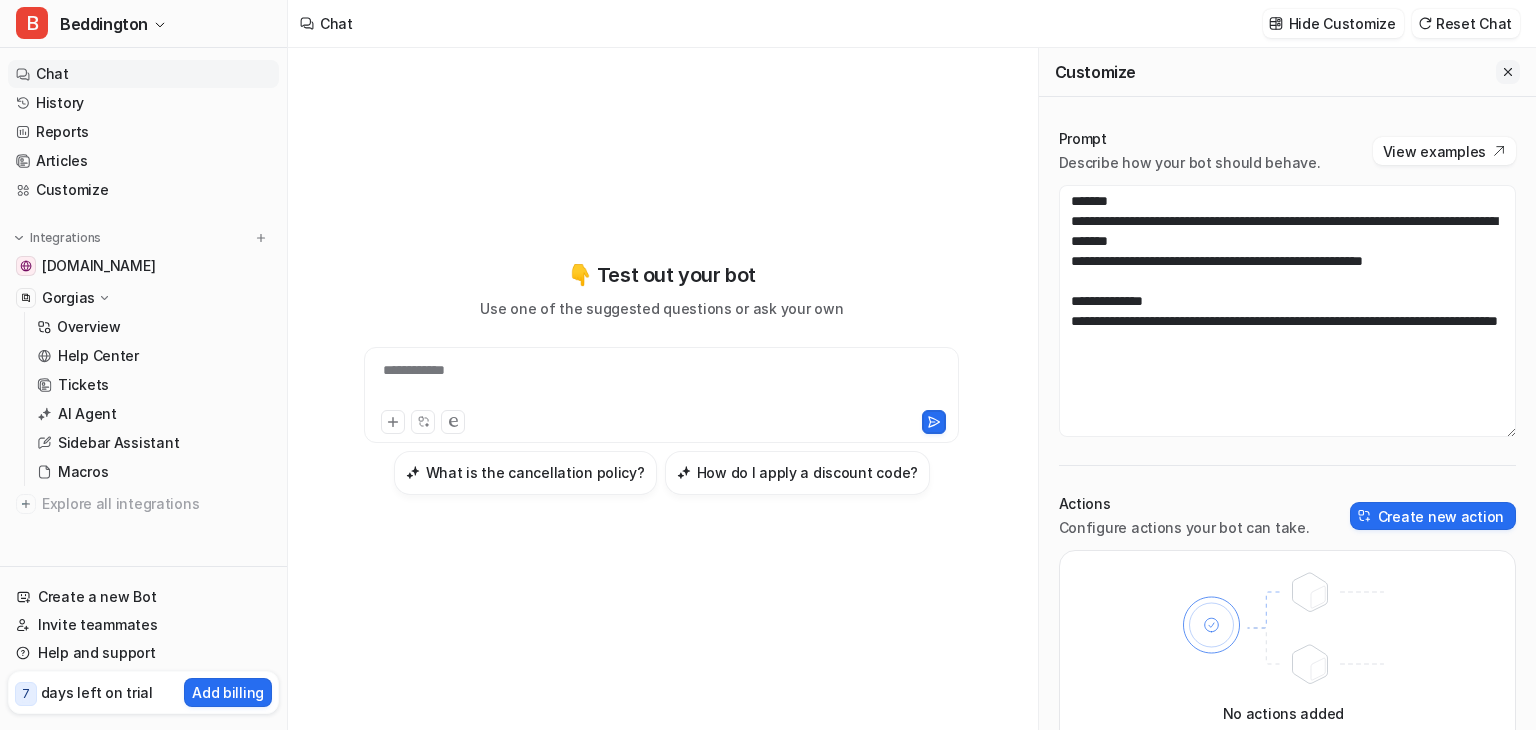 click 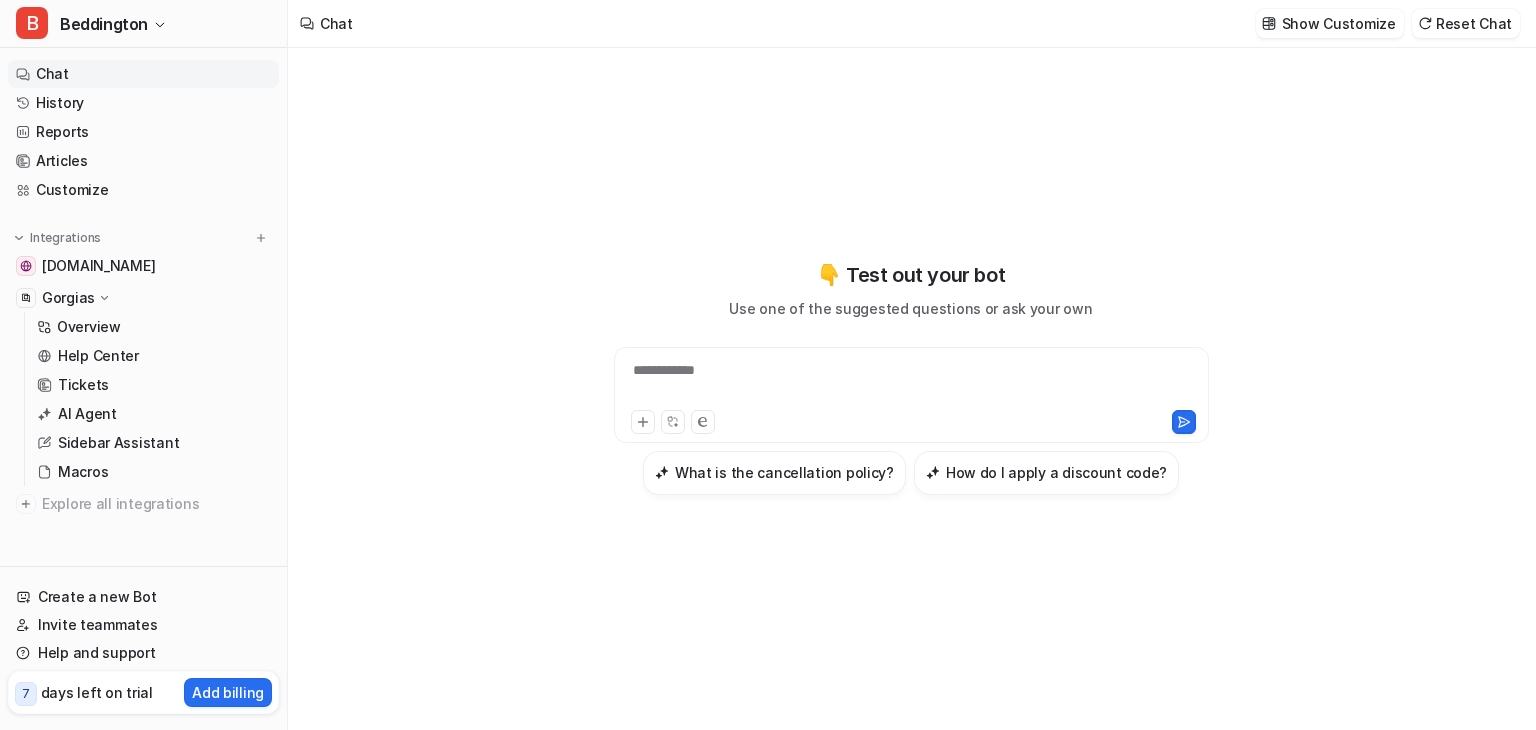 click on "**********" at bounding box center (911, 395) 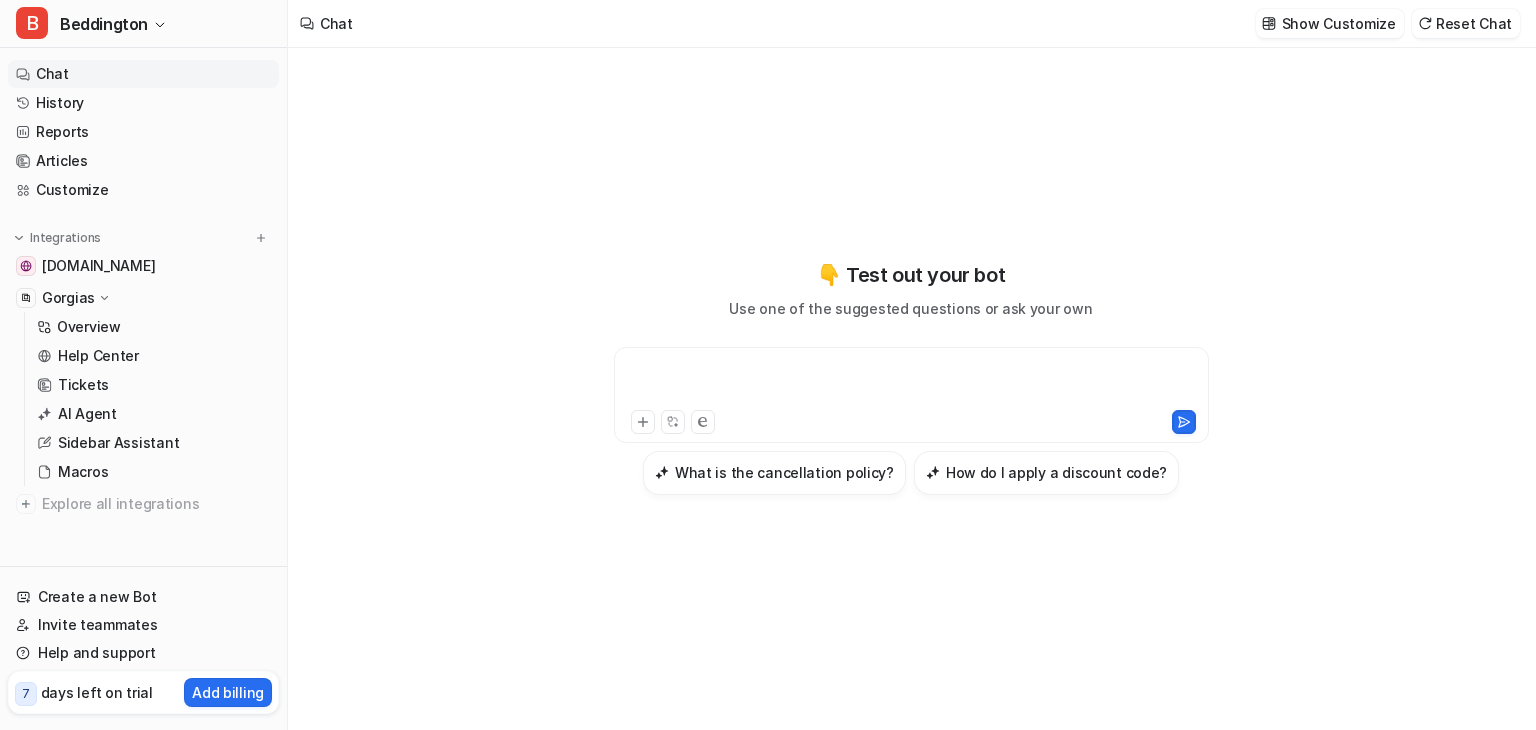 type 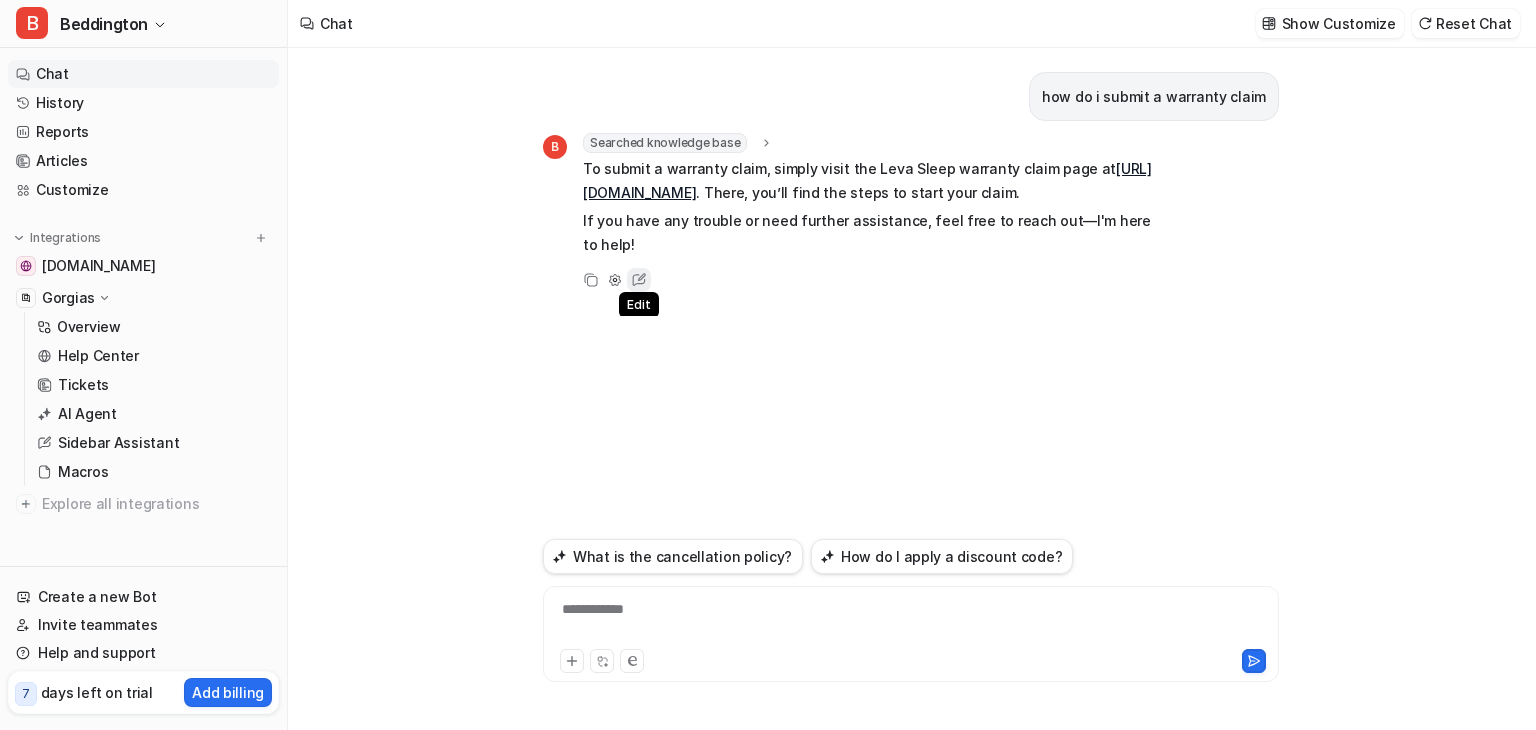 click 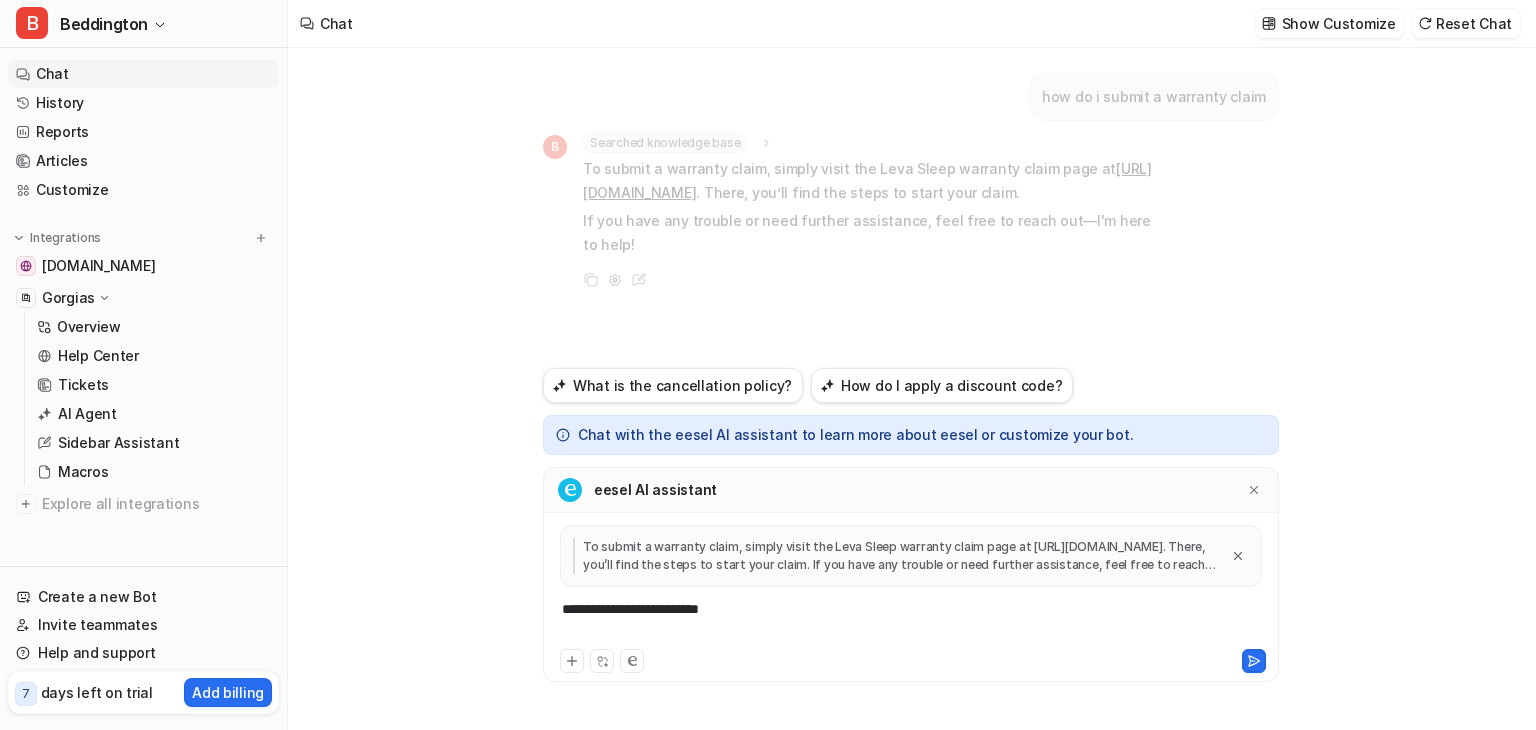 click on "**********" at bounding box center (911, 622) 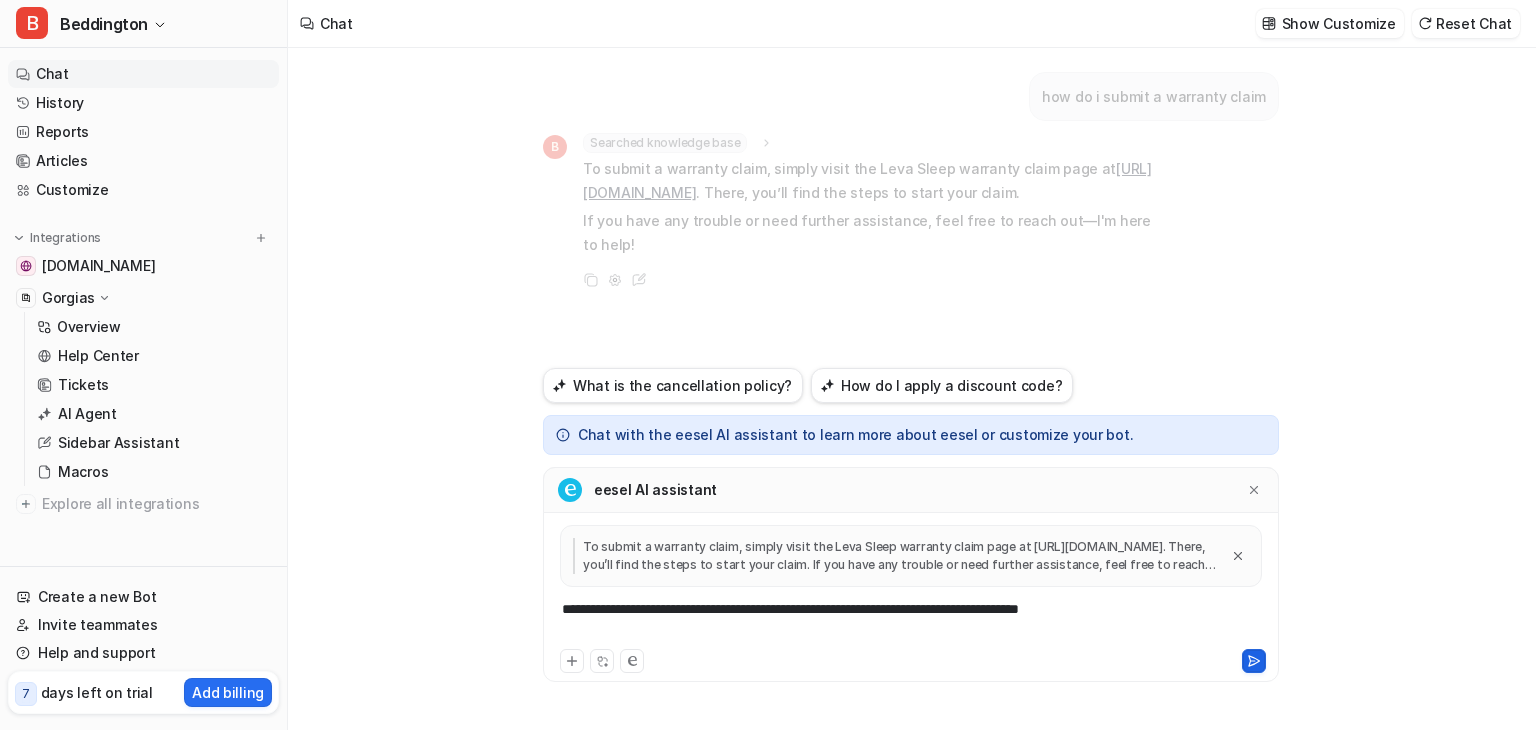 click 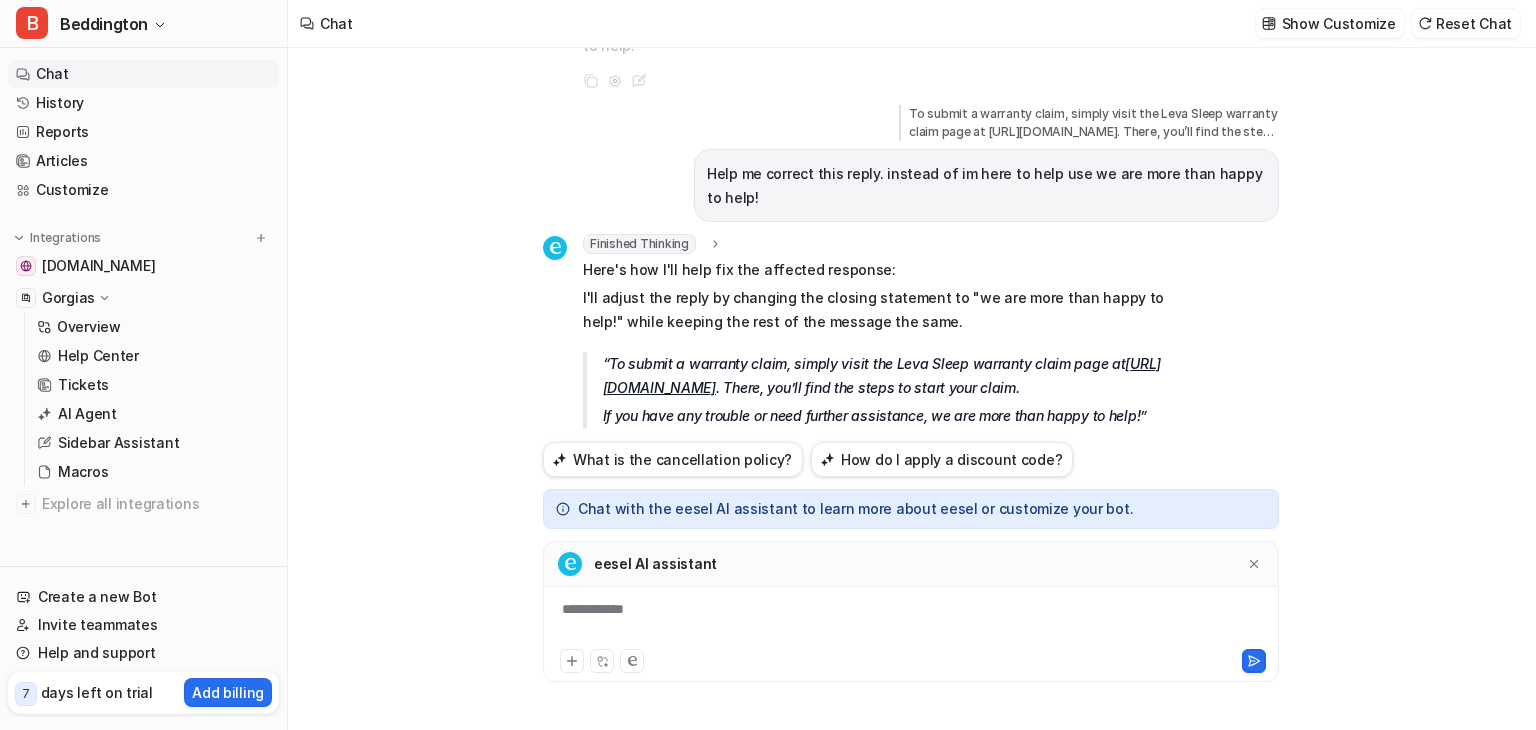 scroll, scrollTop: 301, scrollLeft: 0, axis: vertical 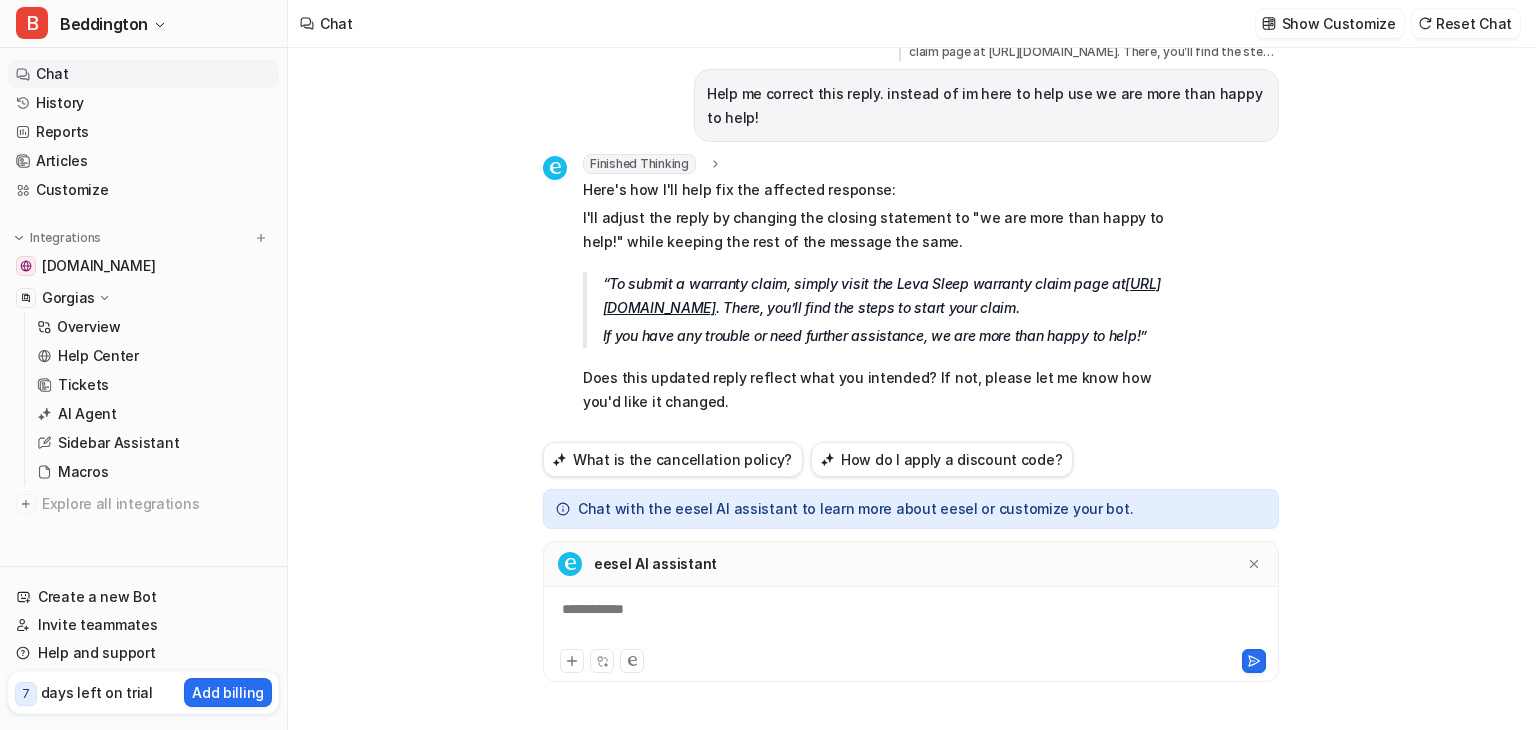 click on "**********" at bounding box center (911, 612) 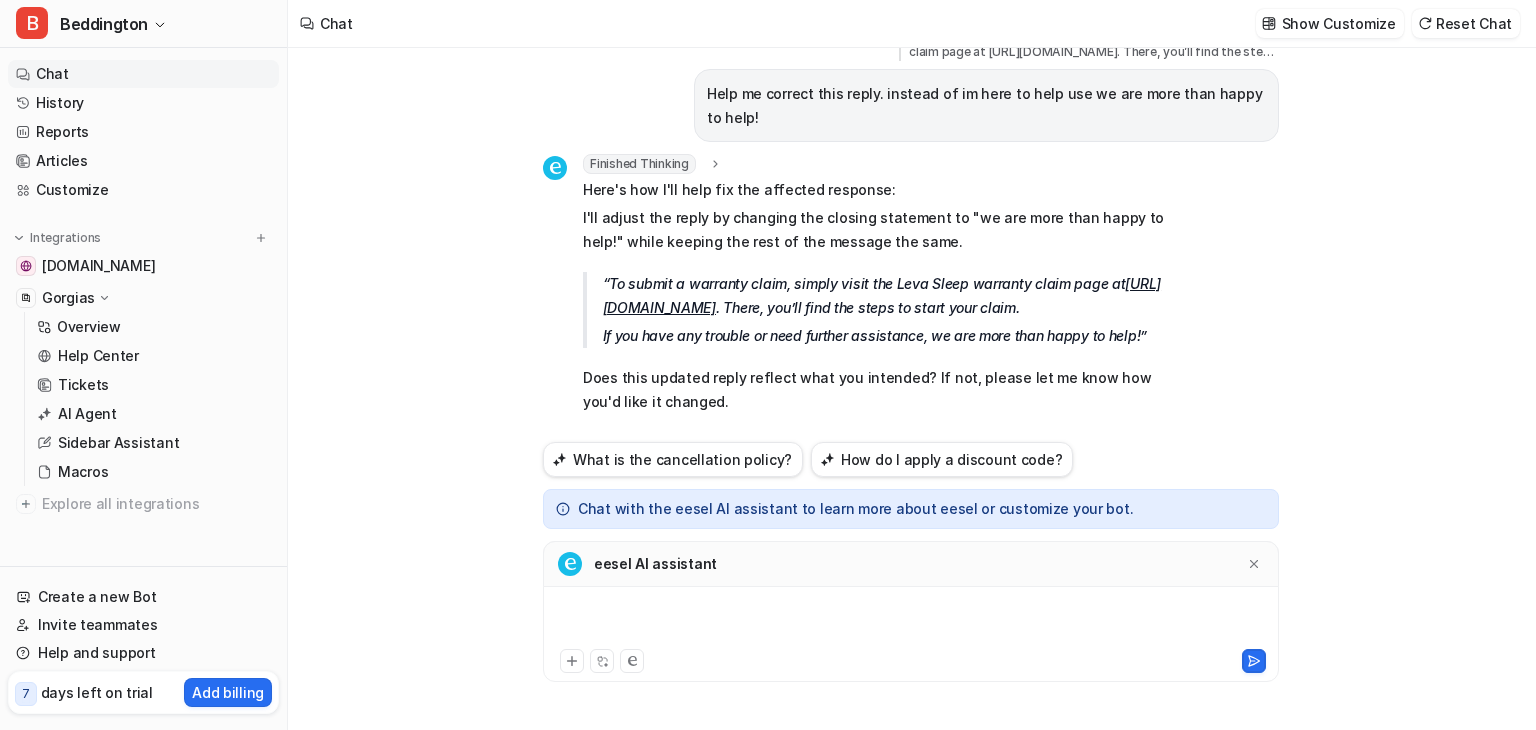 click at bounding box center (911, 622) 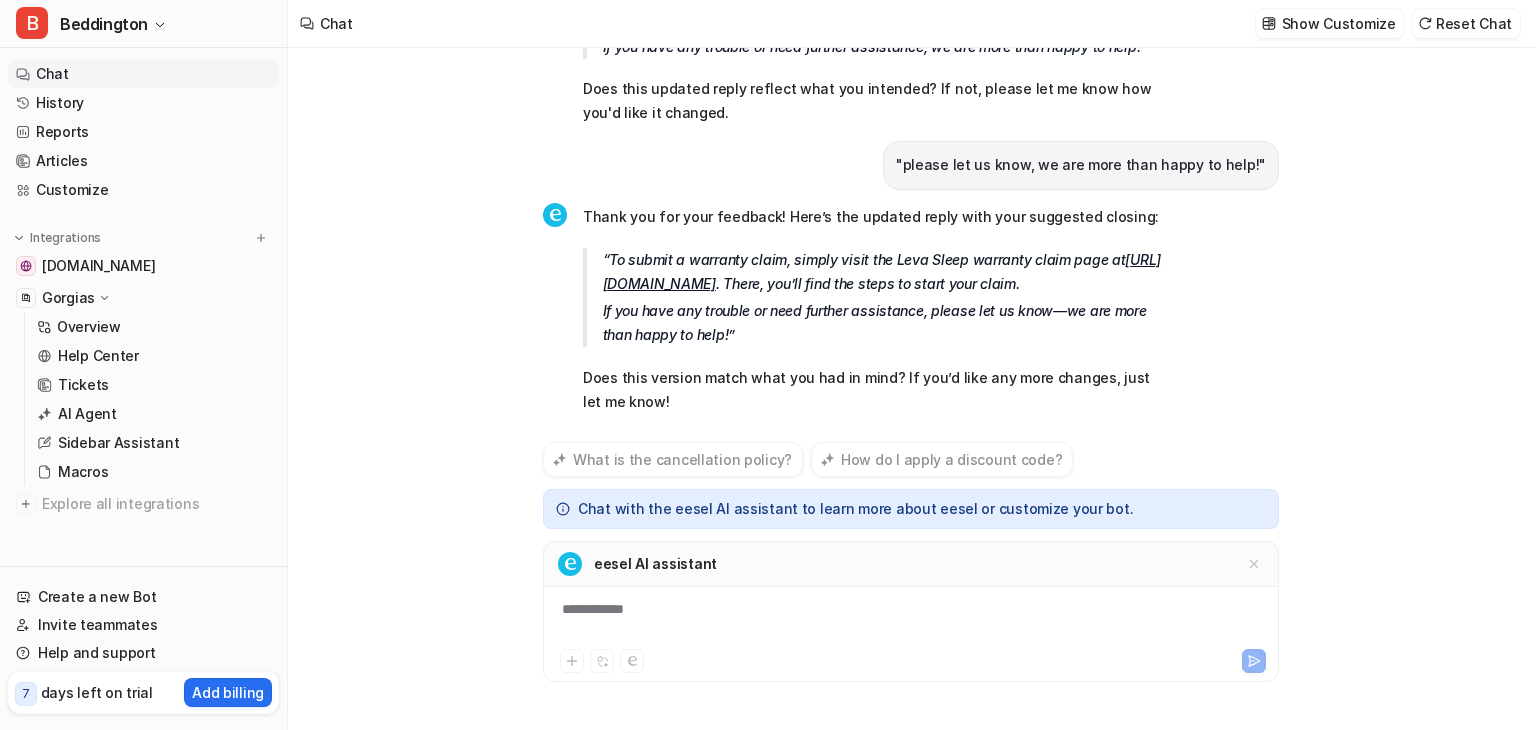 scroll, scrollTop: 614, scrollLeft: 0, axis: vertical 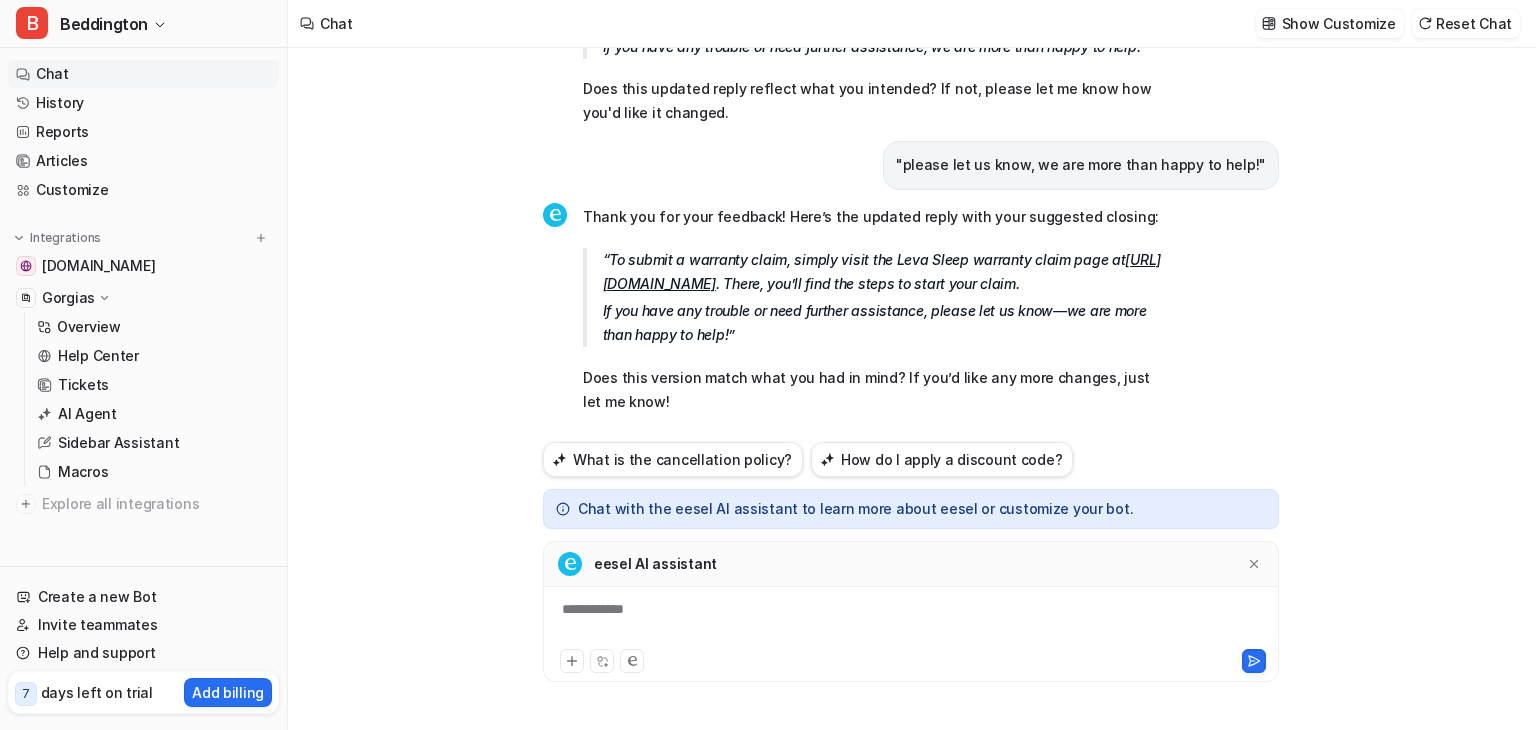 click on "**********" at bounding box center [911, 622] 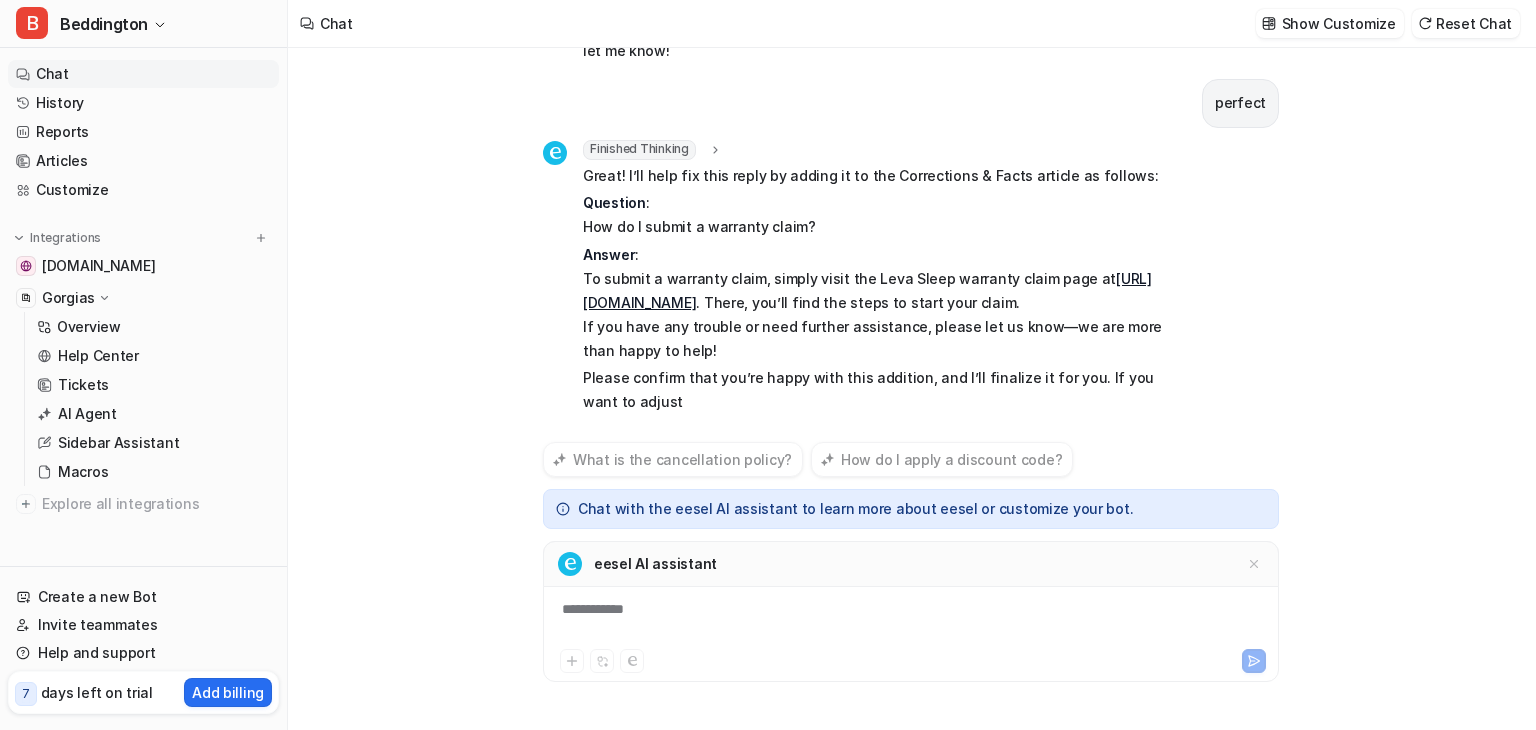 scroll, scrollTop: 988, scrollLeft: 0, axis: vertical 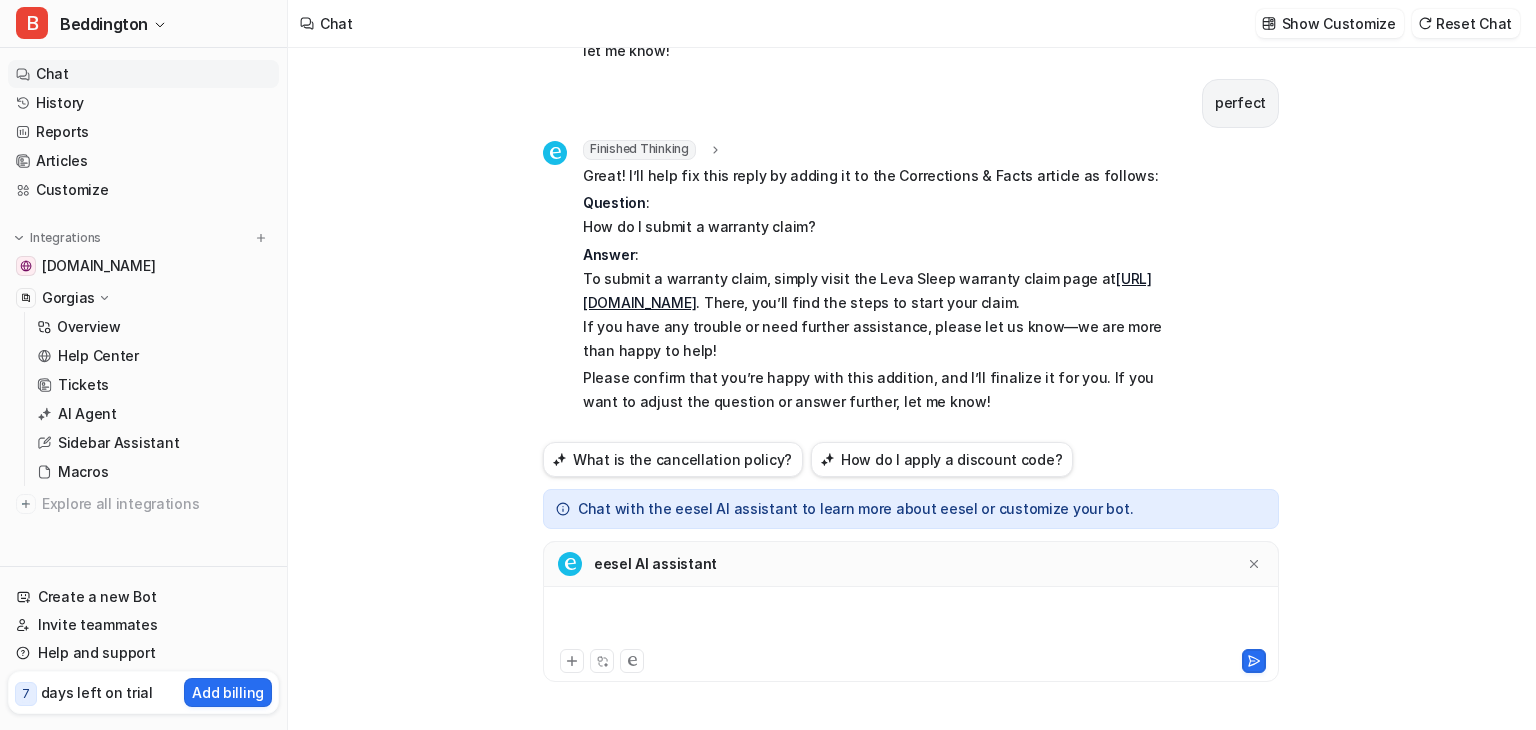 click at bounding box center (911, 622) 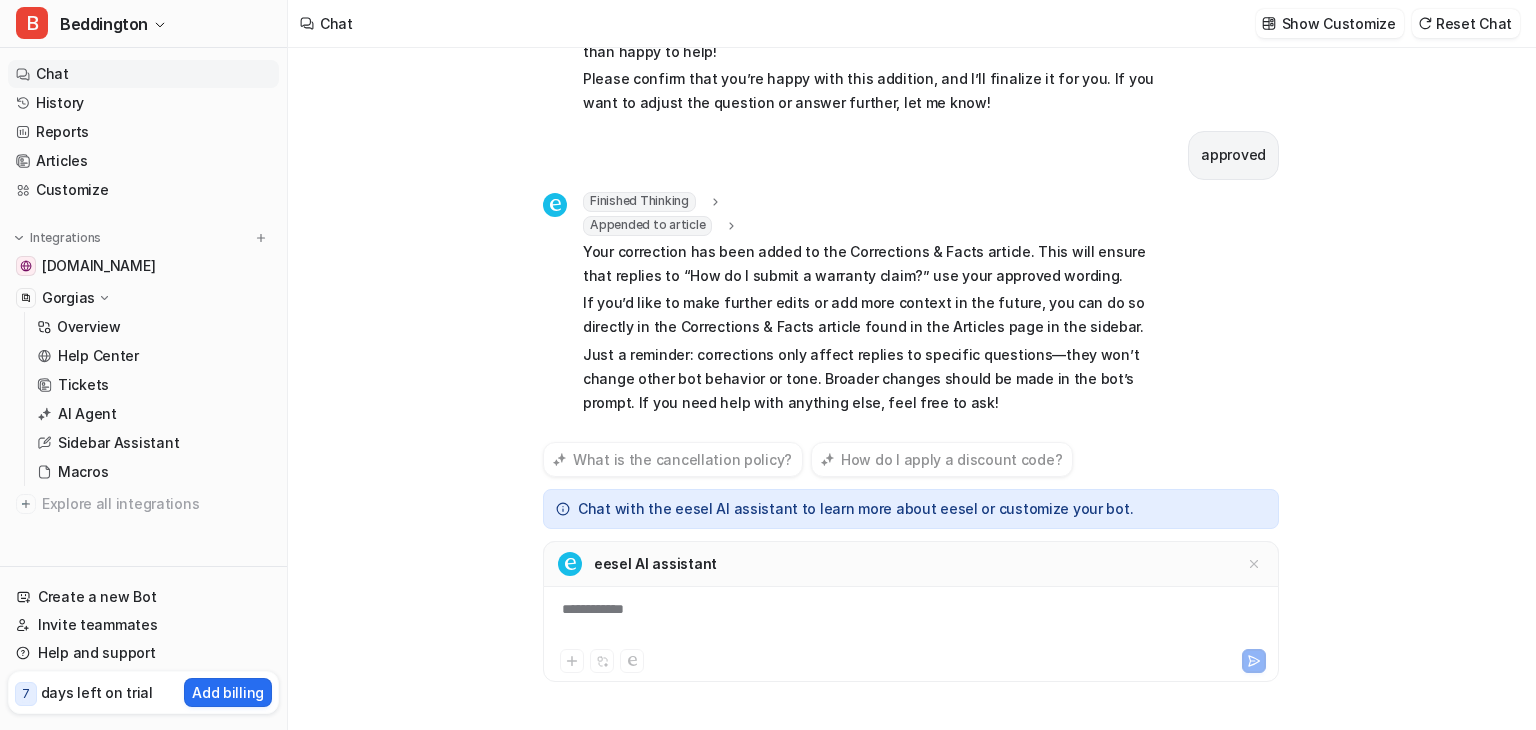 scroll, scrollTop: 1288, scrollLeft: 0, axis: vertical 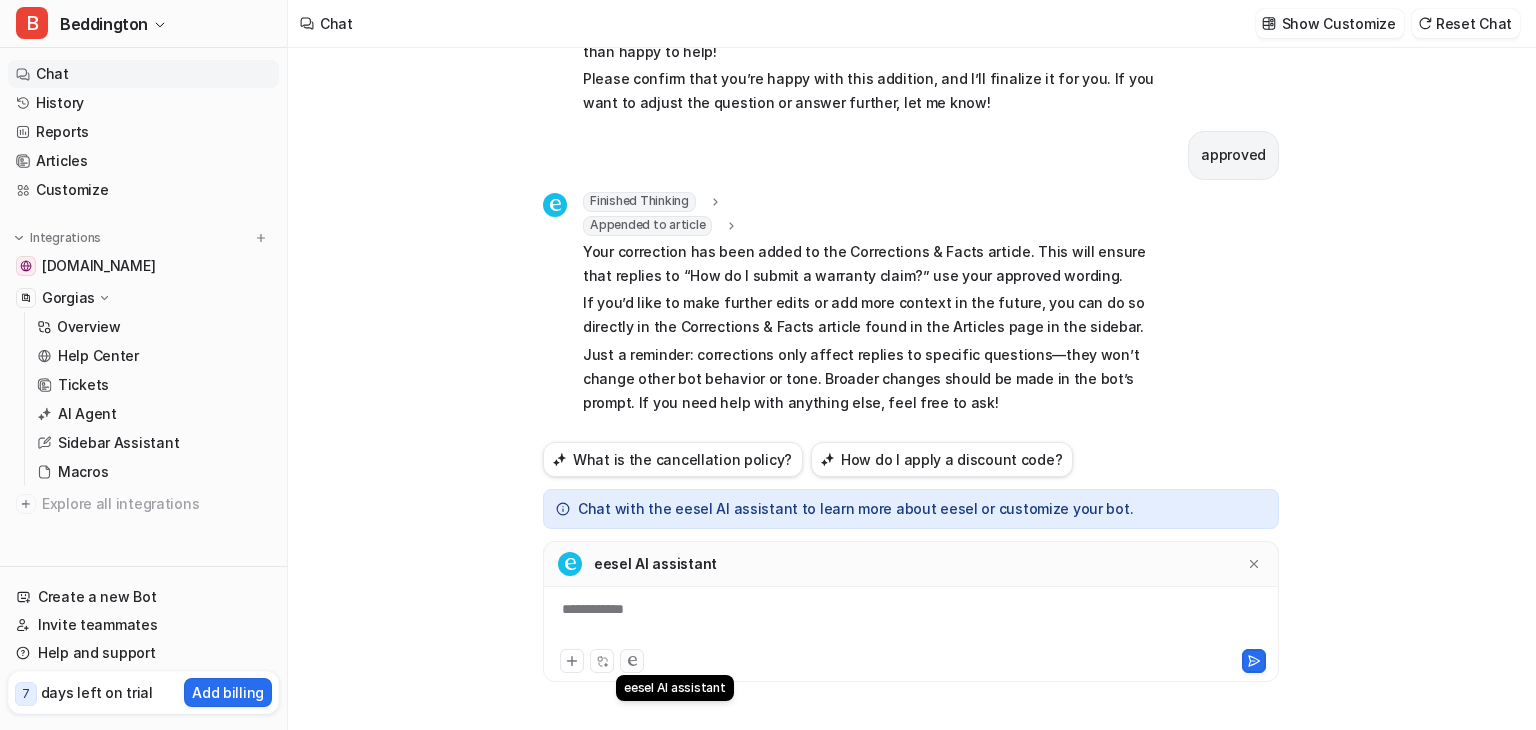click 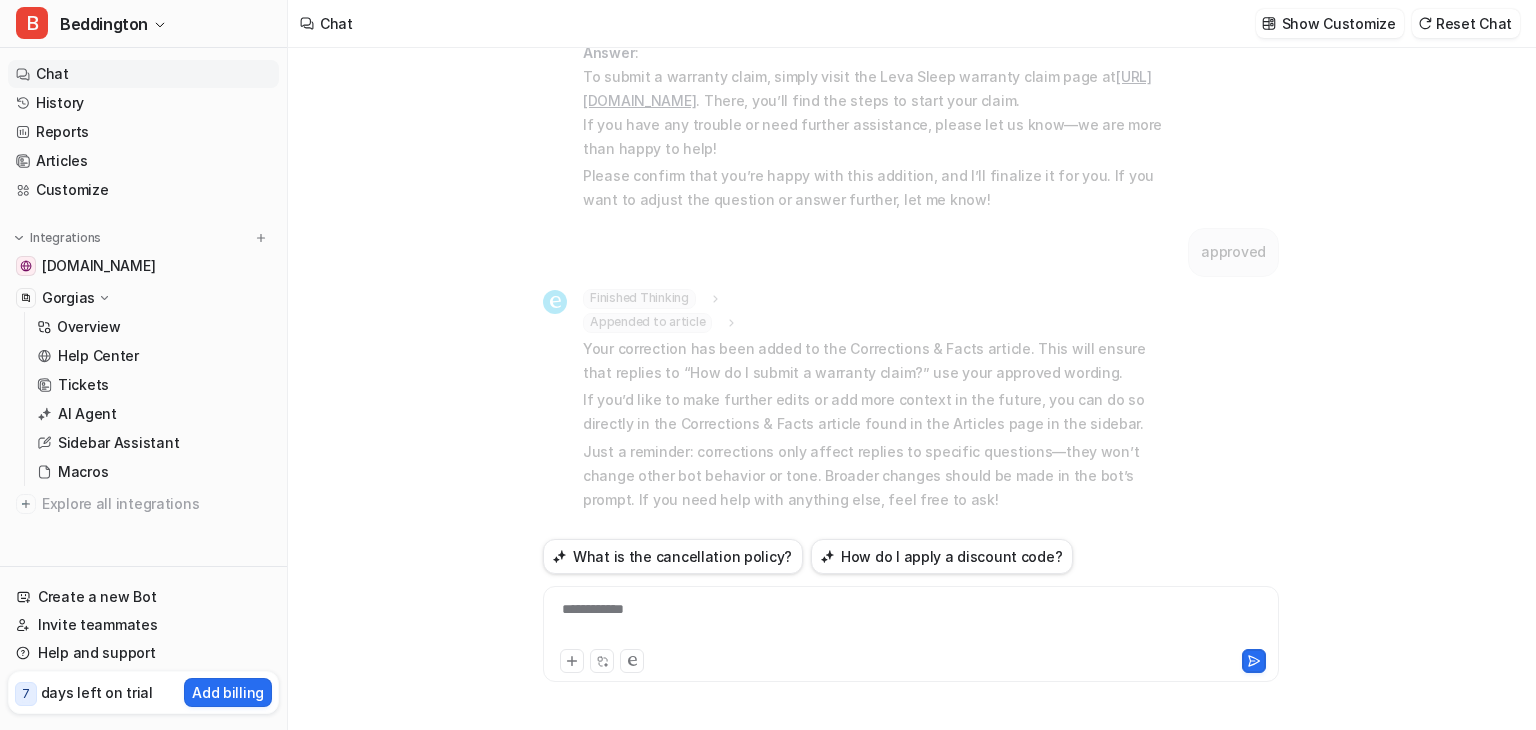 scroll, scrollTop: 1191, scrollLeft: 0, axis: vertical 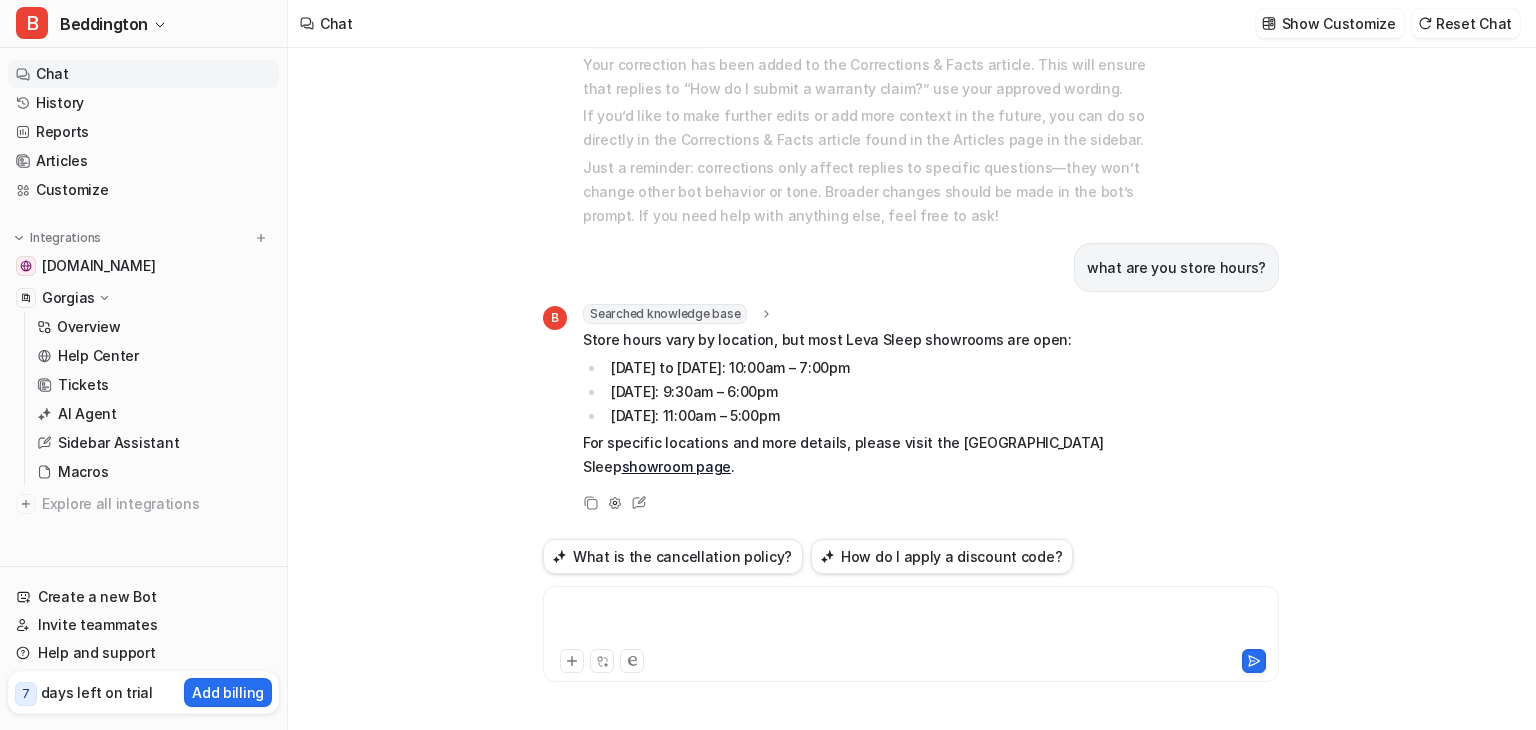 click at bounding box center [911, 622] 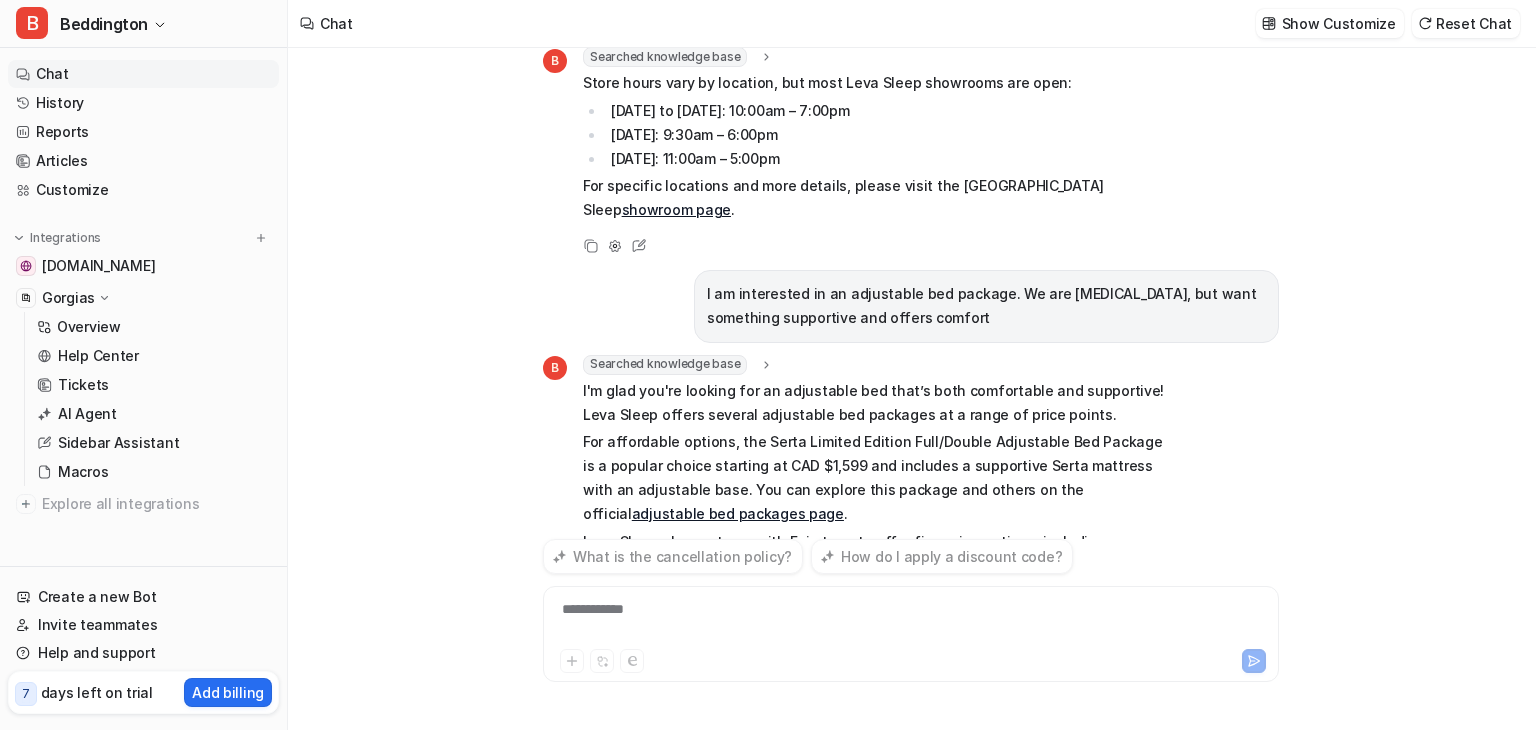 scroll, scrollTop: 1880, scrollLeft: 0, axis: vertical 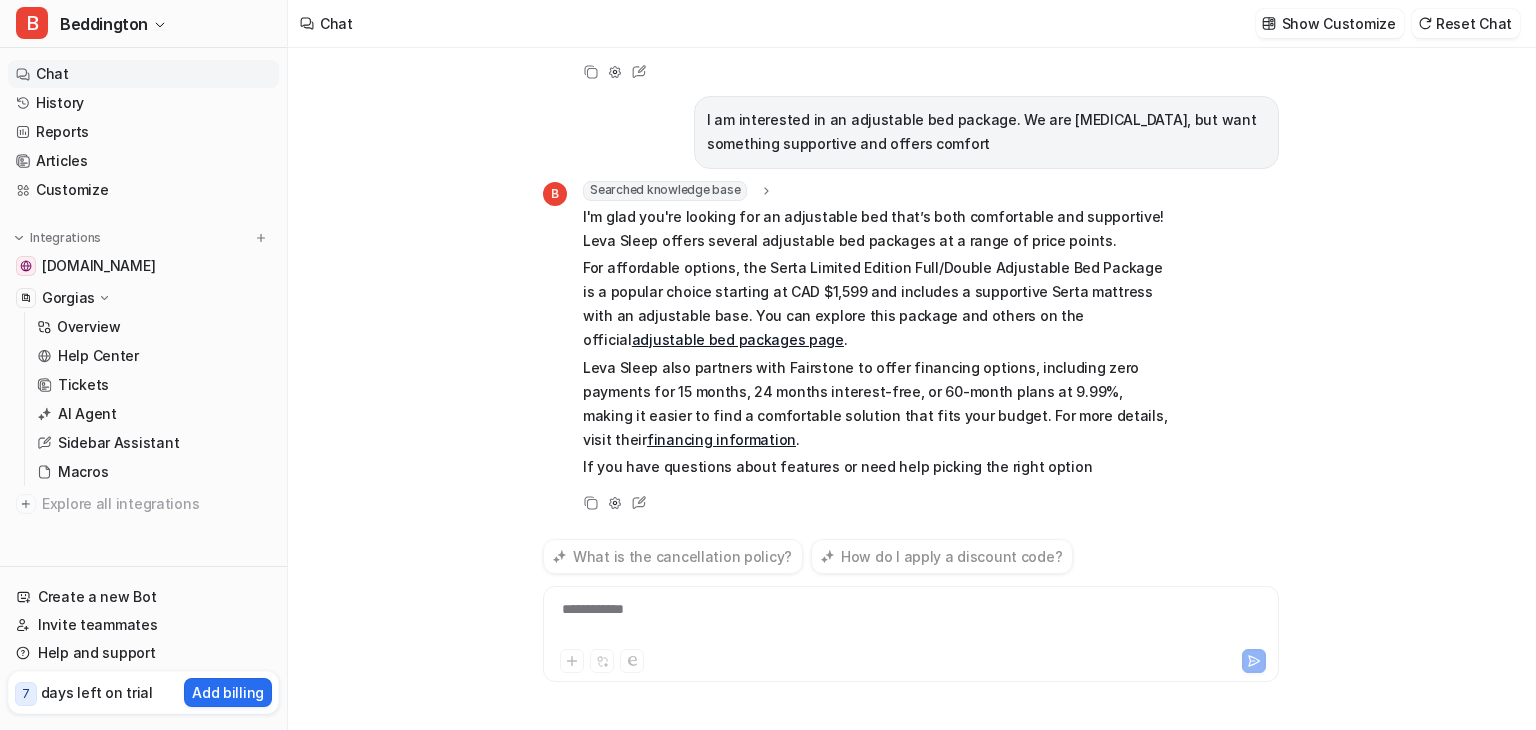 click on "**********" at bounding box center [911, 622] 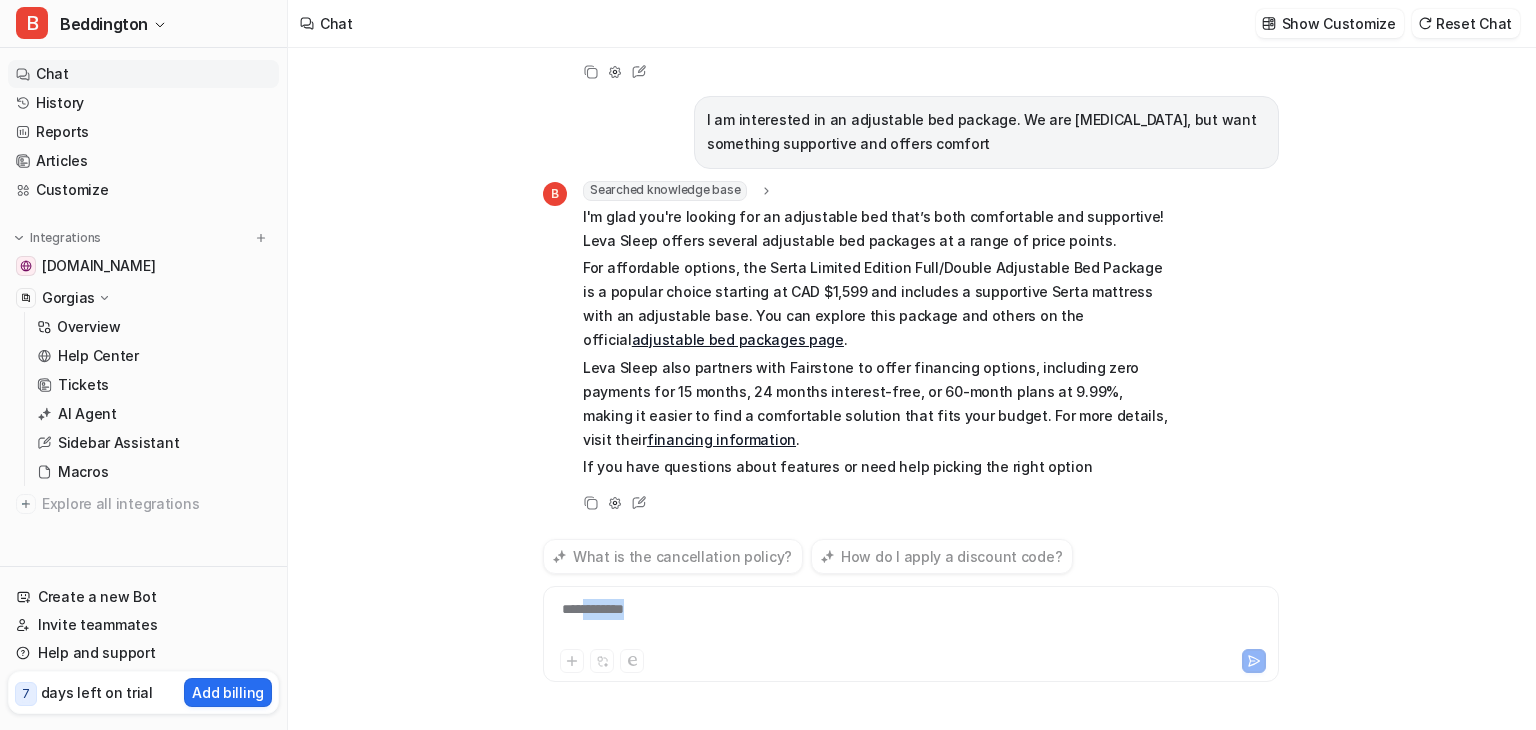 click on "**********" at bounding box center [911, 622] 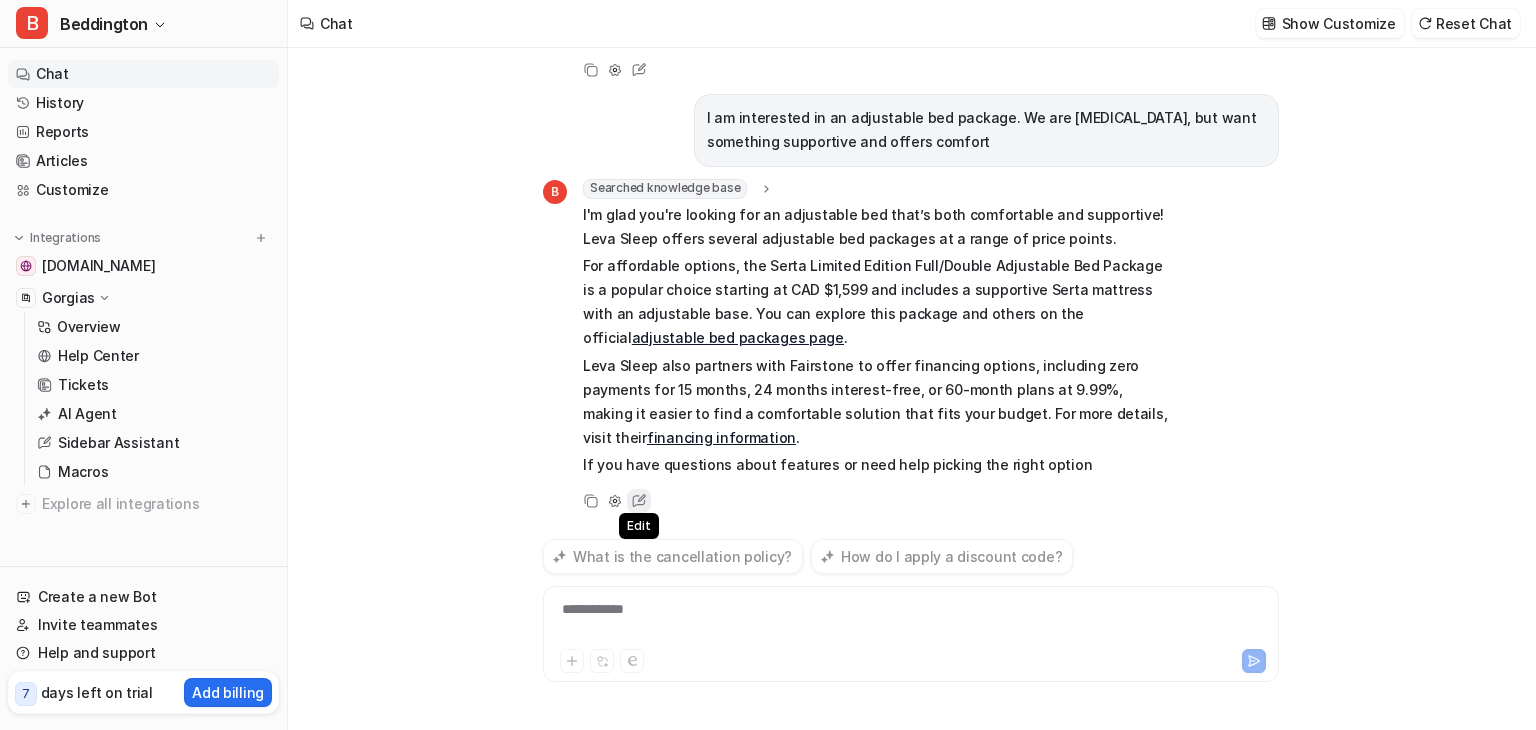 click 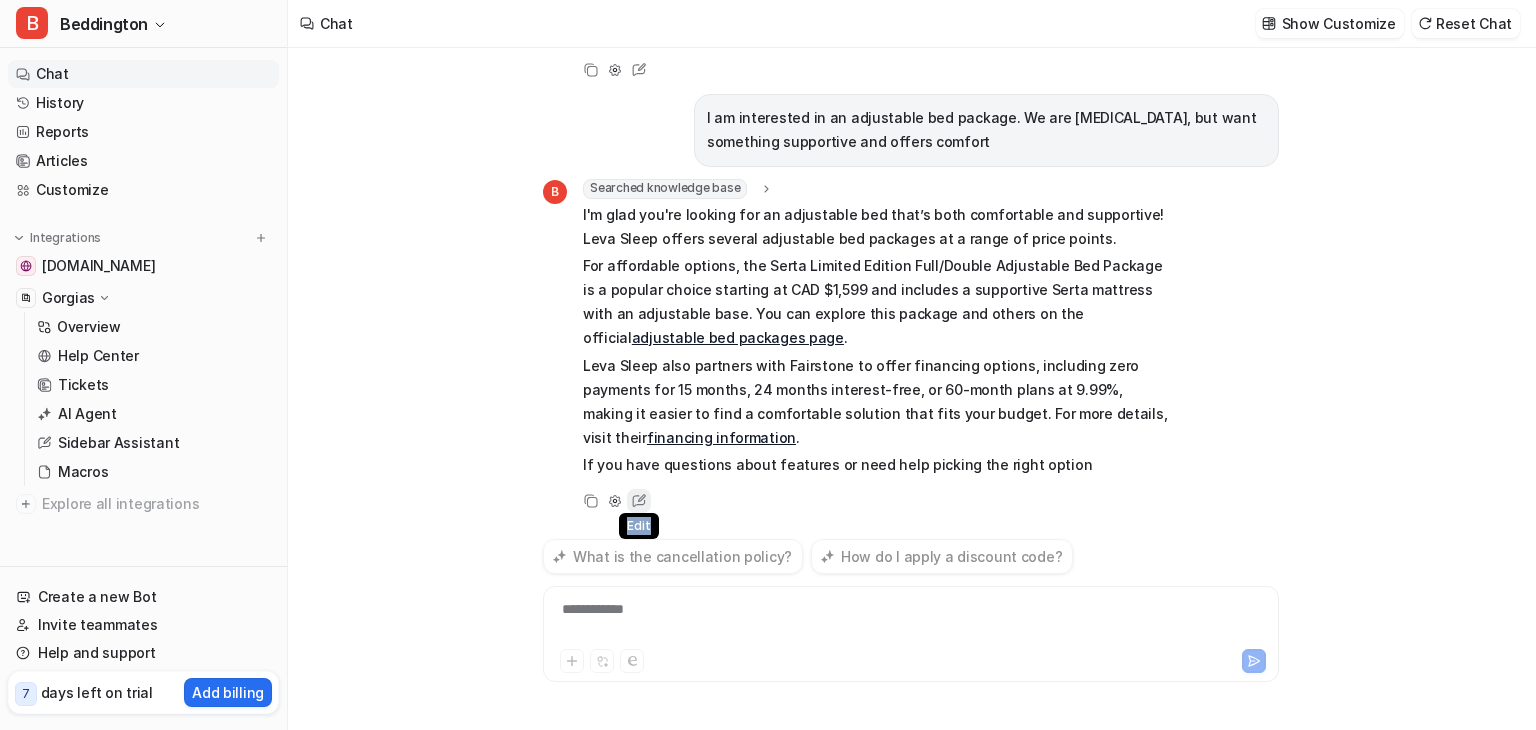 click 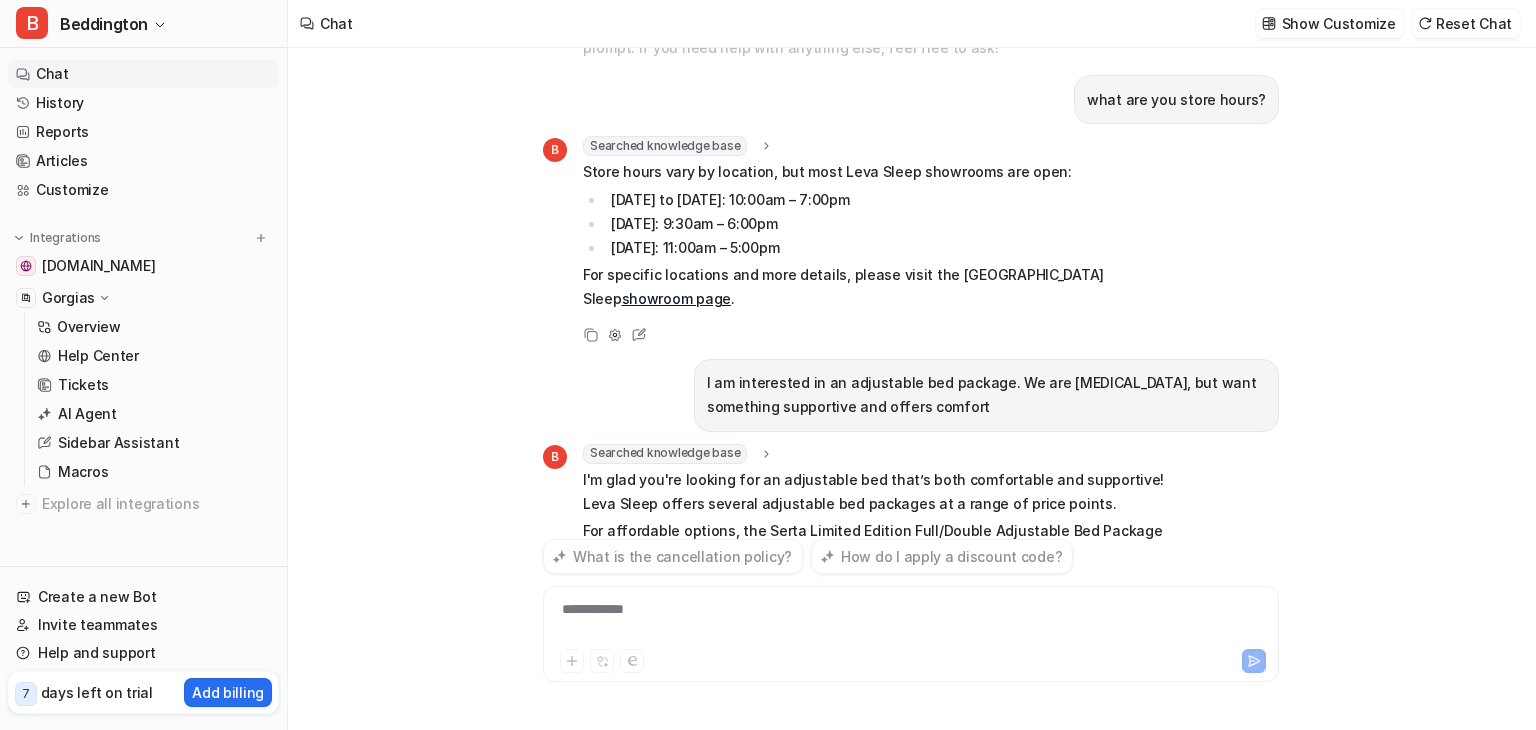 scroll, scrollTop: 1880, scrollLeft: 0, axis: vertical 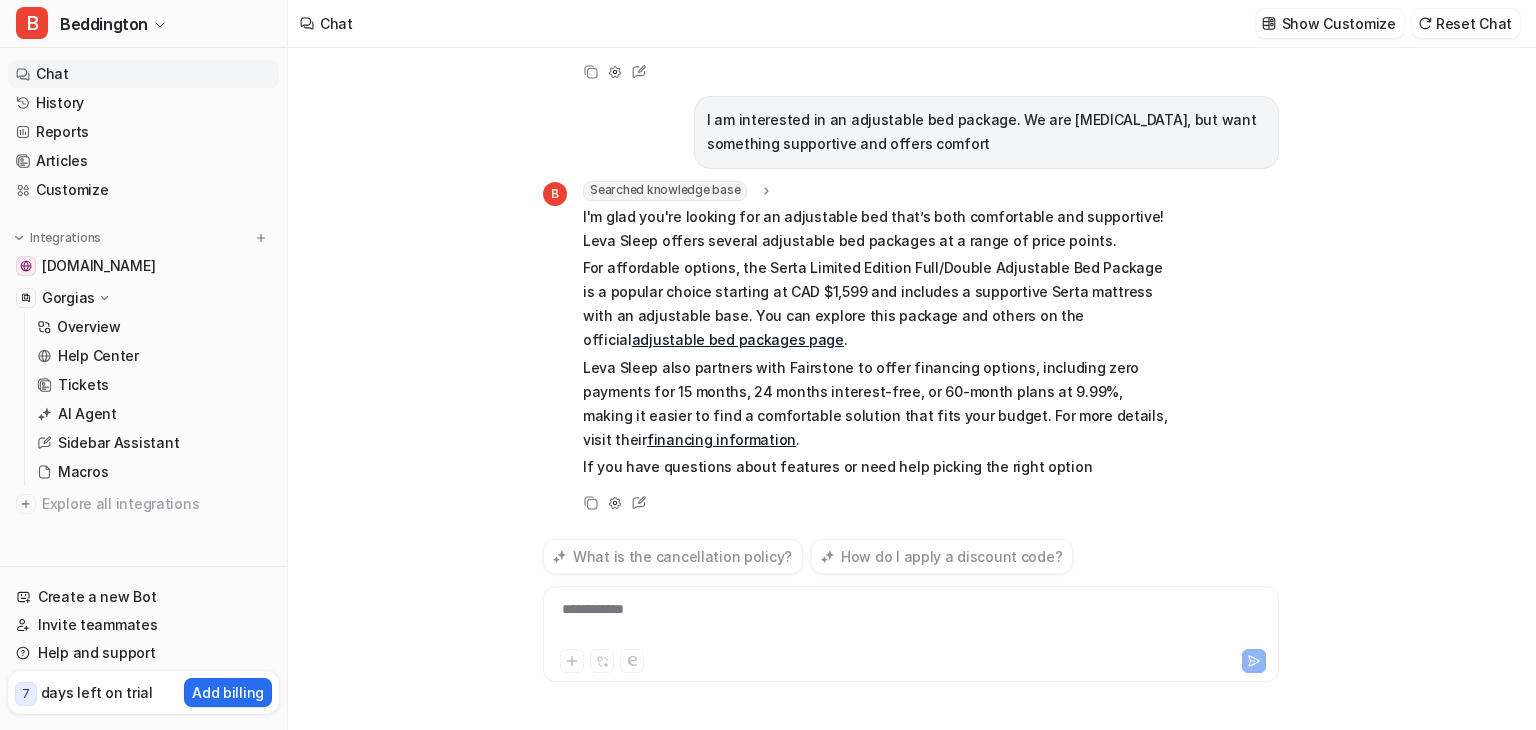 click on "financing information" at bounding box center (721, 439) 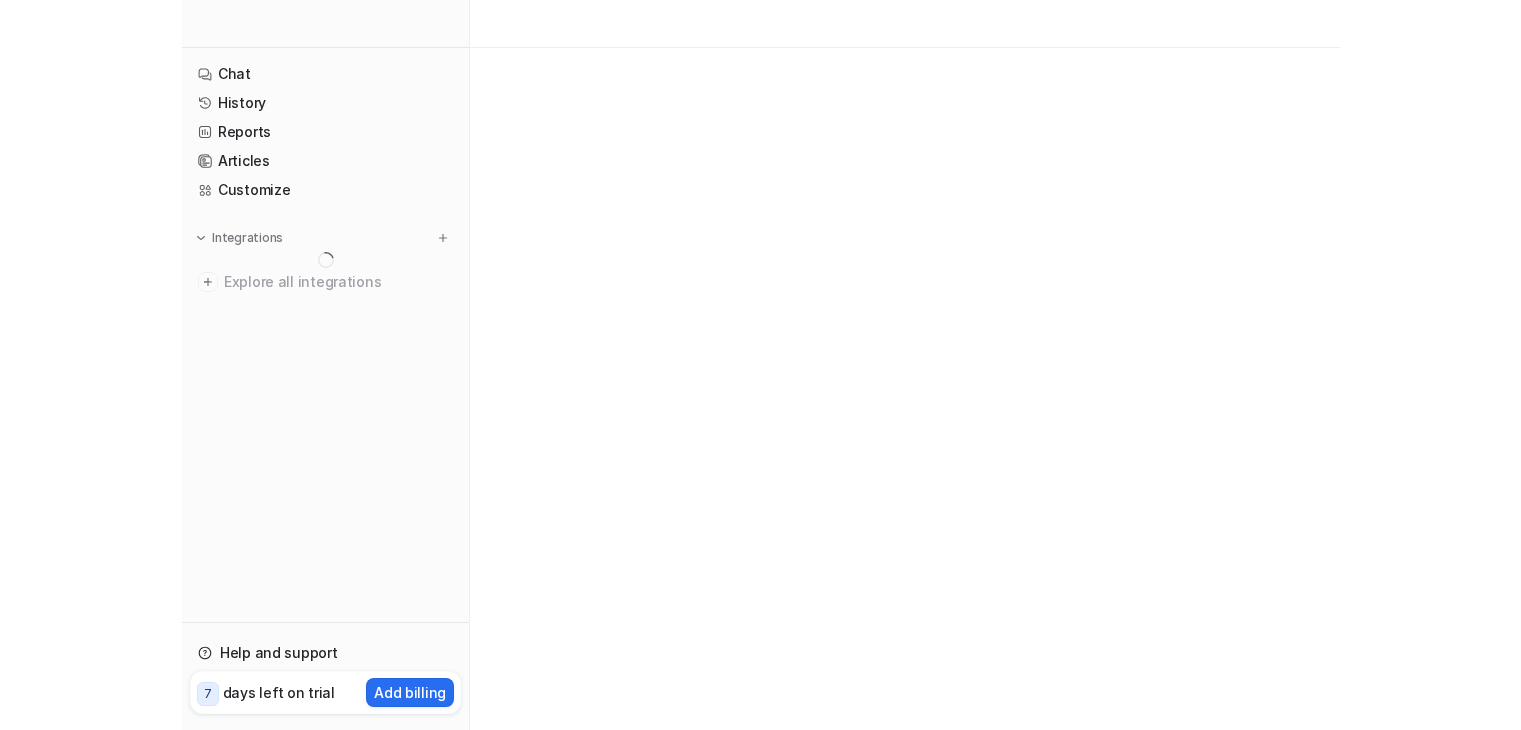 scroll, scrollTop: 0, scrollLeft: 0, axis: both 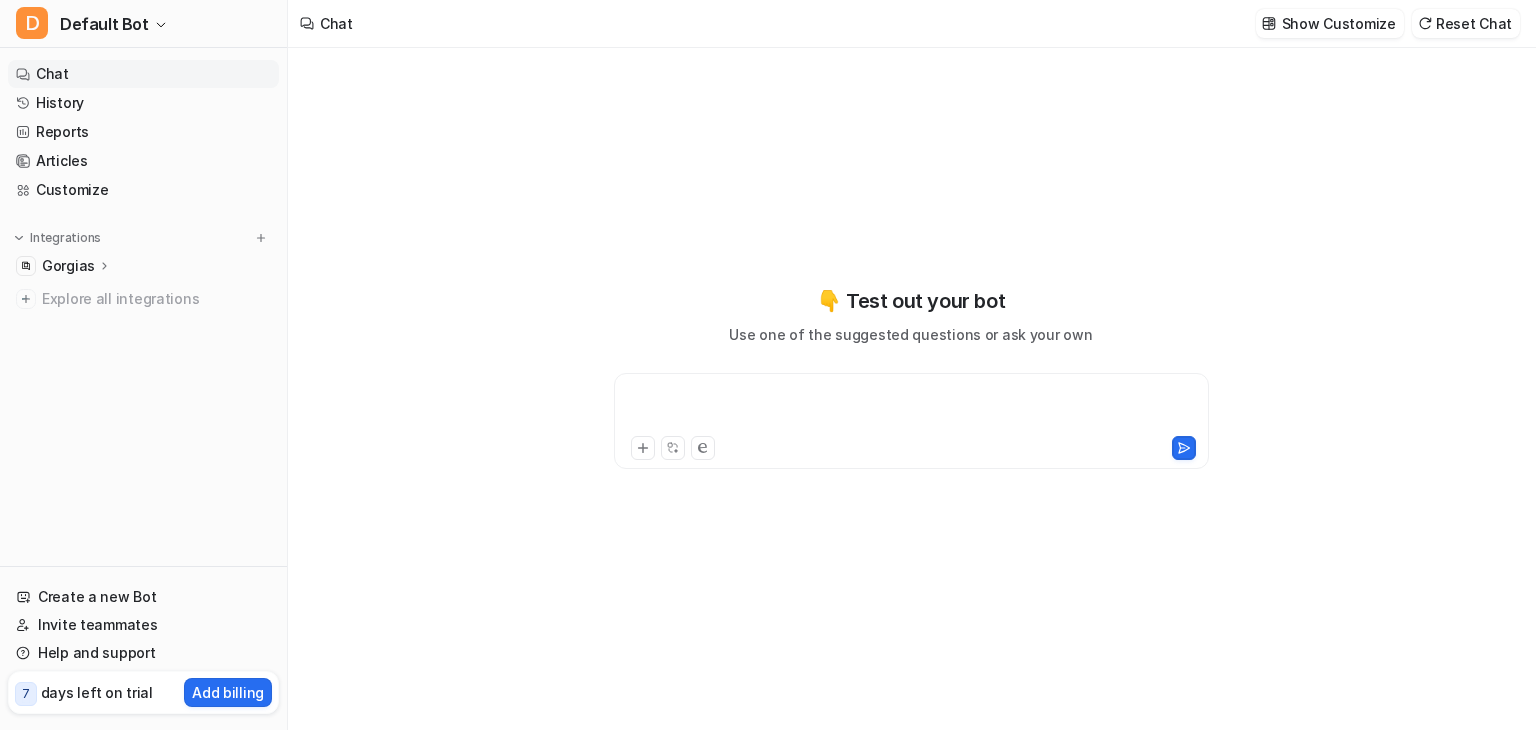 click at bounding box center [911, 409] 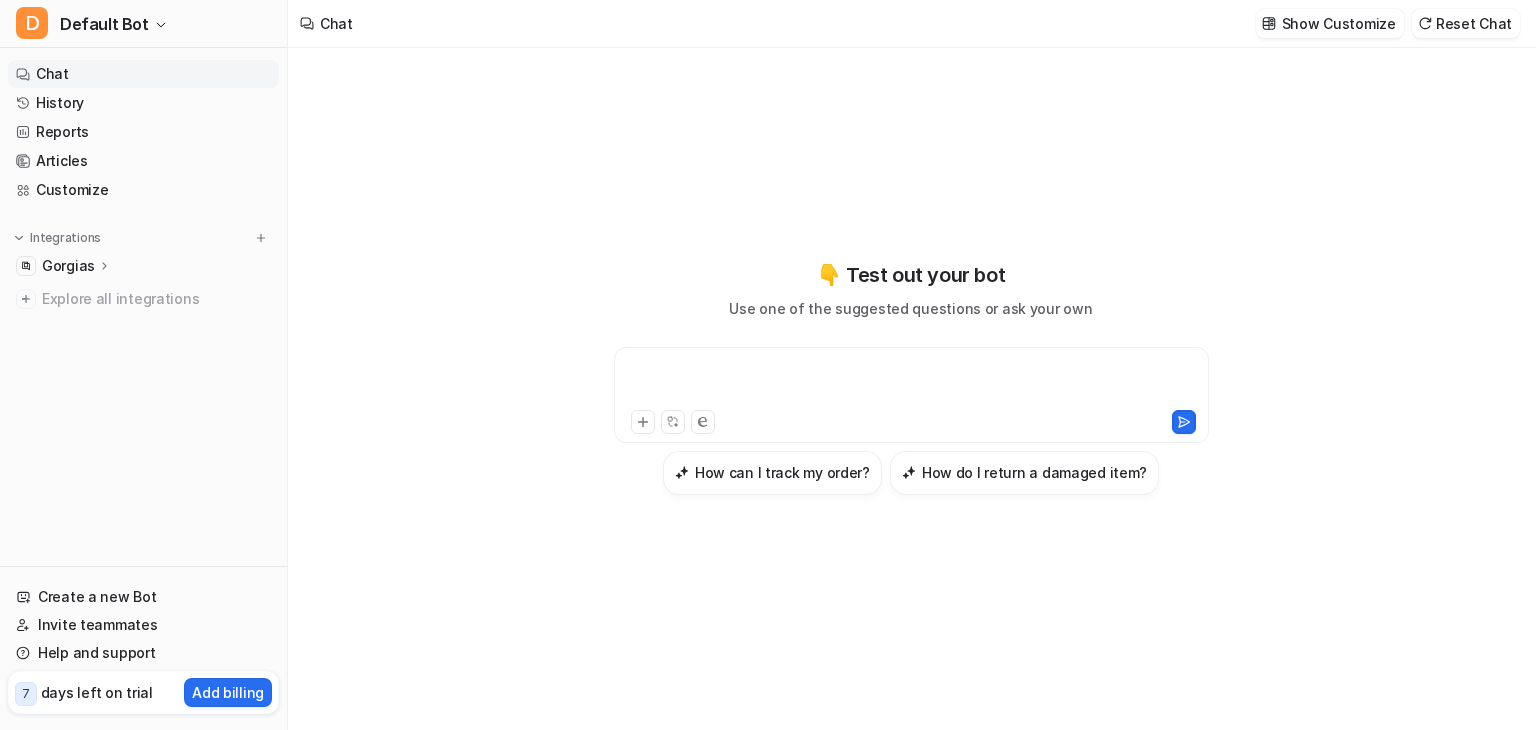 type 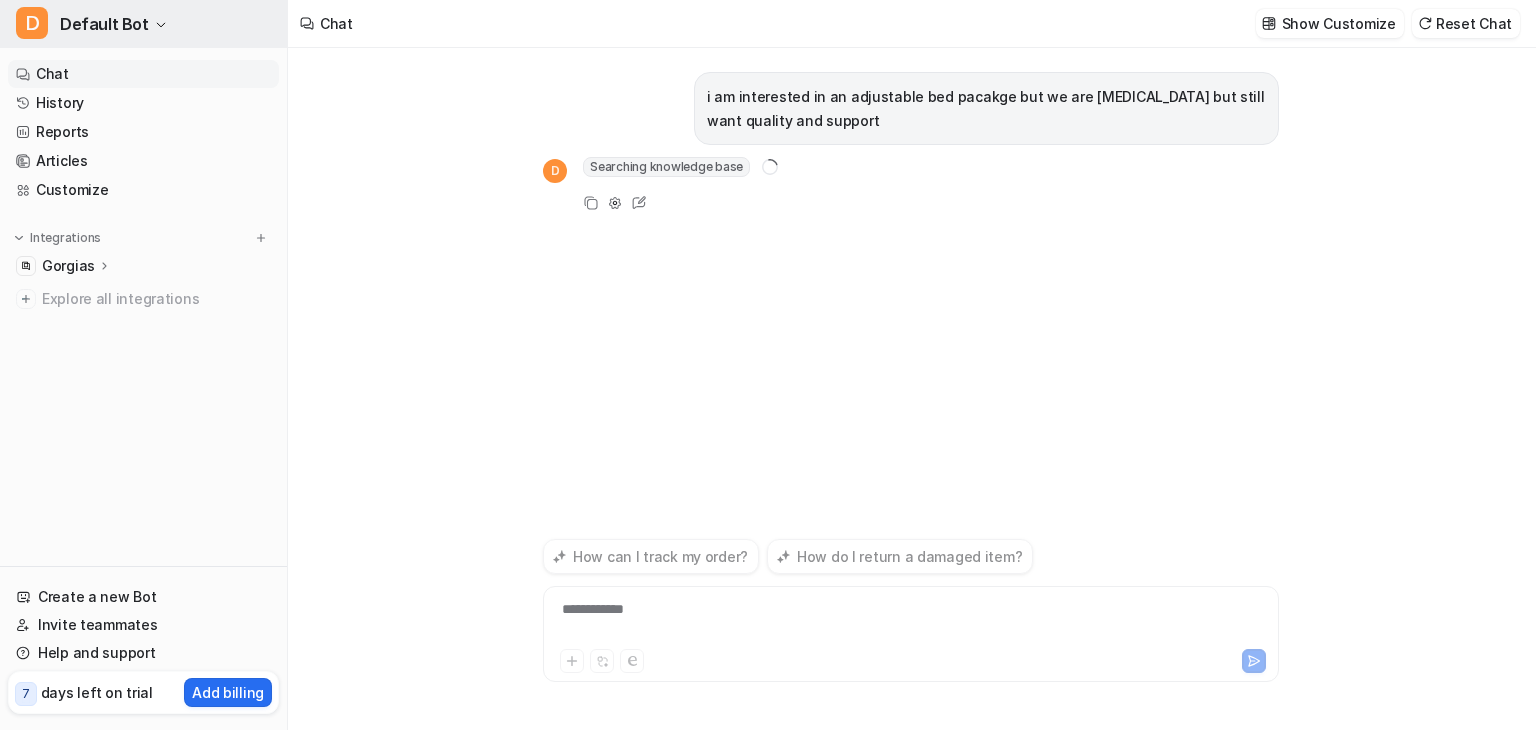 click on "Default Bot" at bounding box center (104, 24) 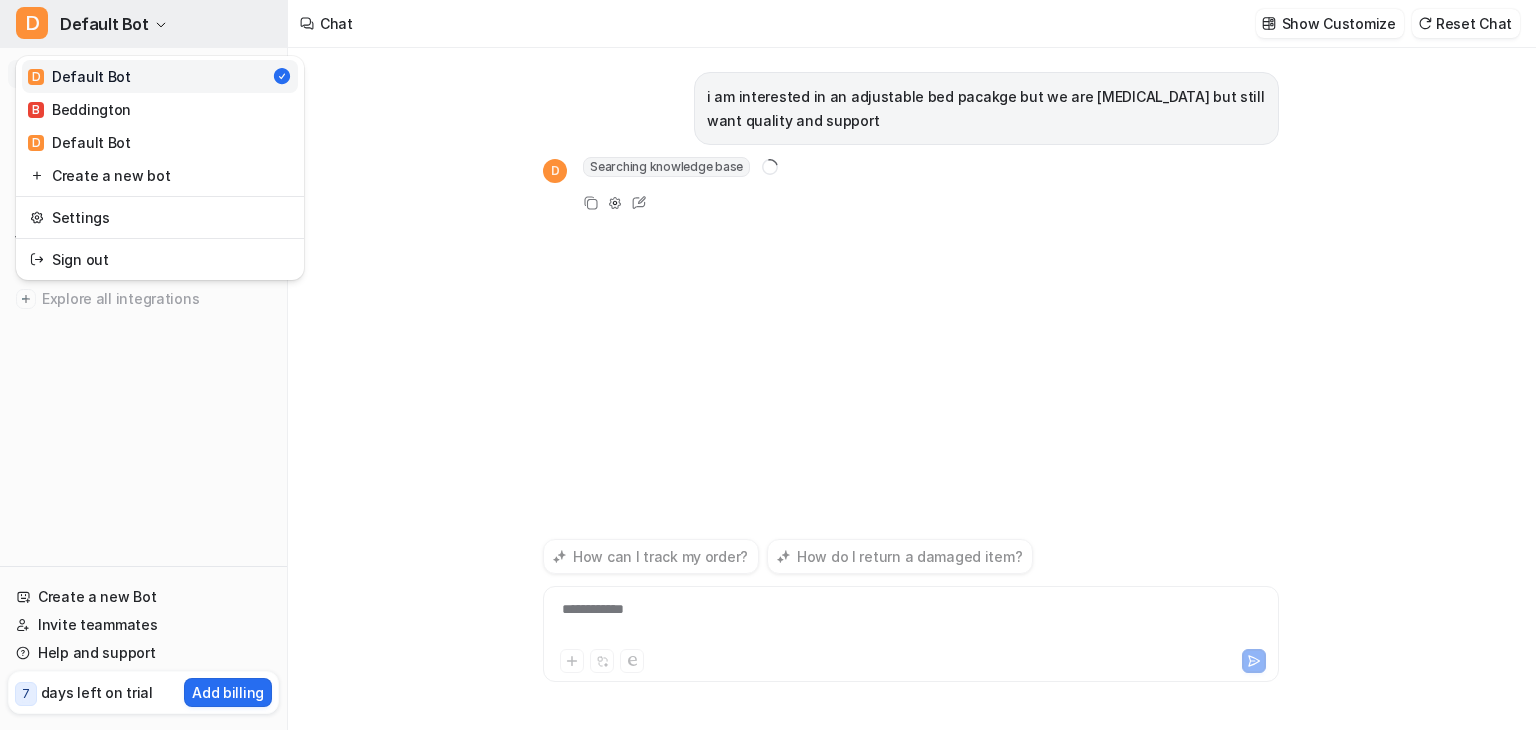 click on "Default Bot" at bounding box center (104, 24) 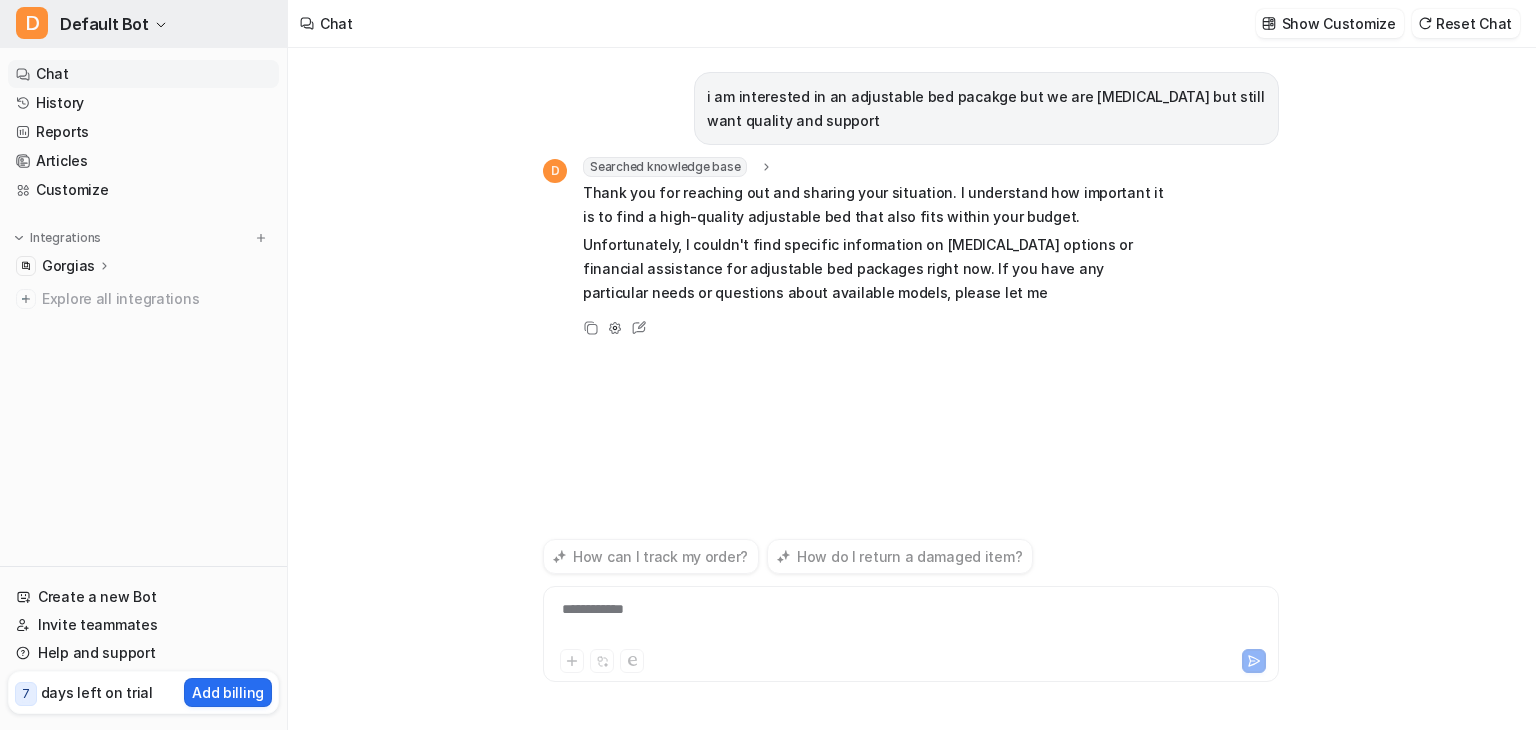 click on "Default Bot" at bounding box center (104, 24) 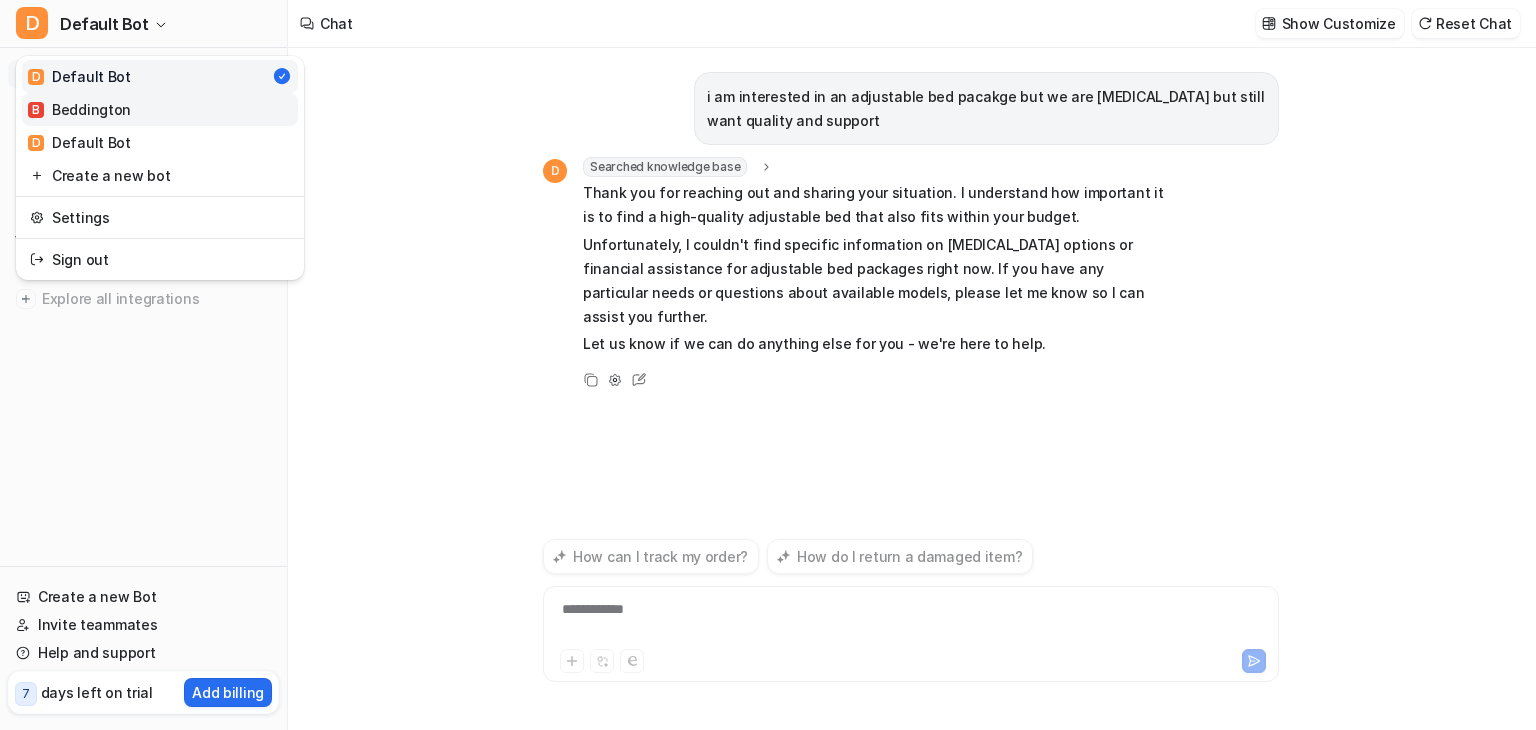 click on "B   Beddington" at bounding box center (160, 109) 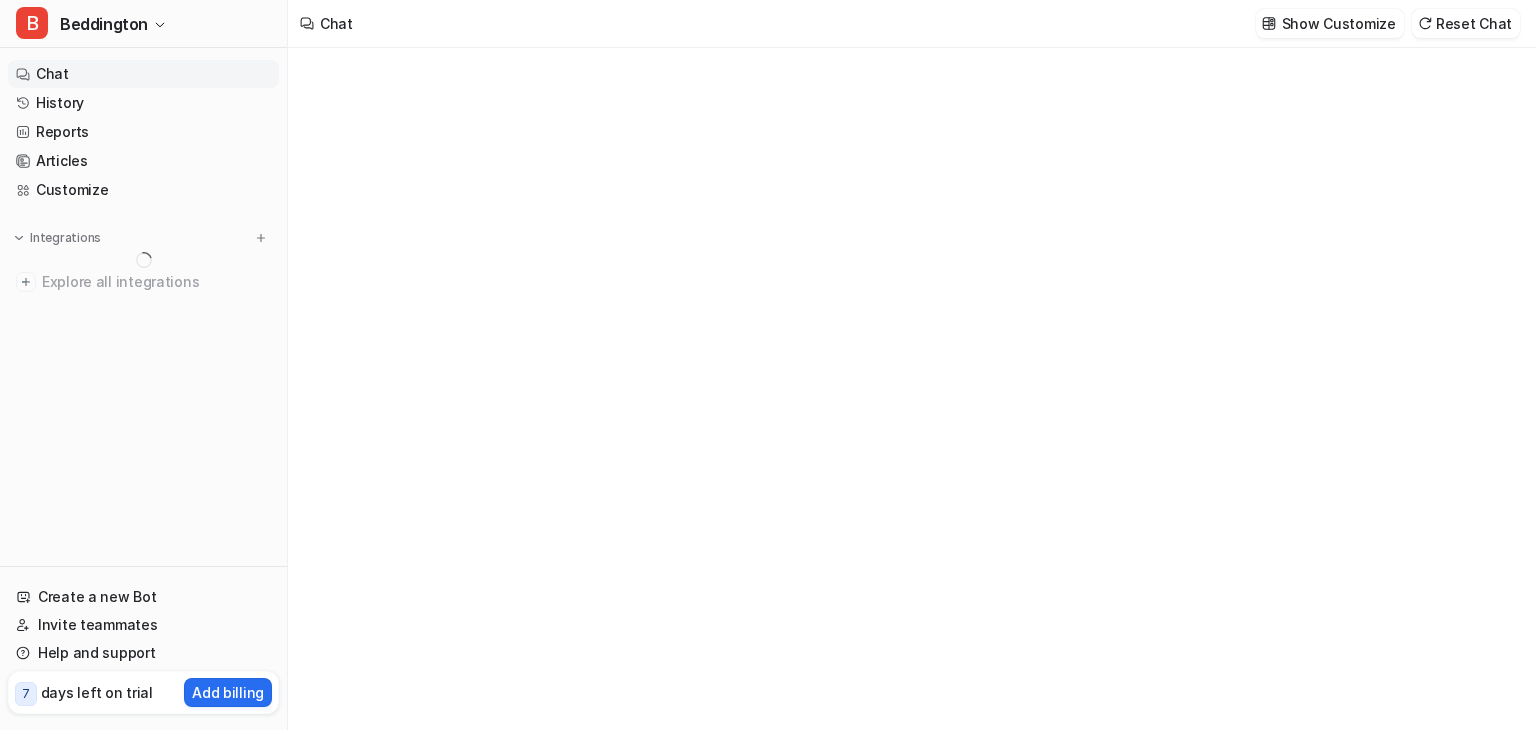 type on "**********" 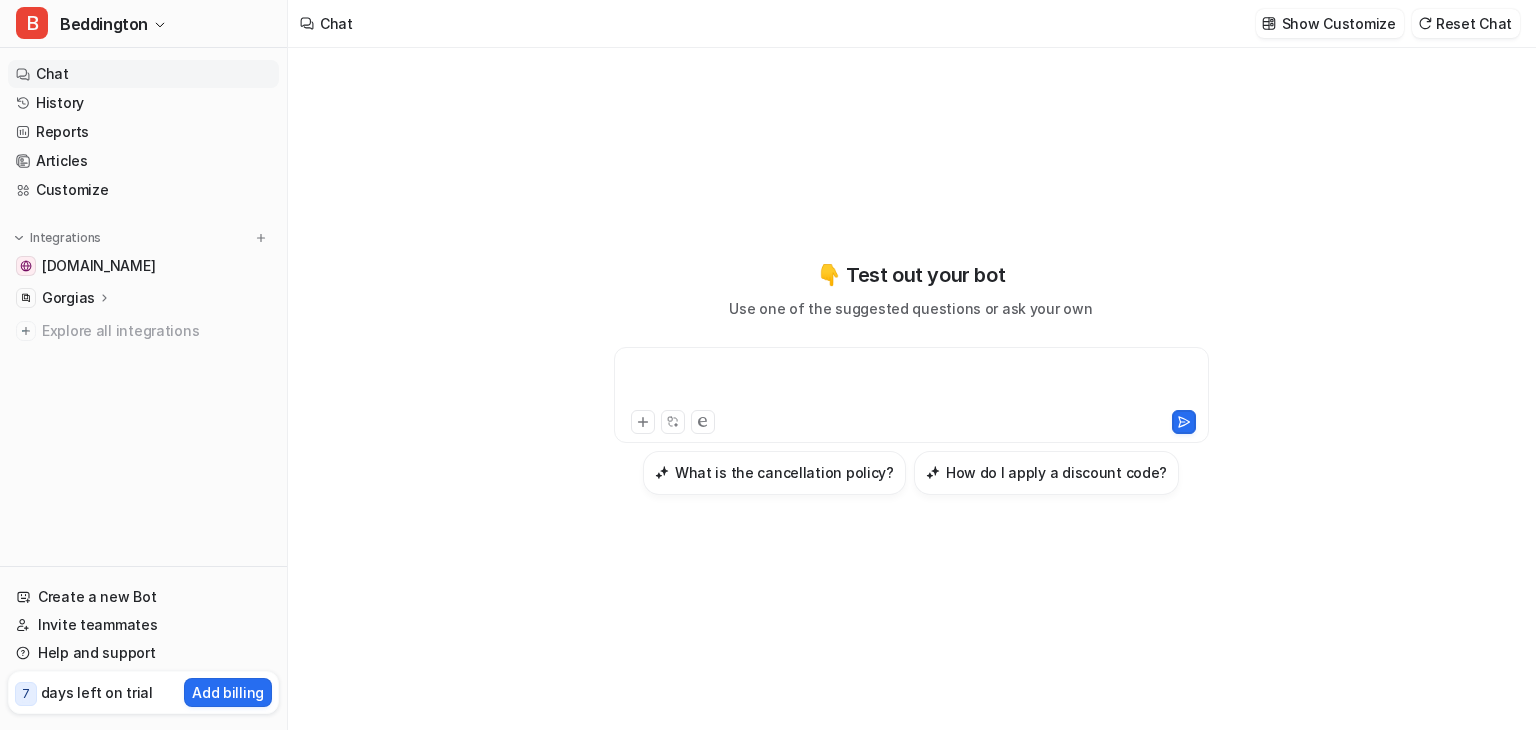 click at bounding box center (911, 383) 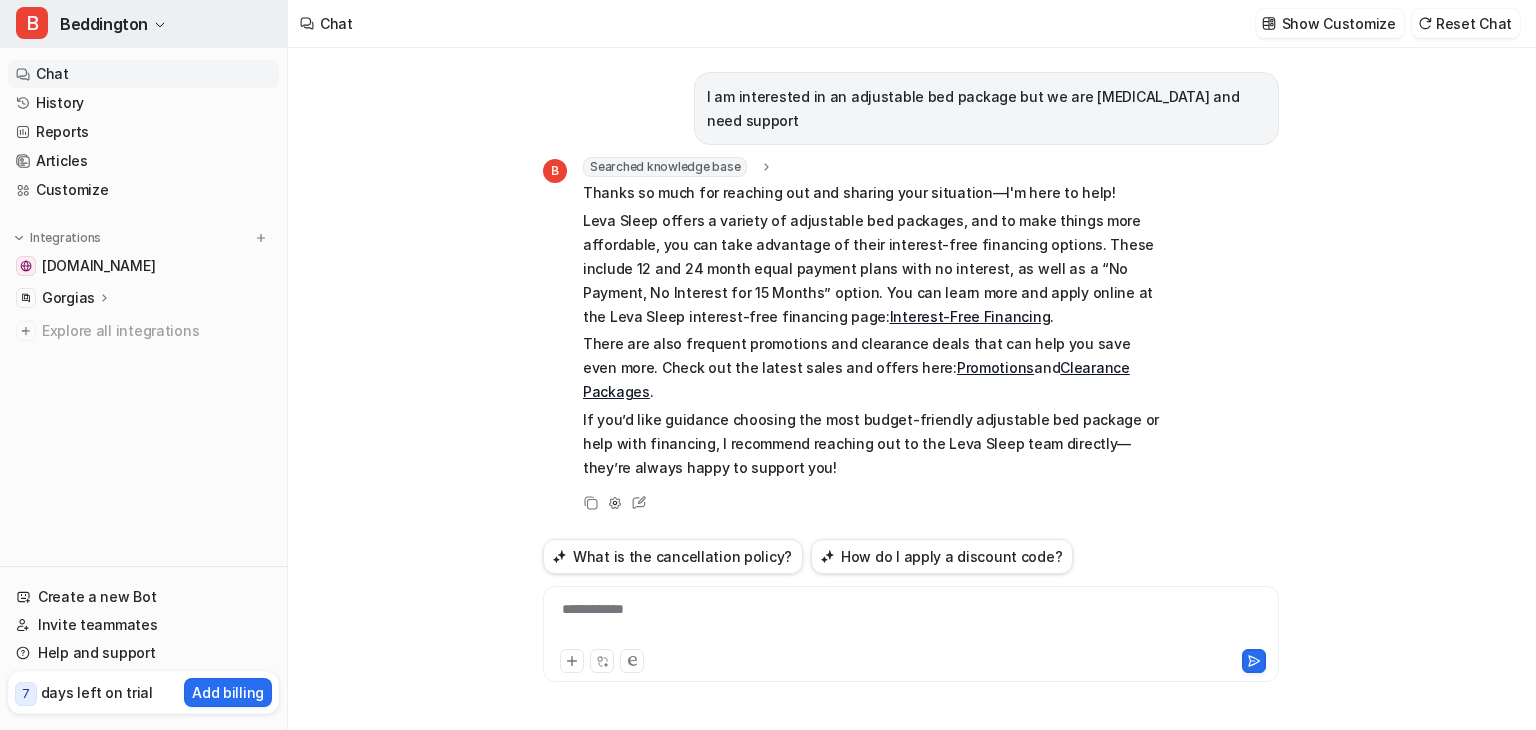 click on "Beddington" at bounding box center [104, 24] 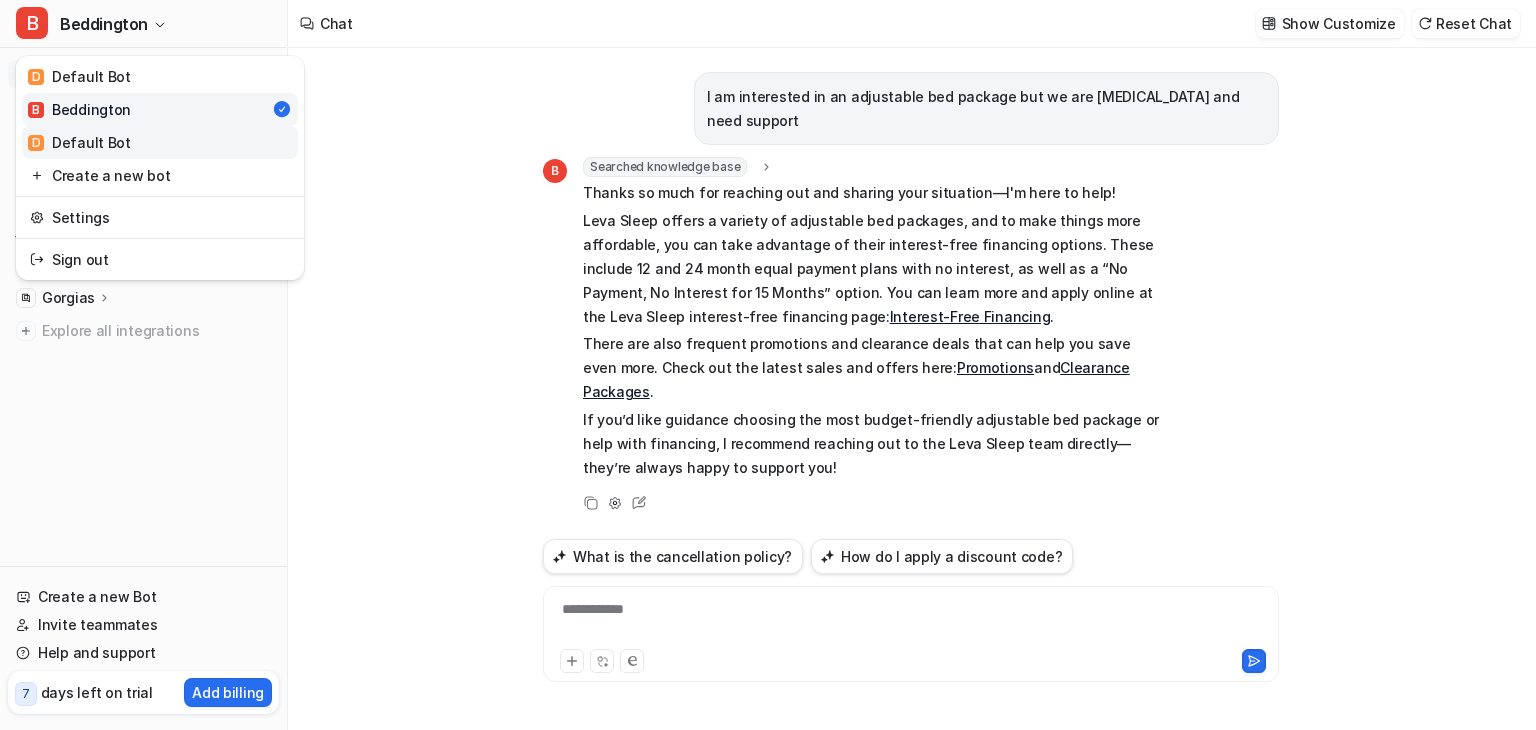 click on "D   Default Bot" at bounding box center (160, 142) 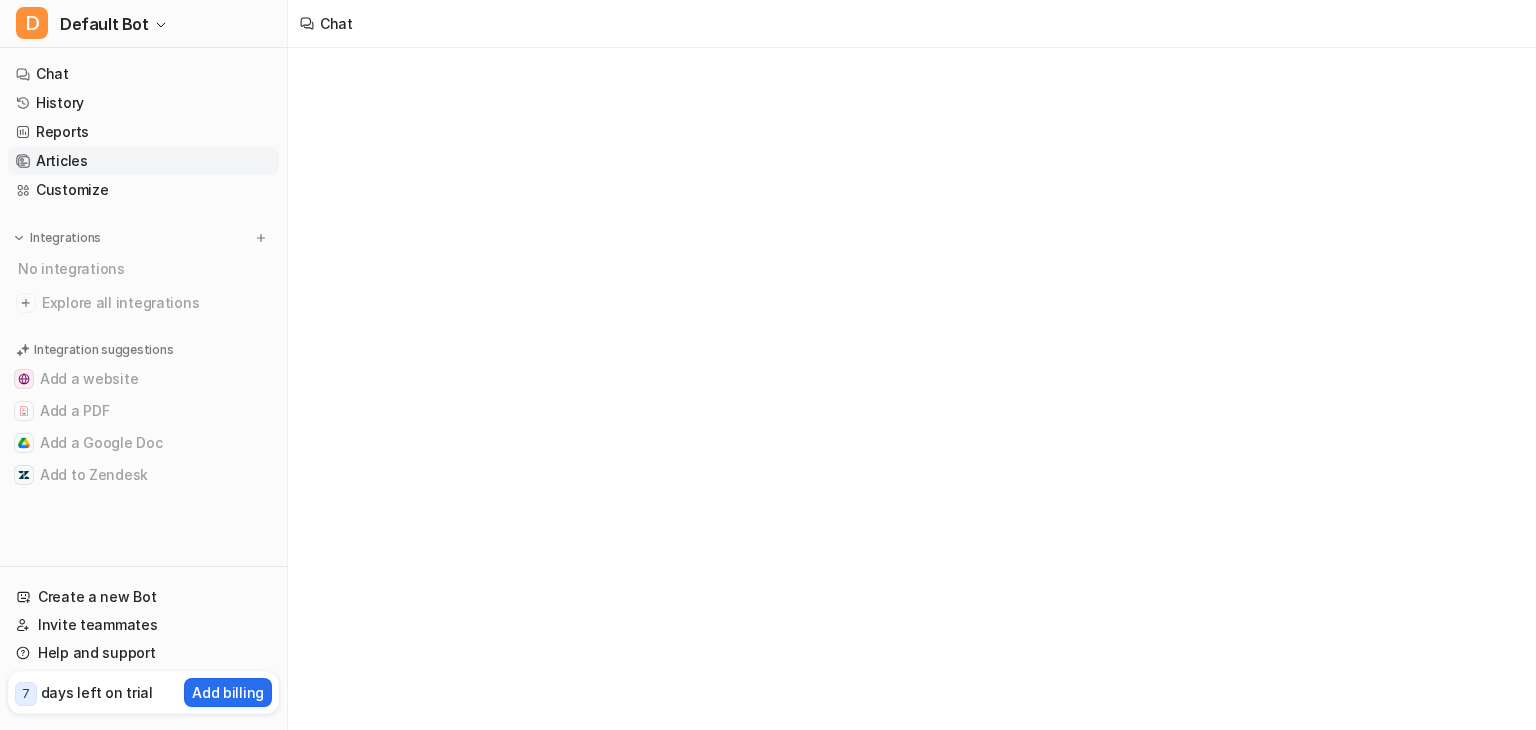 click on "Articles" at bounding box center (143, 161) 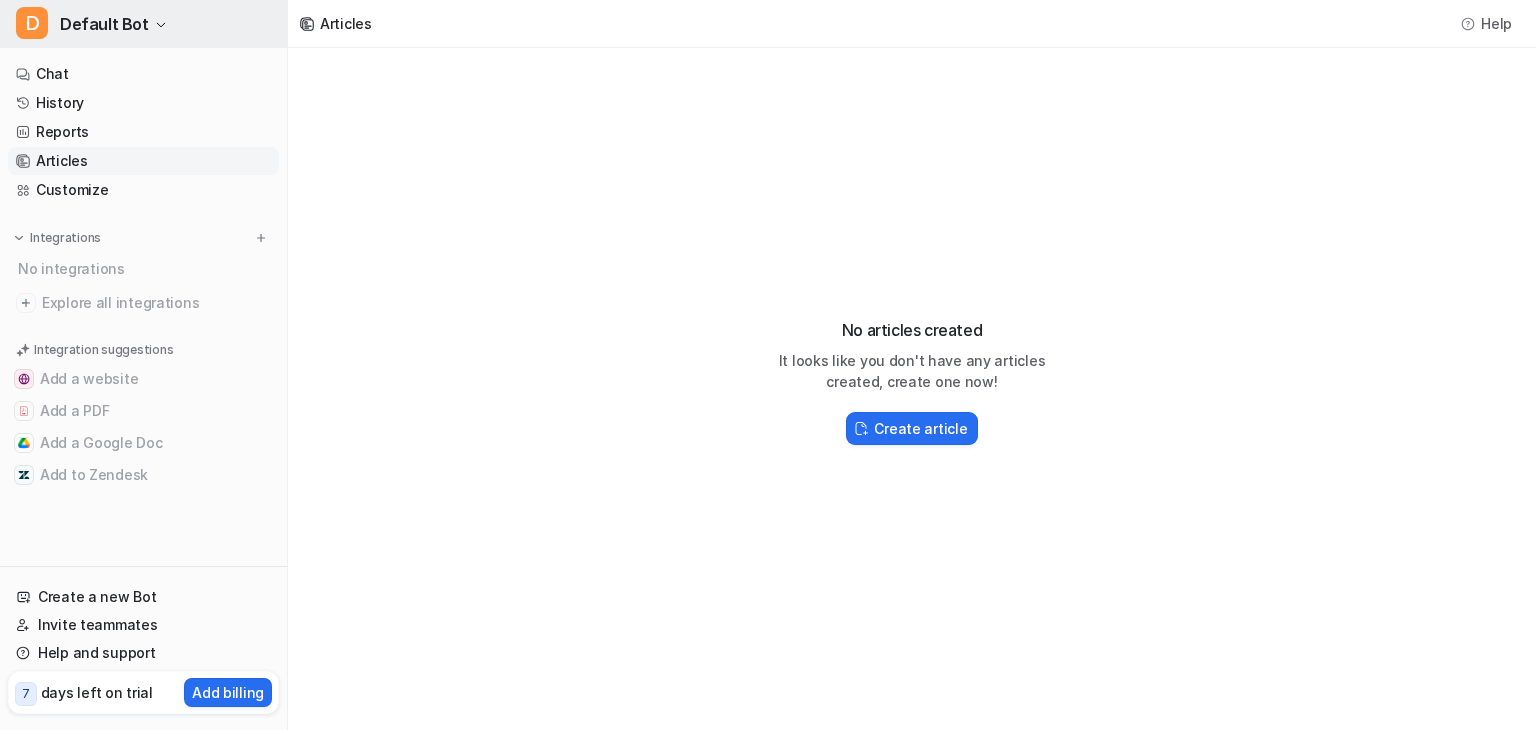 click on "Default Bot" at bounding box center [104, 24] 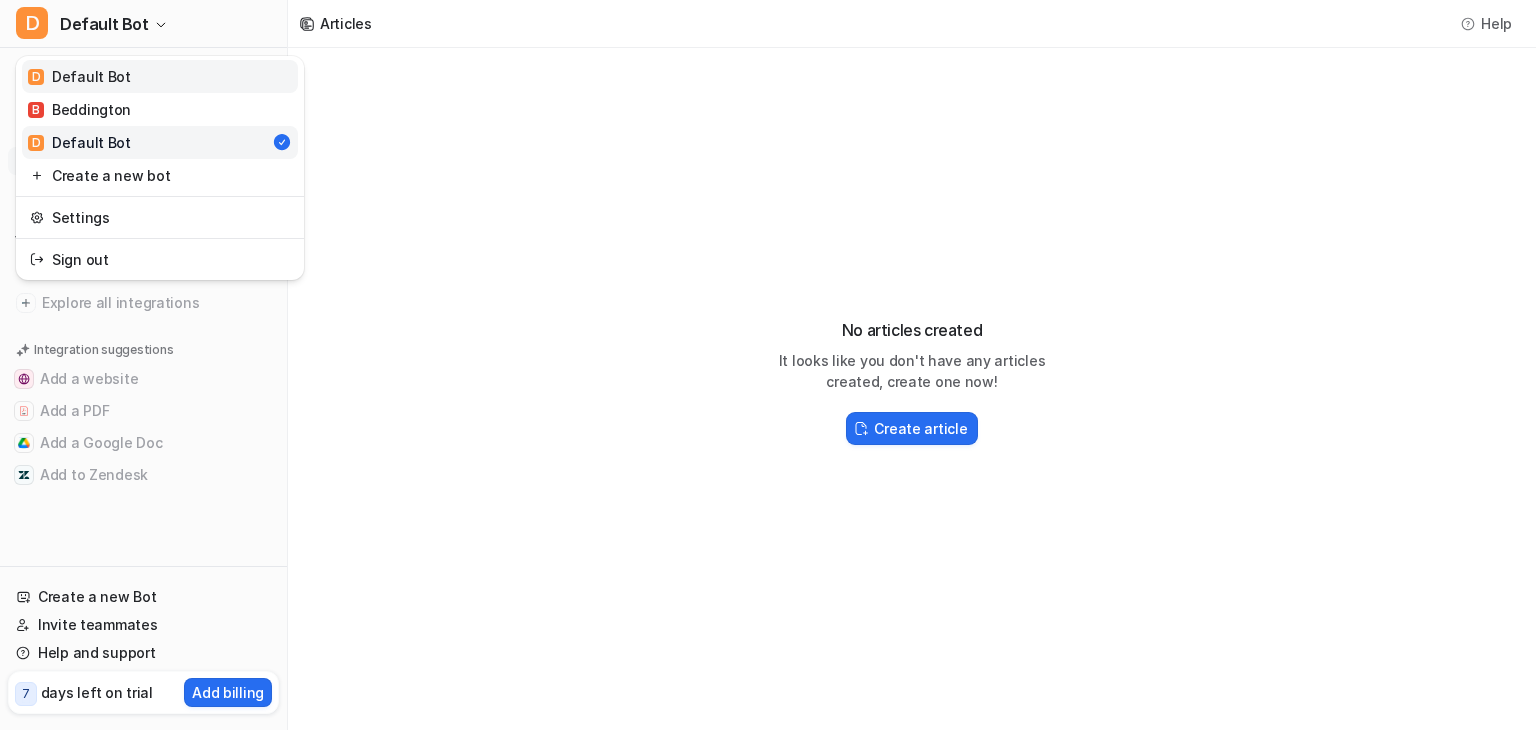 click on "D   Default Bot" at bounding box center [79, 76] 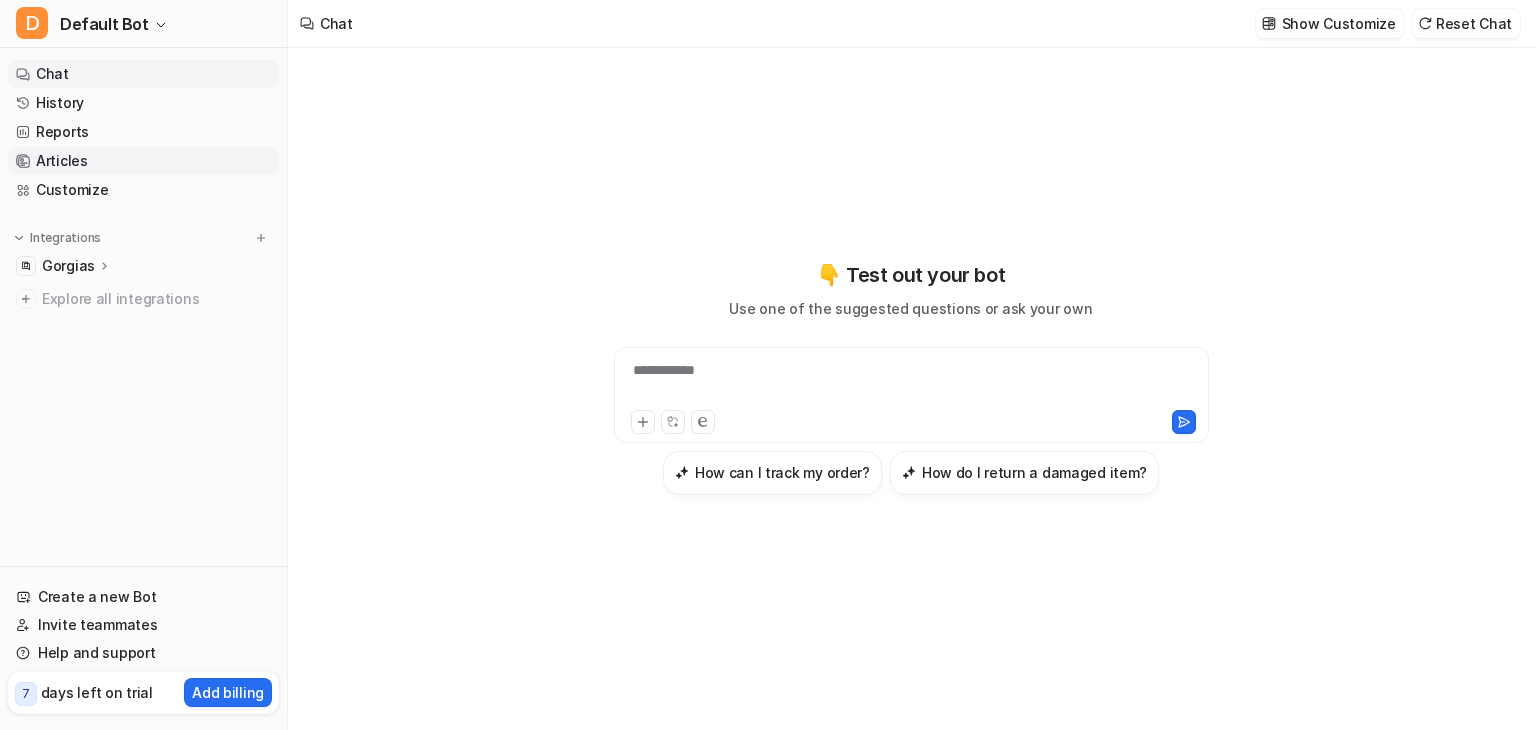 click on "Articles" at bounding box center (143, 161) 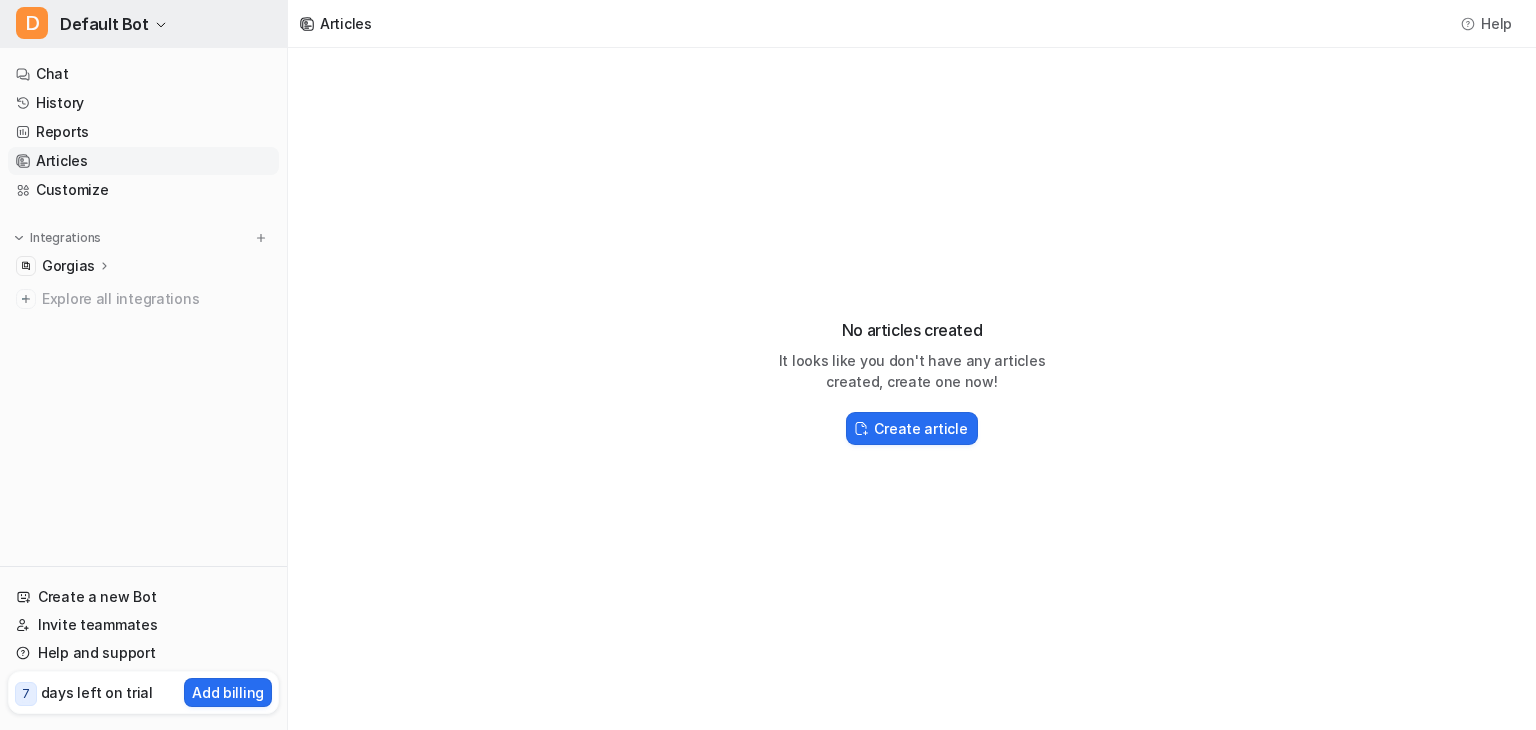 click on "Default Bot" at bounding box center [104, 24] 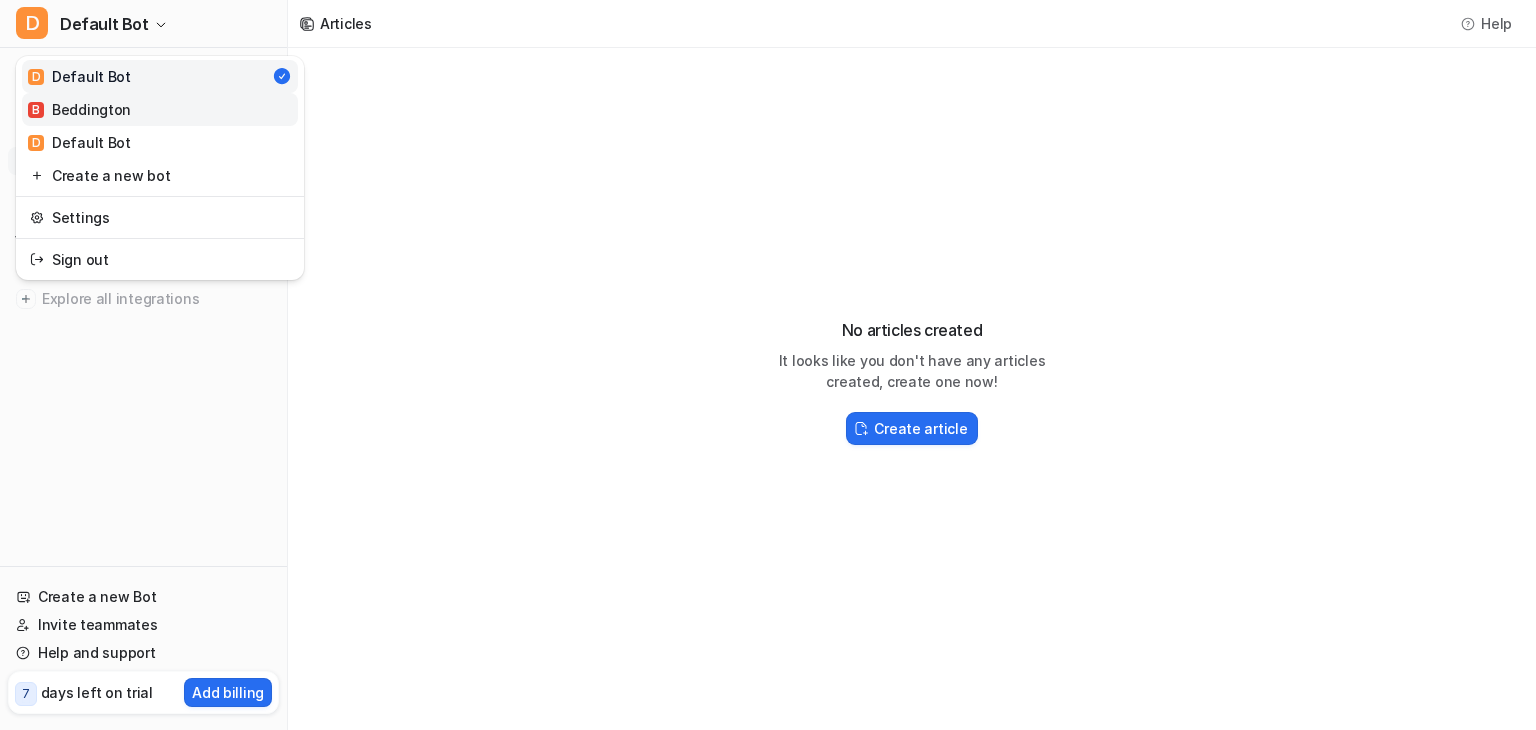 click on "B   Beddington" at bounding box center (79, 109) 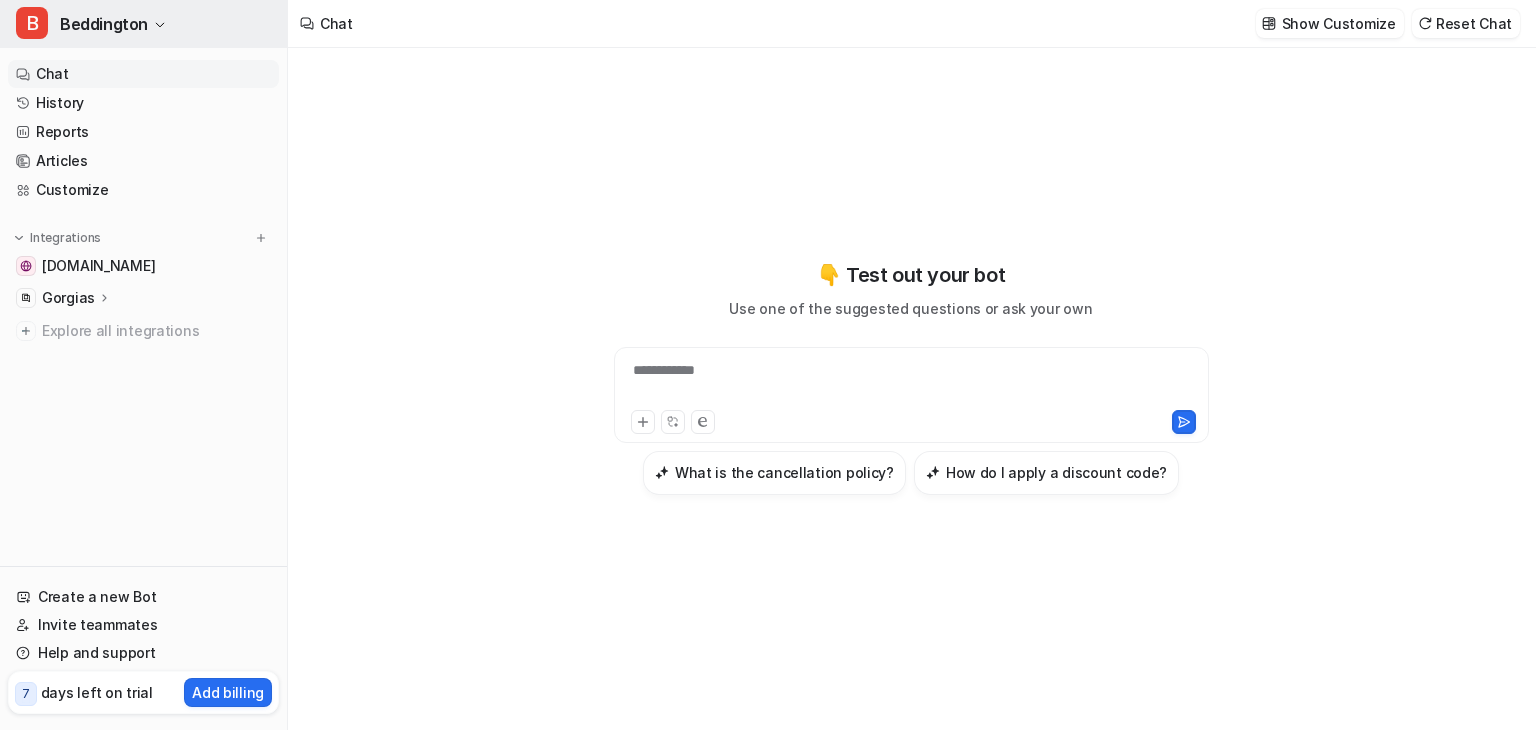 click on "Beddington" at bounding box center (104, 24) 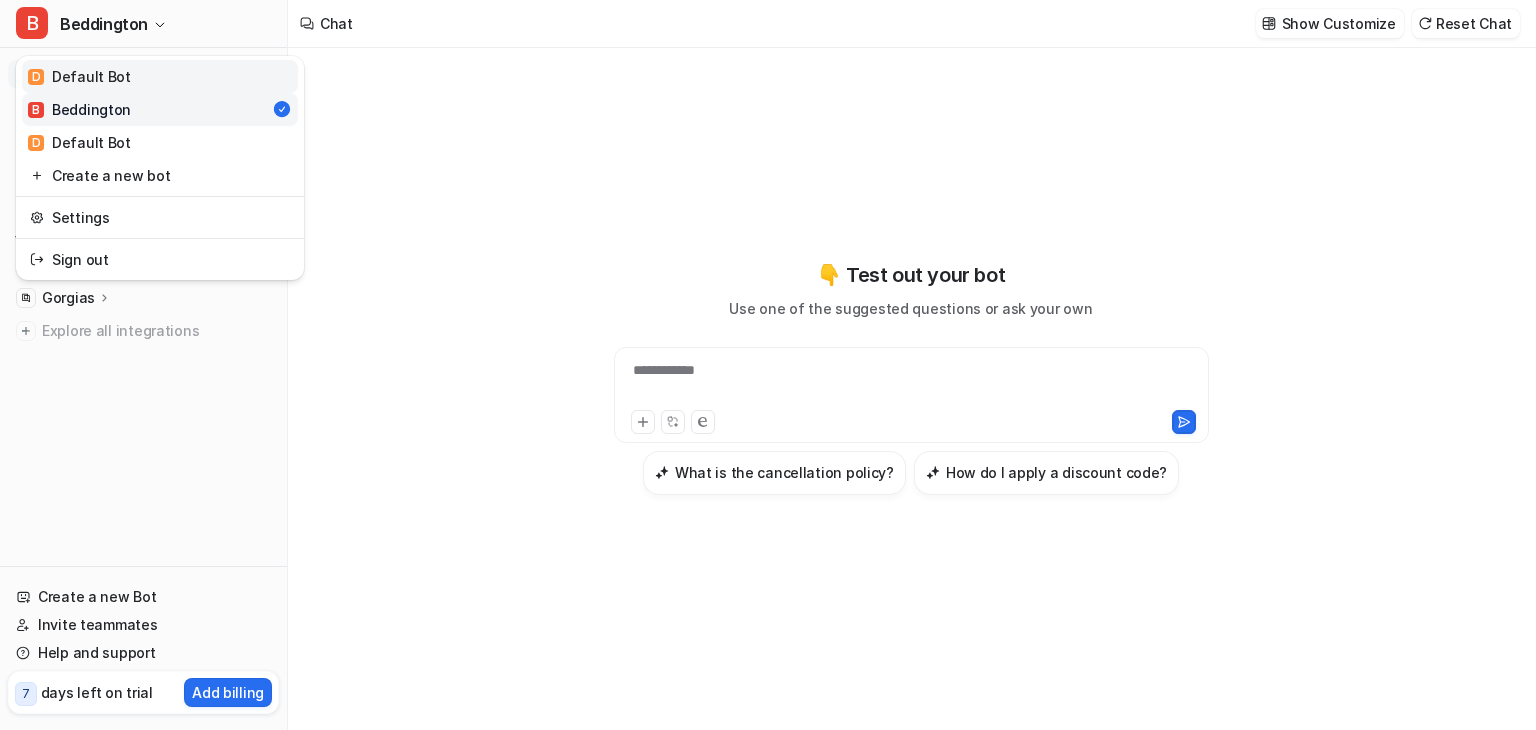 click on "D   Default Bot" at bounding box center [160, 76] 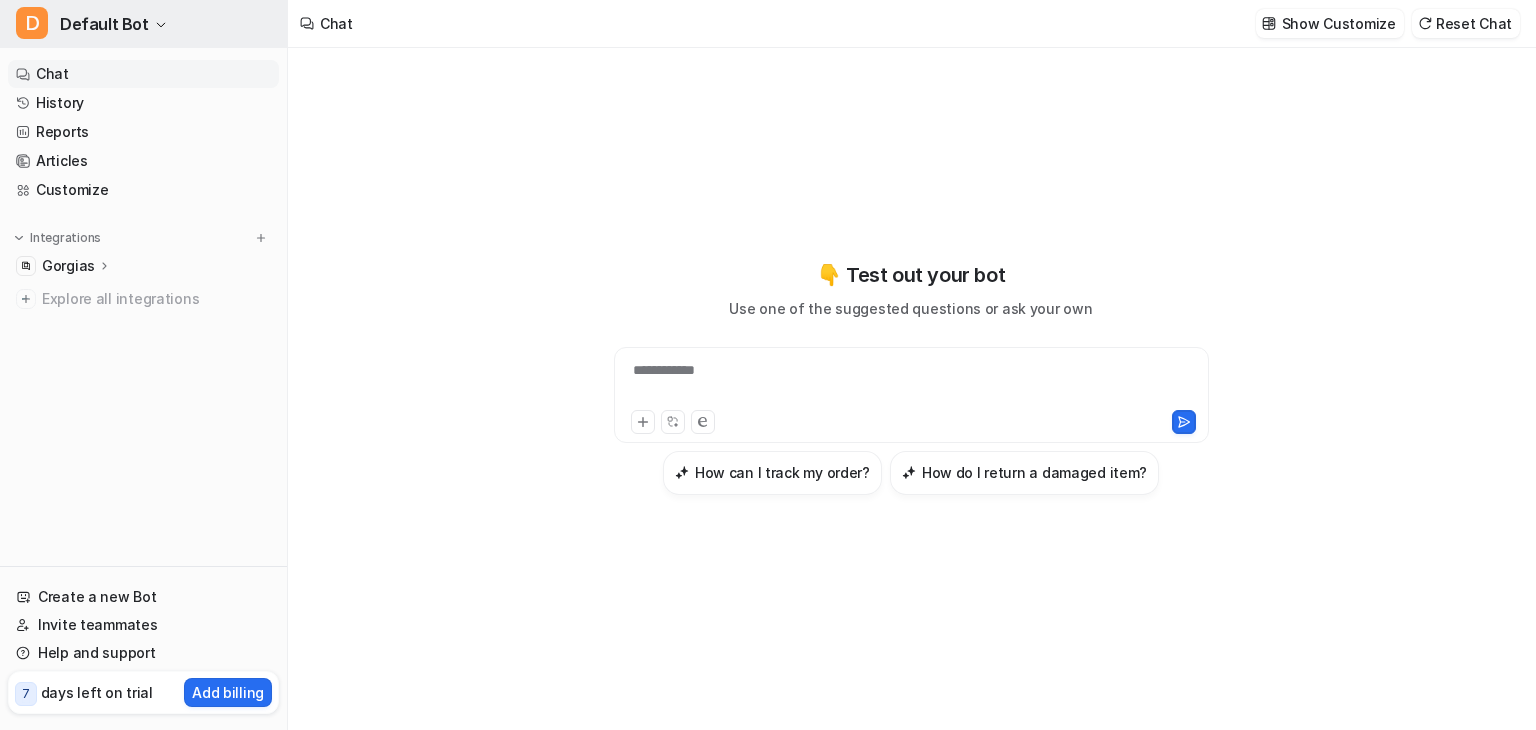click on "Default Bot" at bounding box center [104, 24] 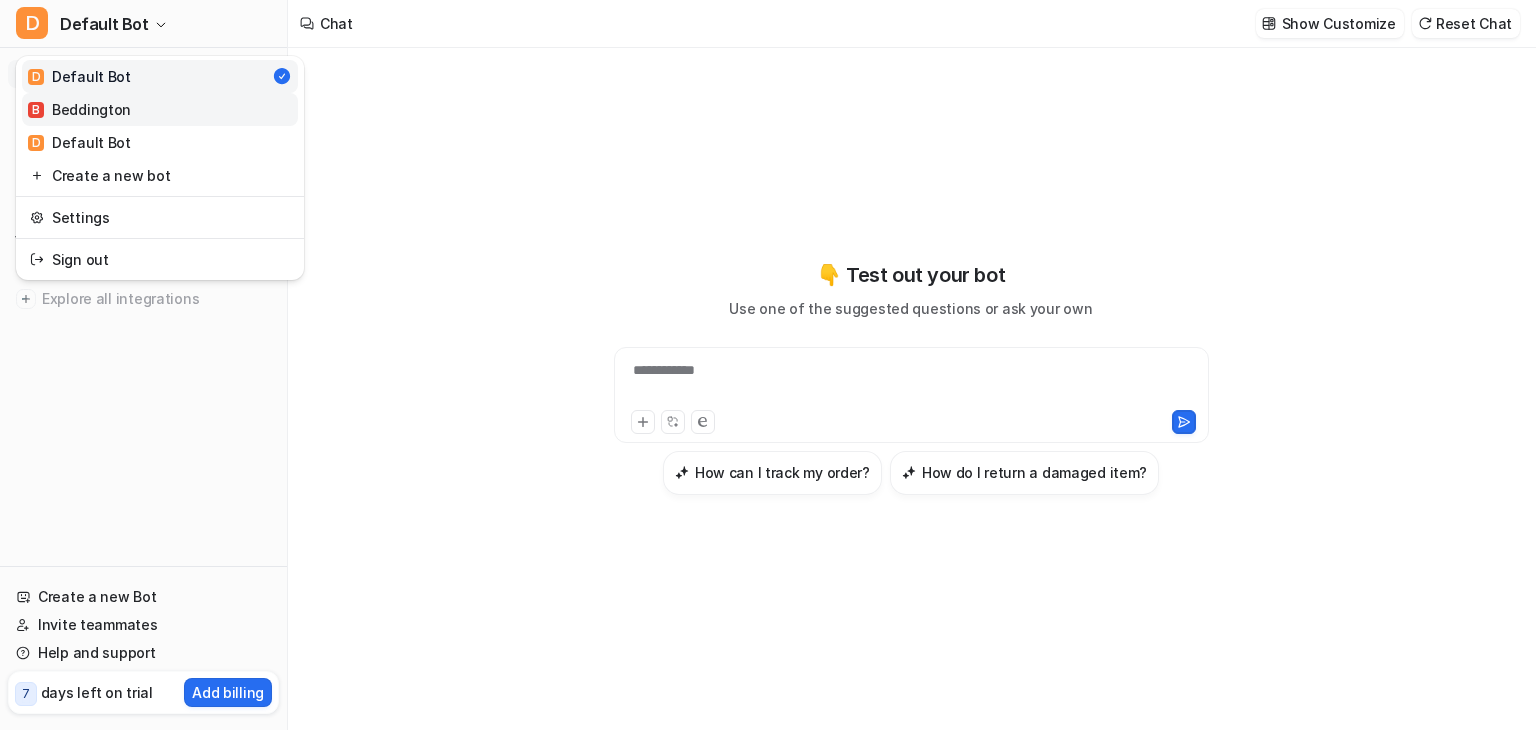 click on "B   Beddington" at bounding box center [79, 109] 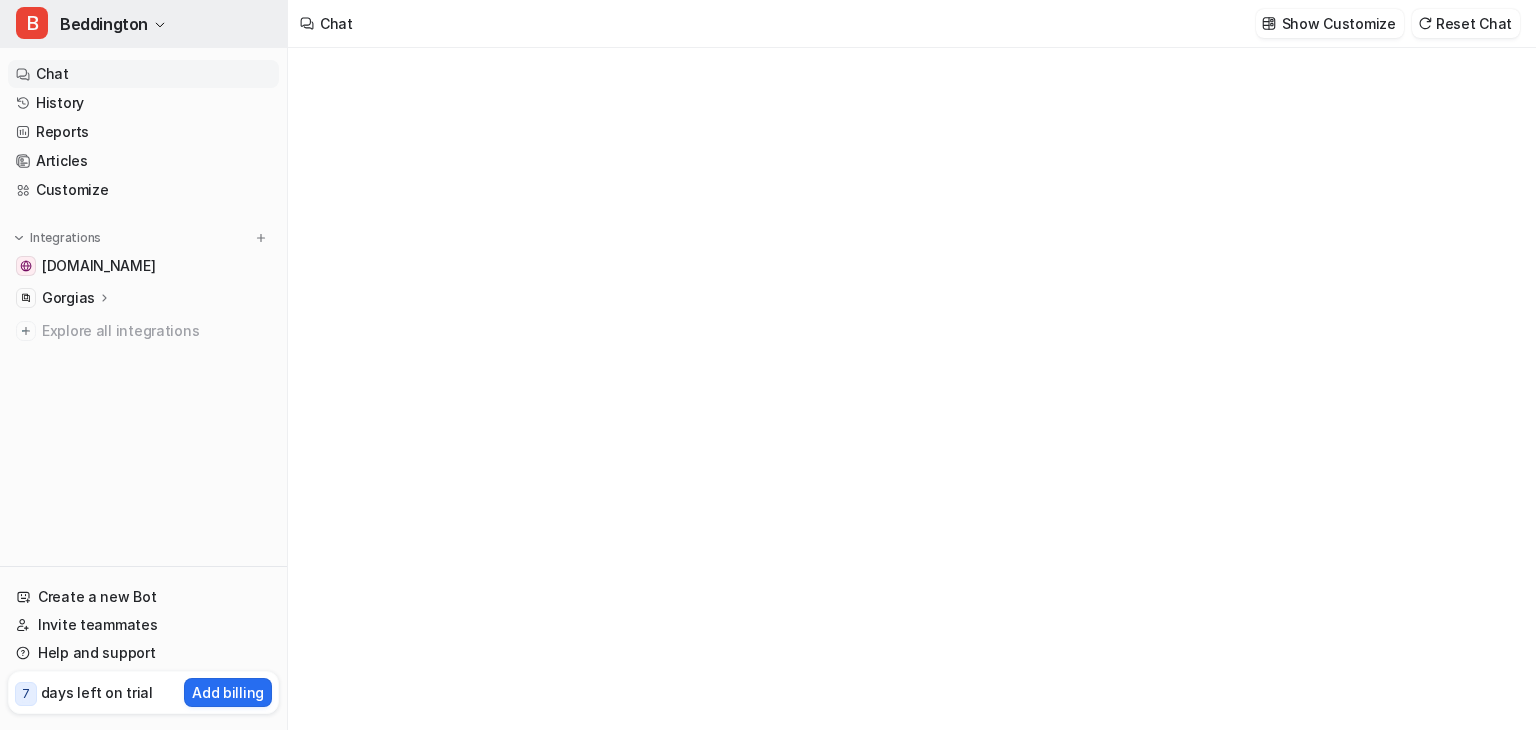 click on "Beddington" at bounding box center (104, 24) 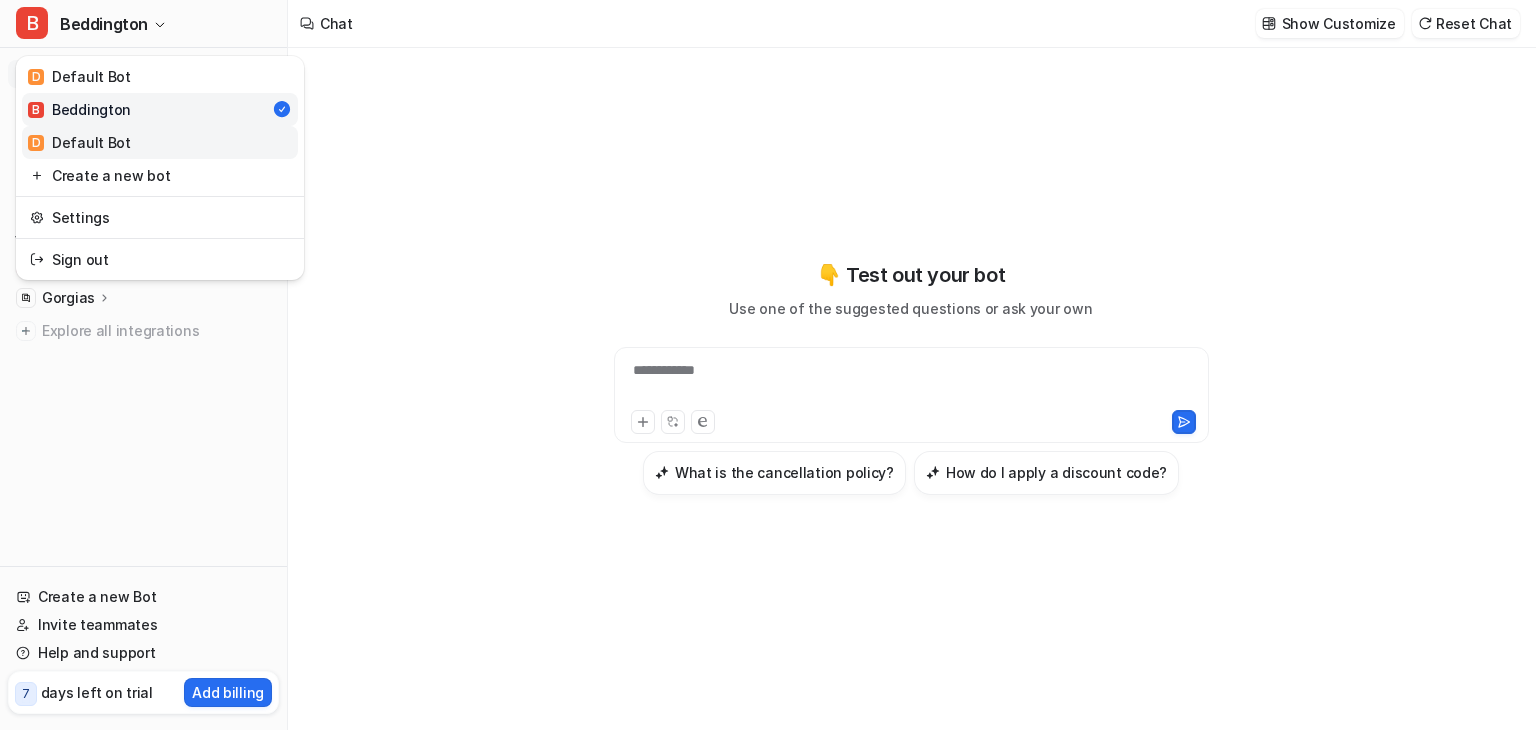 click on "D   Default Bot" at bounding box center [160, 142] 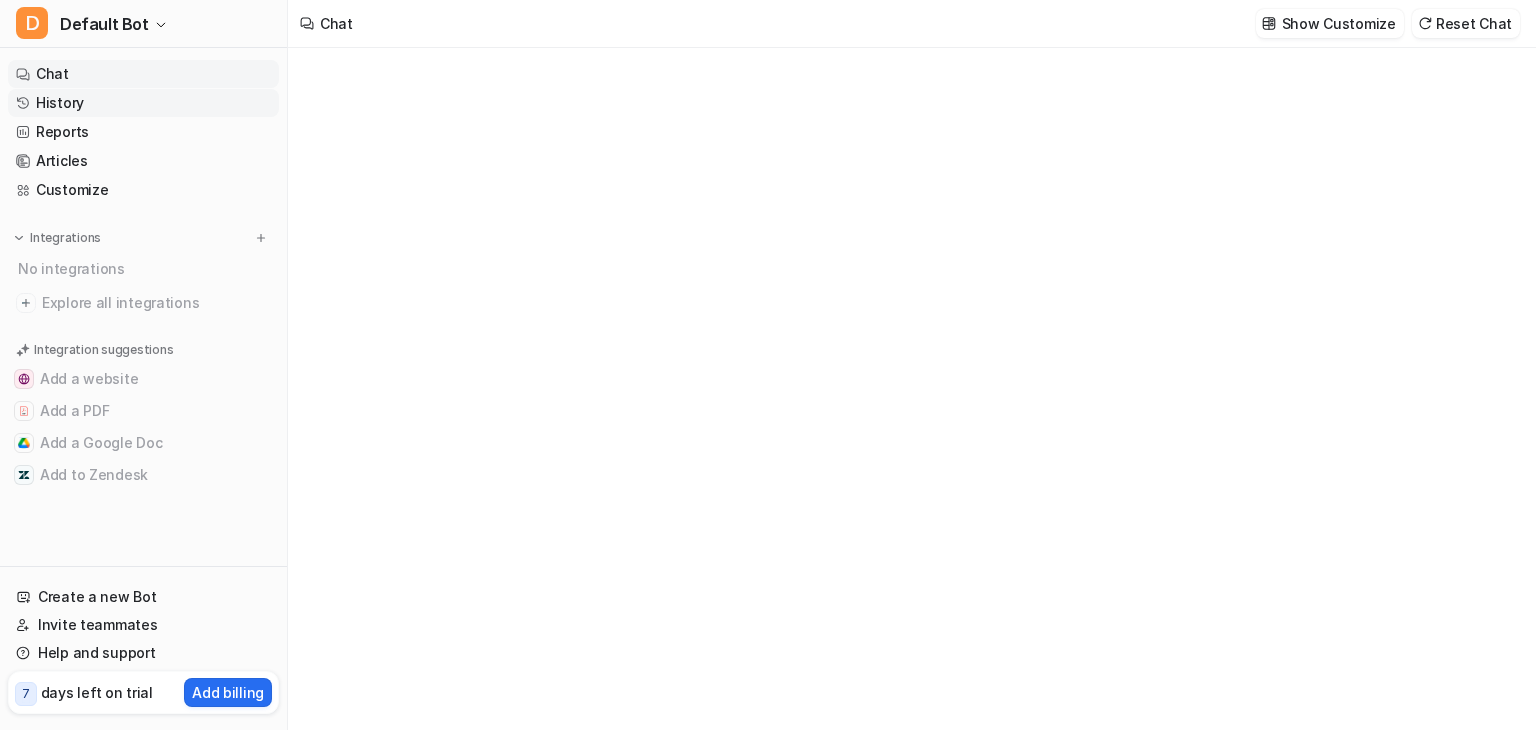 type on "**********" 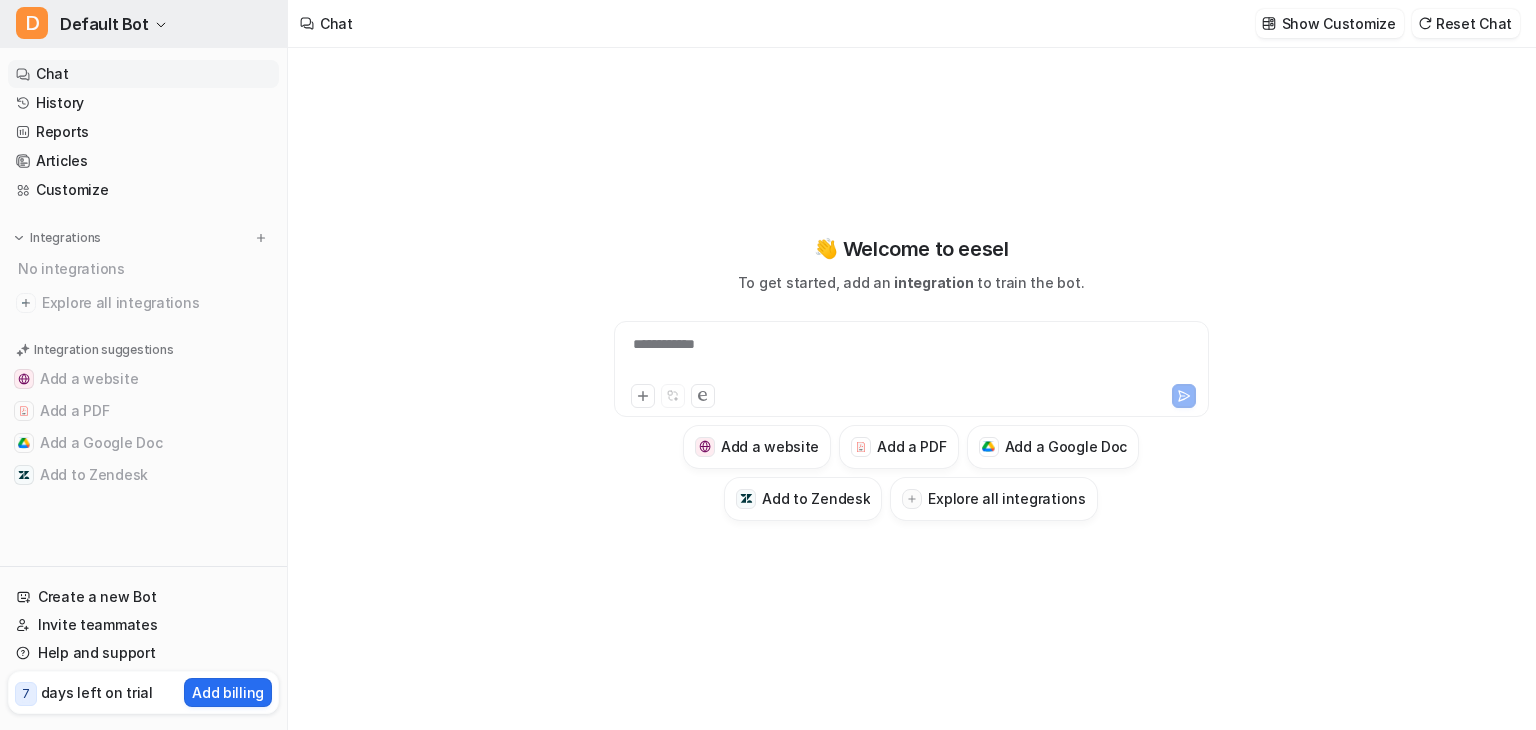 click on "Default Bot" at bounding box center [104, 24] 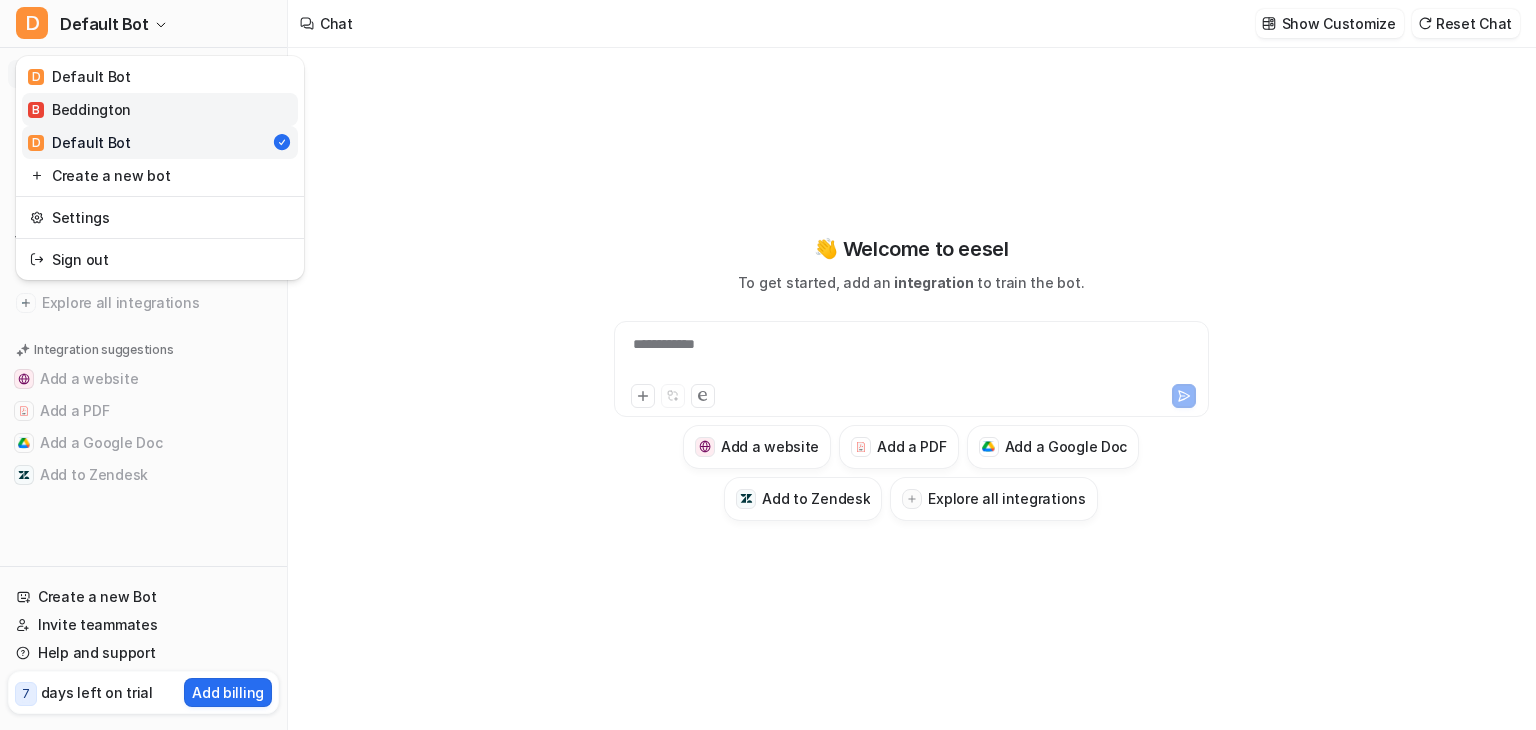 drag, startPoint x: 132, startPoint y: 114, endPoint x: 144, endPoint y: 117, distance: 12.369317 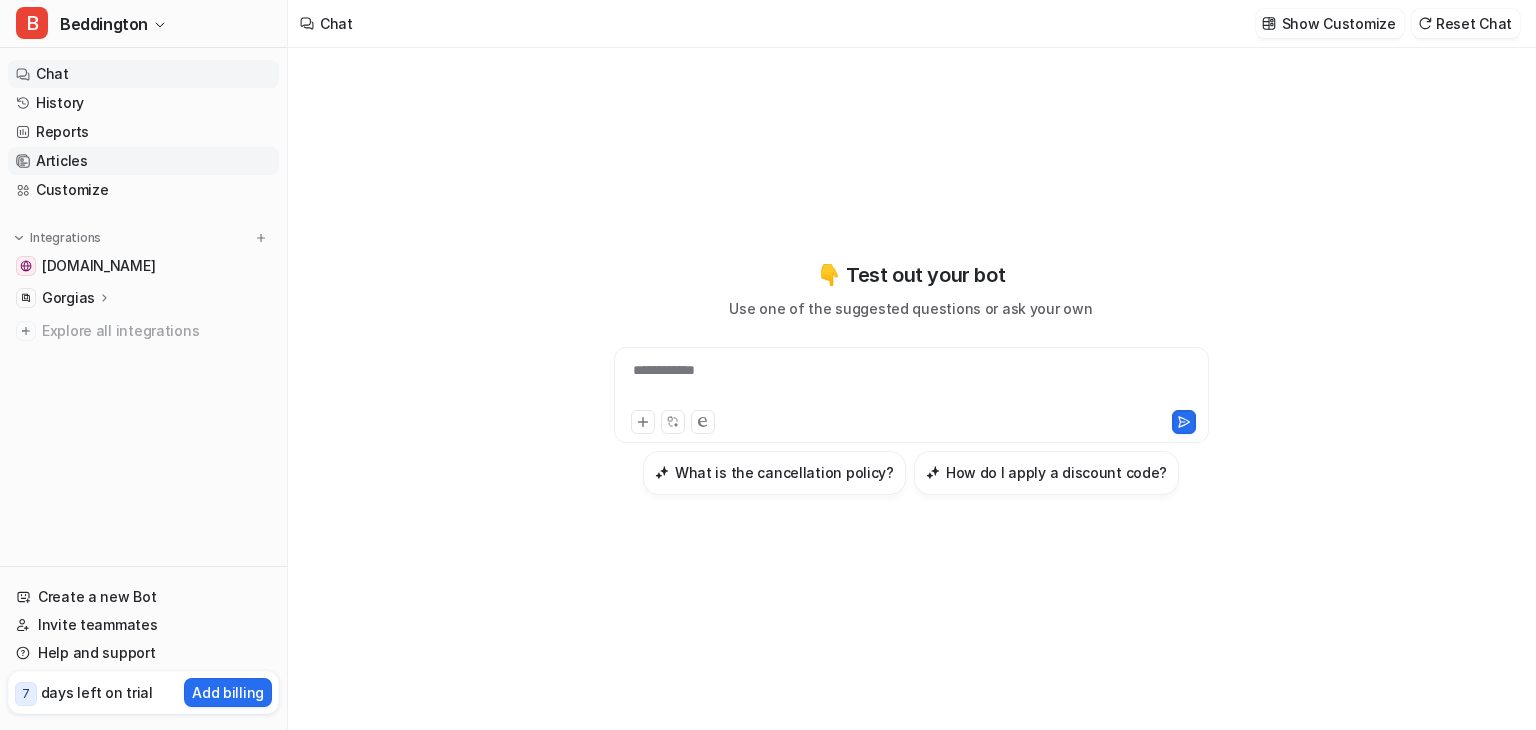click on "Articles" at bounding box center [143, 161] 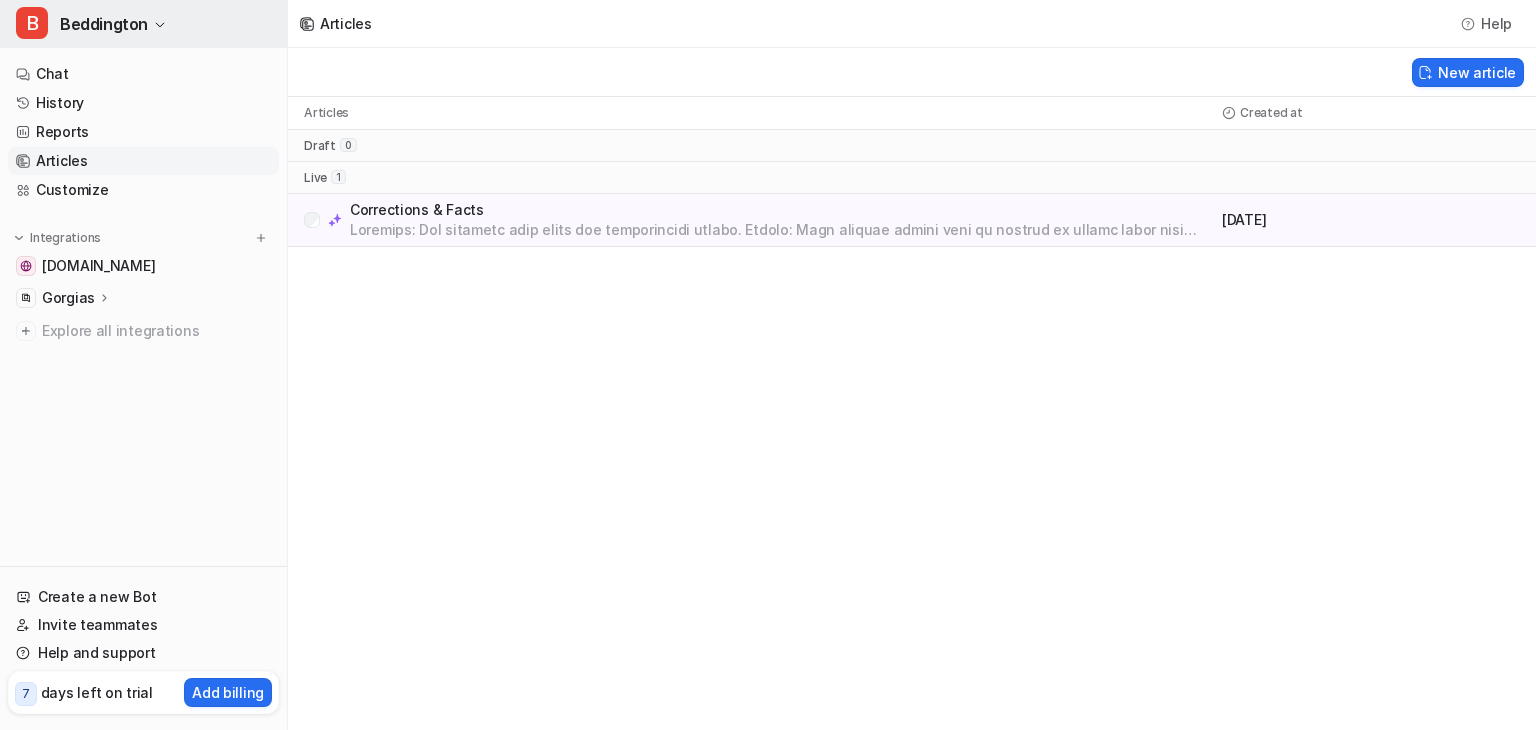 click on "Beddington" at bounding box center (104, 24) 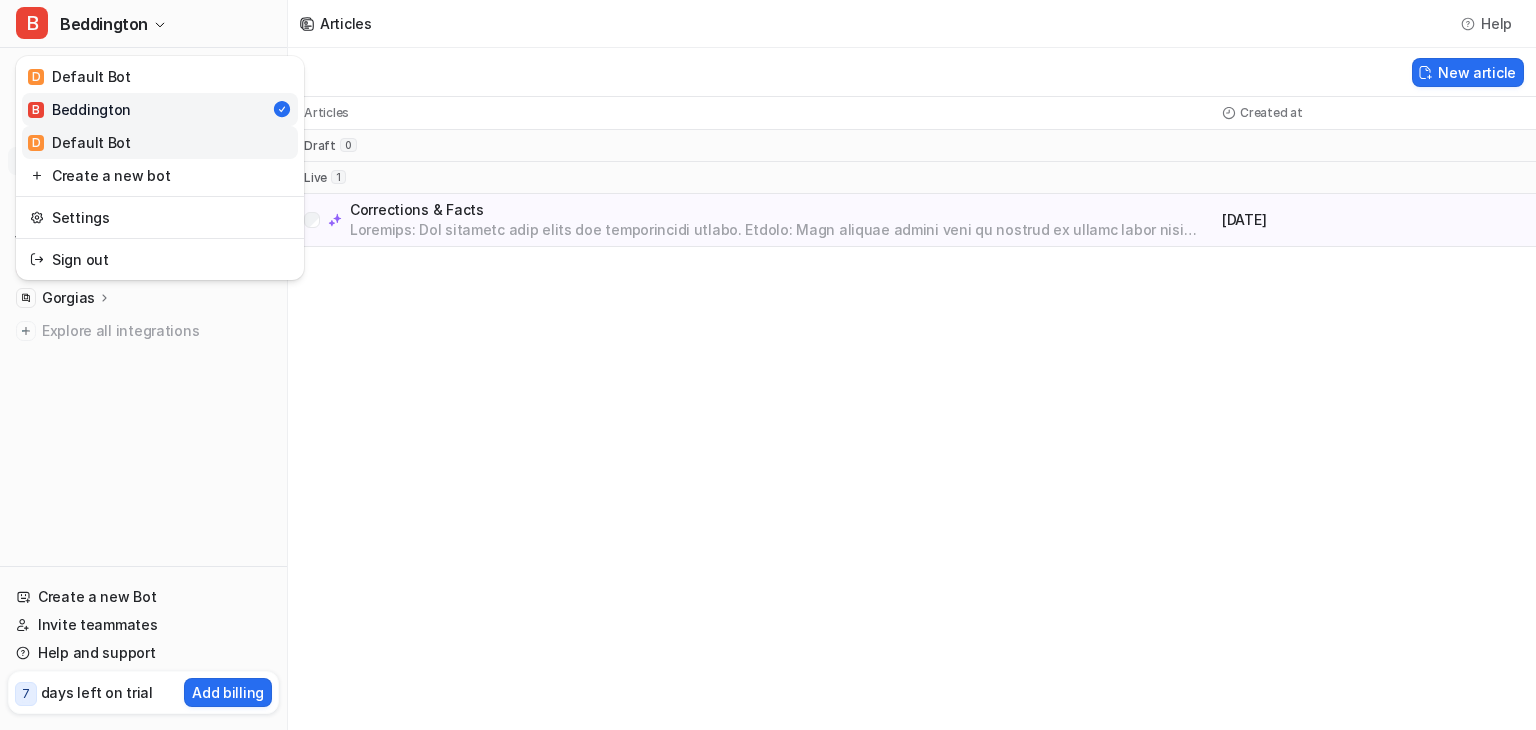 click on "D   Default Bot" at bounding box center [79, 142] 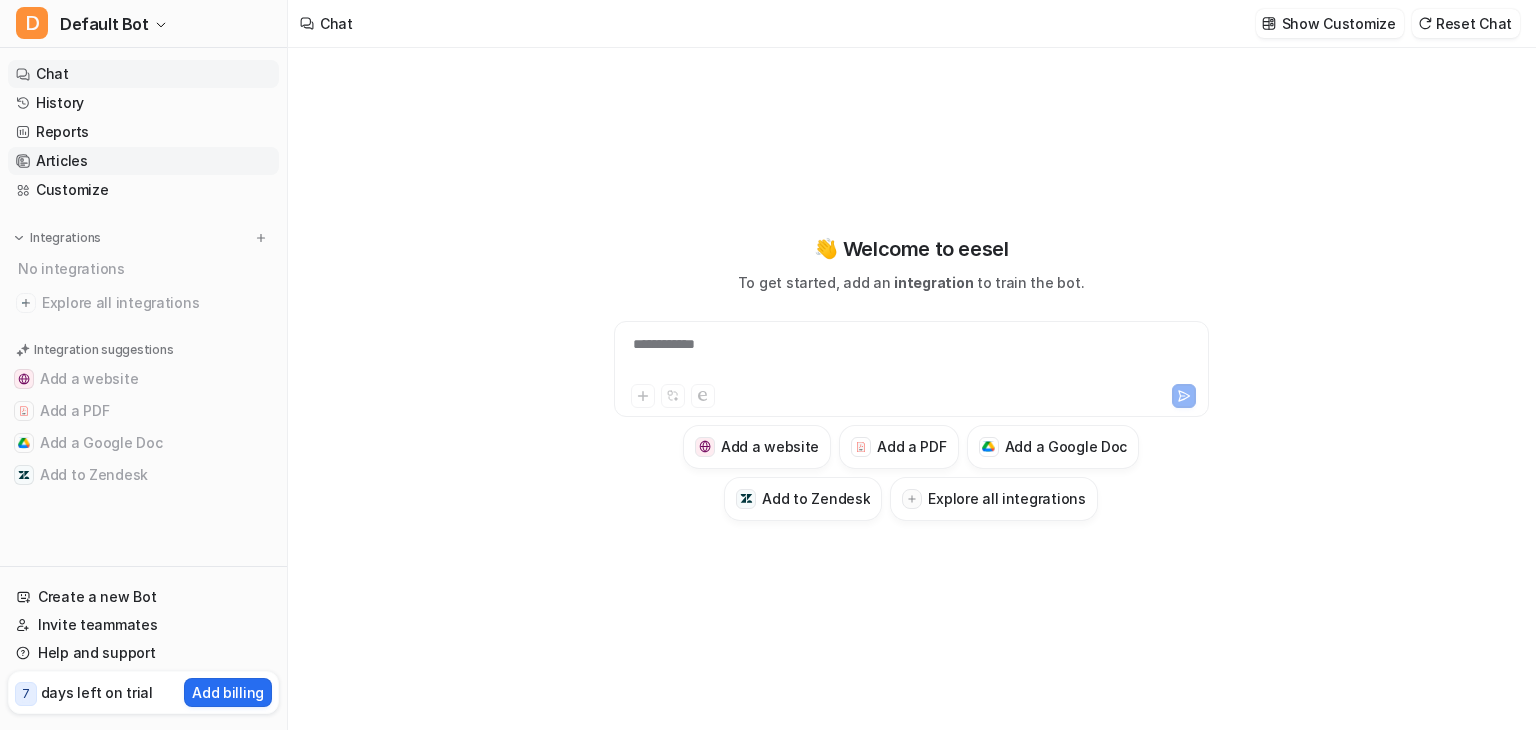 click on "Articles" at bounding box center [143, 161] 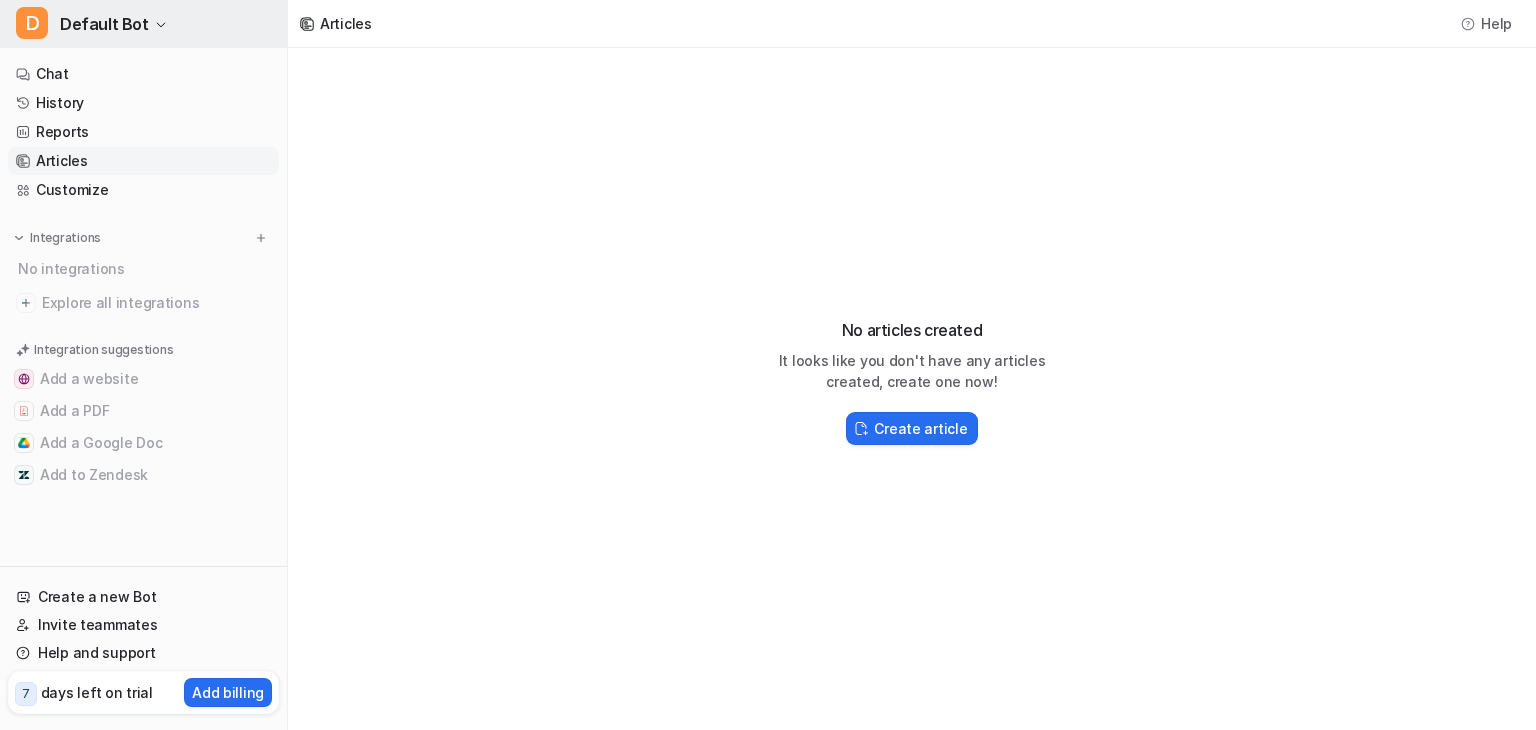 click on "Default Bot" at bounding box center (104, 24) 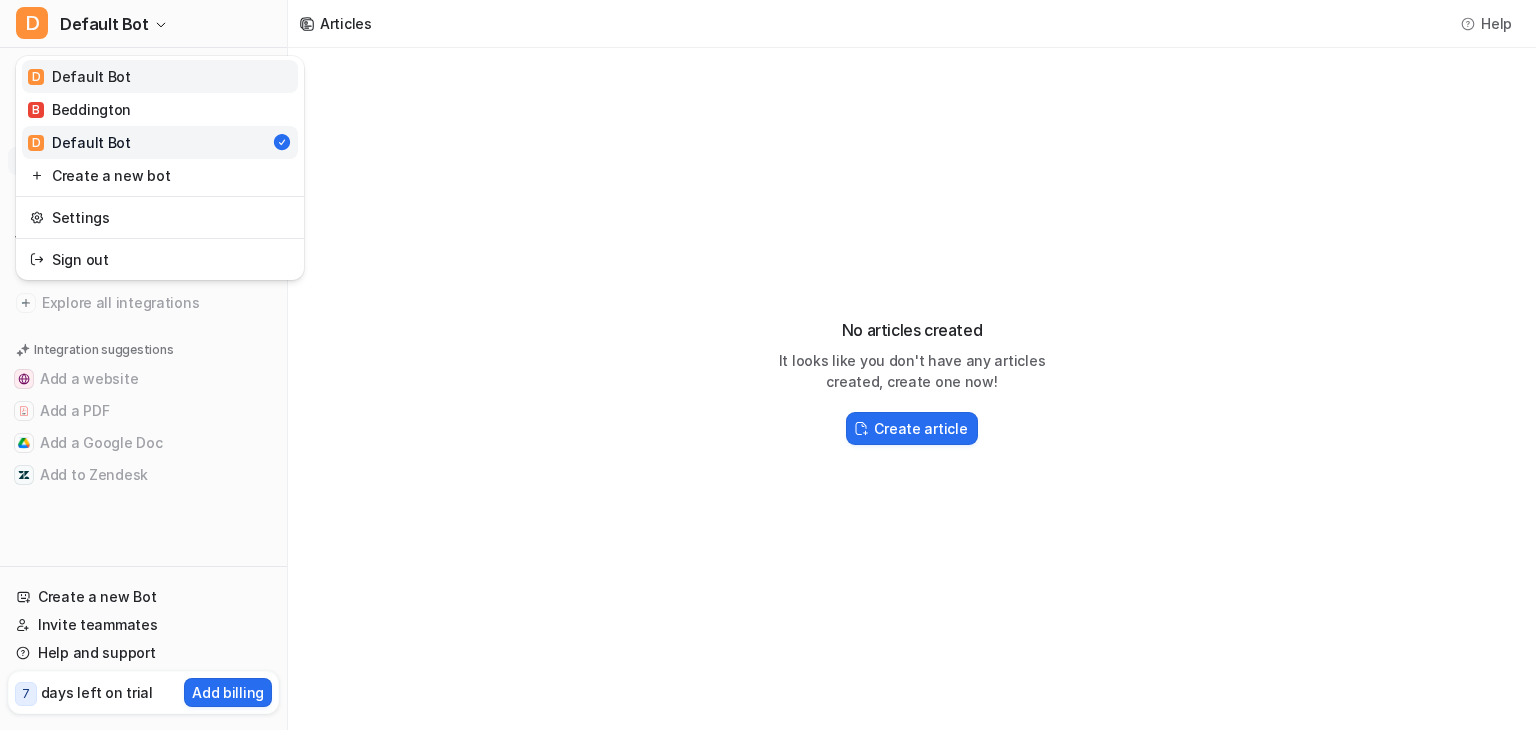 click on "D   Default Bot" at bounding box center [160, 76] 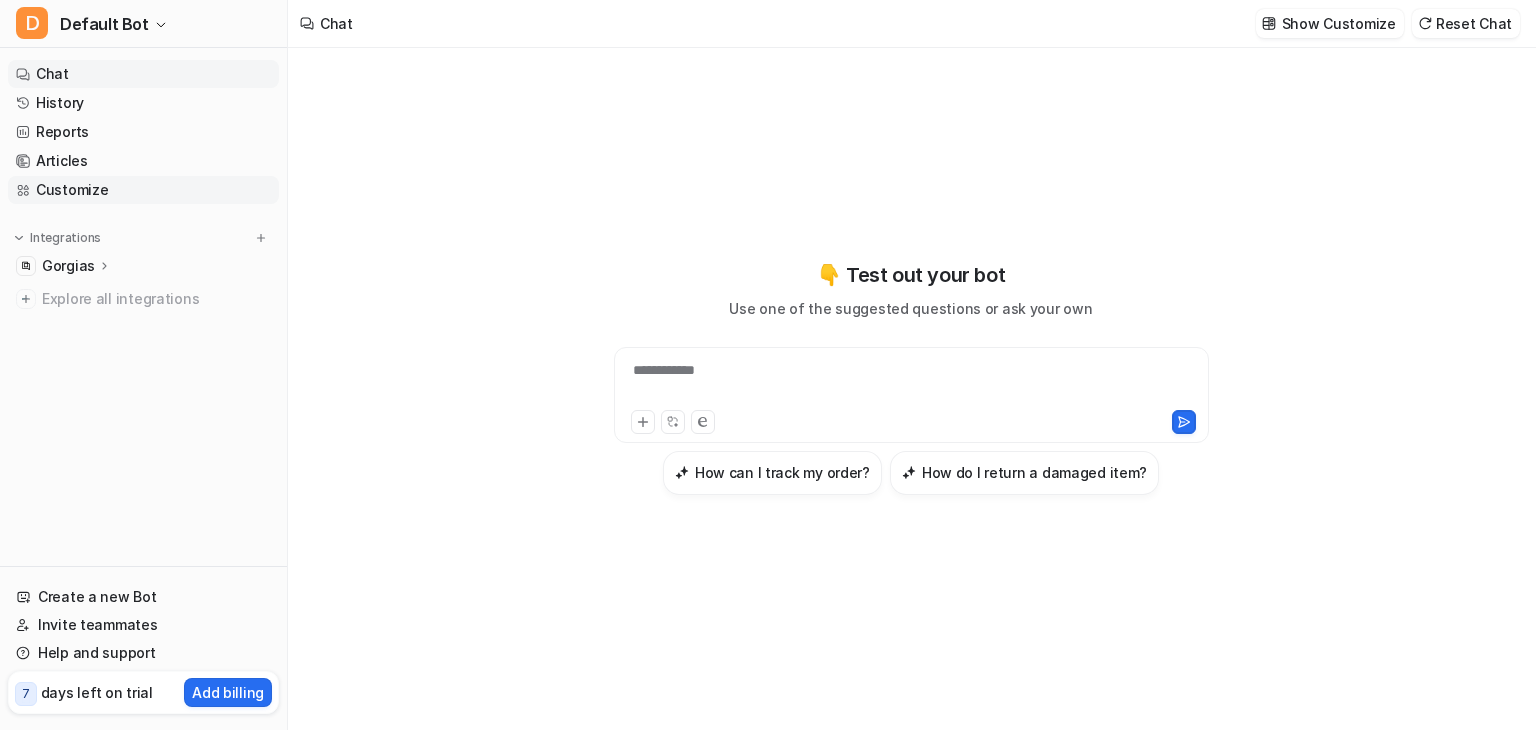 click on "Customize" at bounding box center [143, 190] 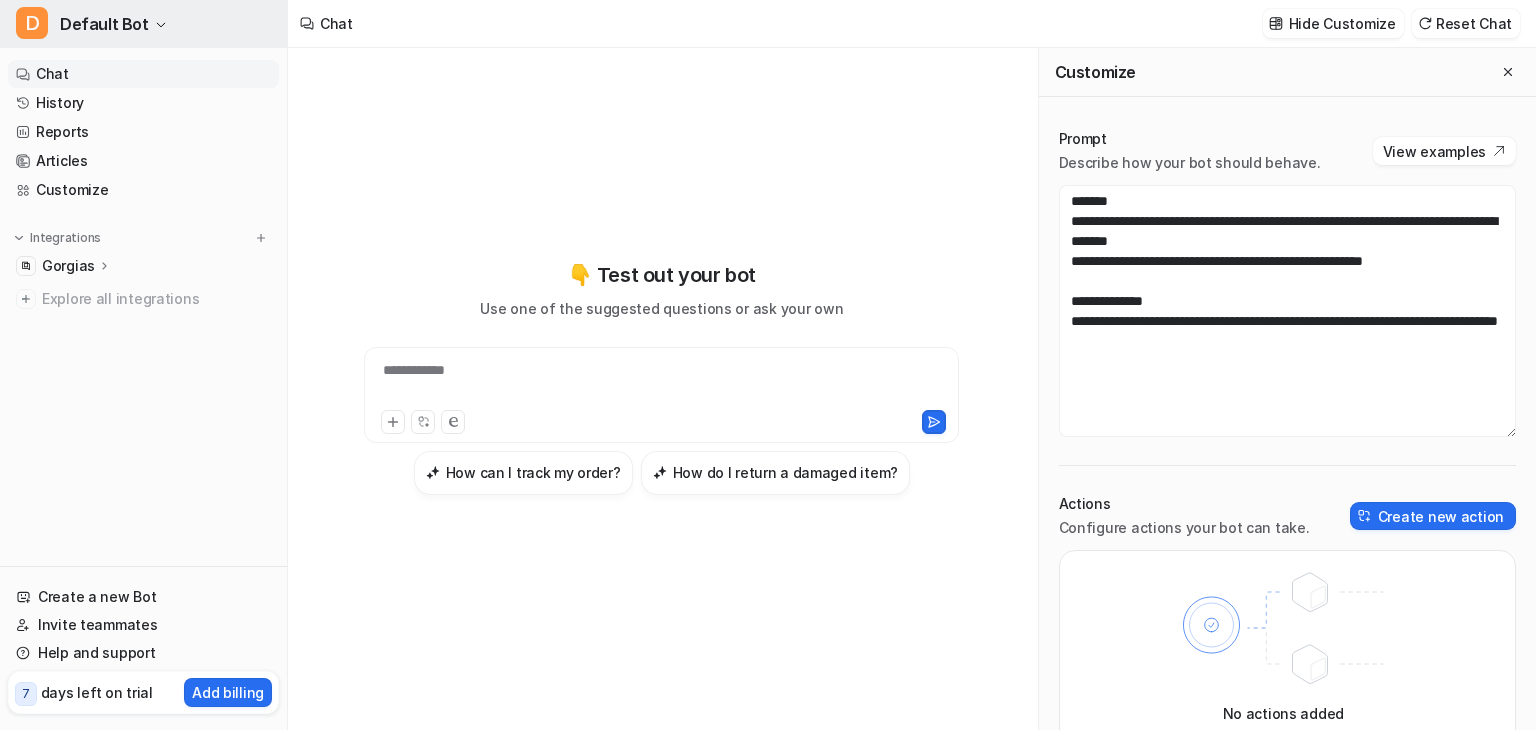 click on "Default Bot" at bounding box center (104, 24) 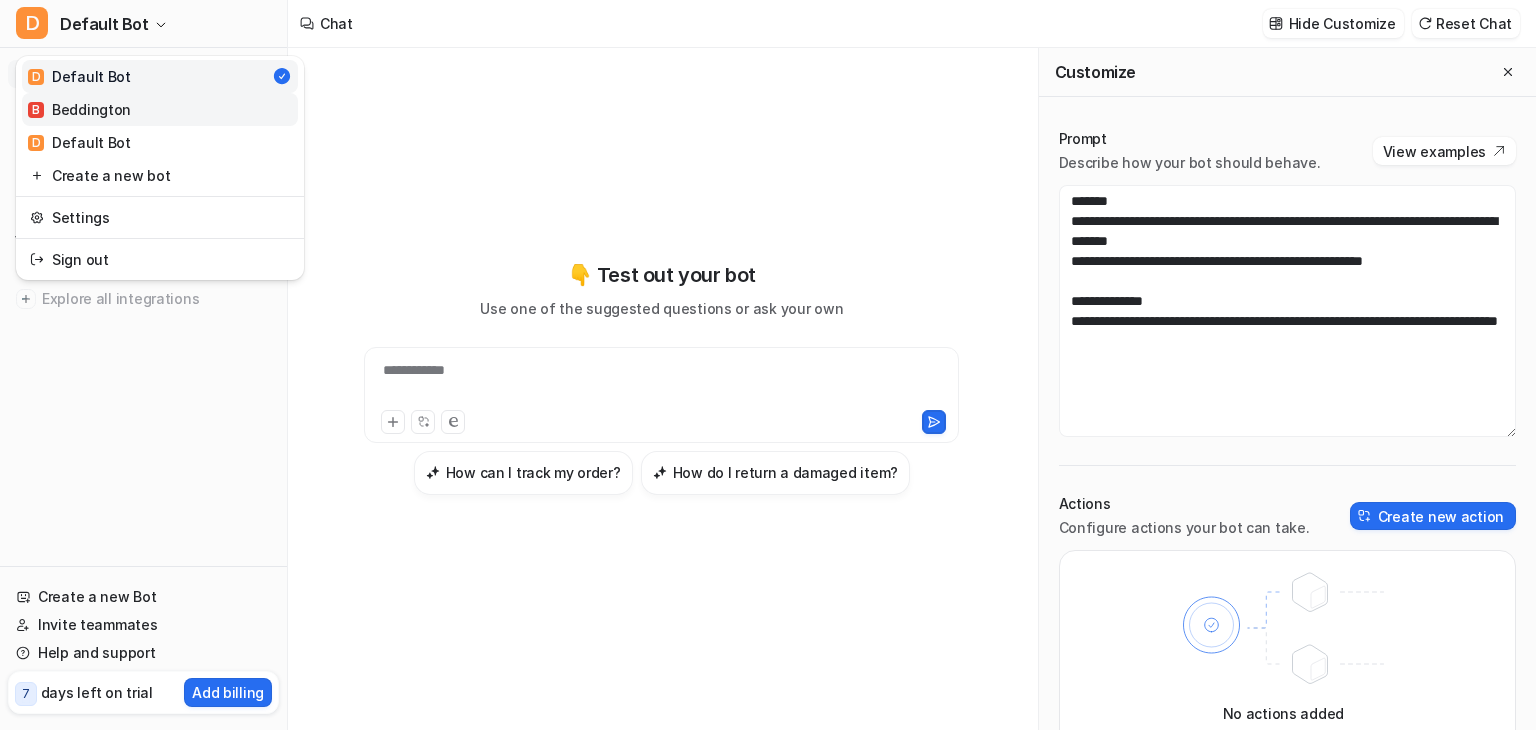 click on "B   Beddington" at bounding box center (79, 109) 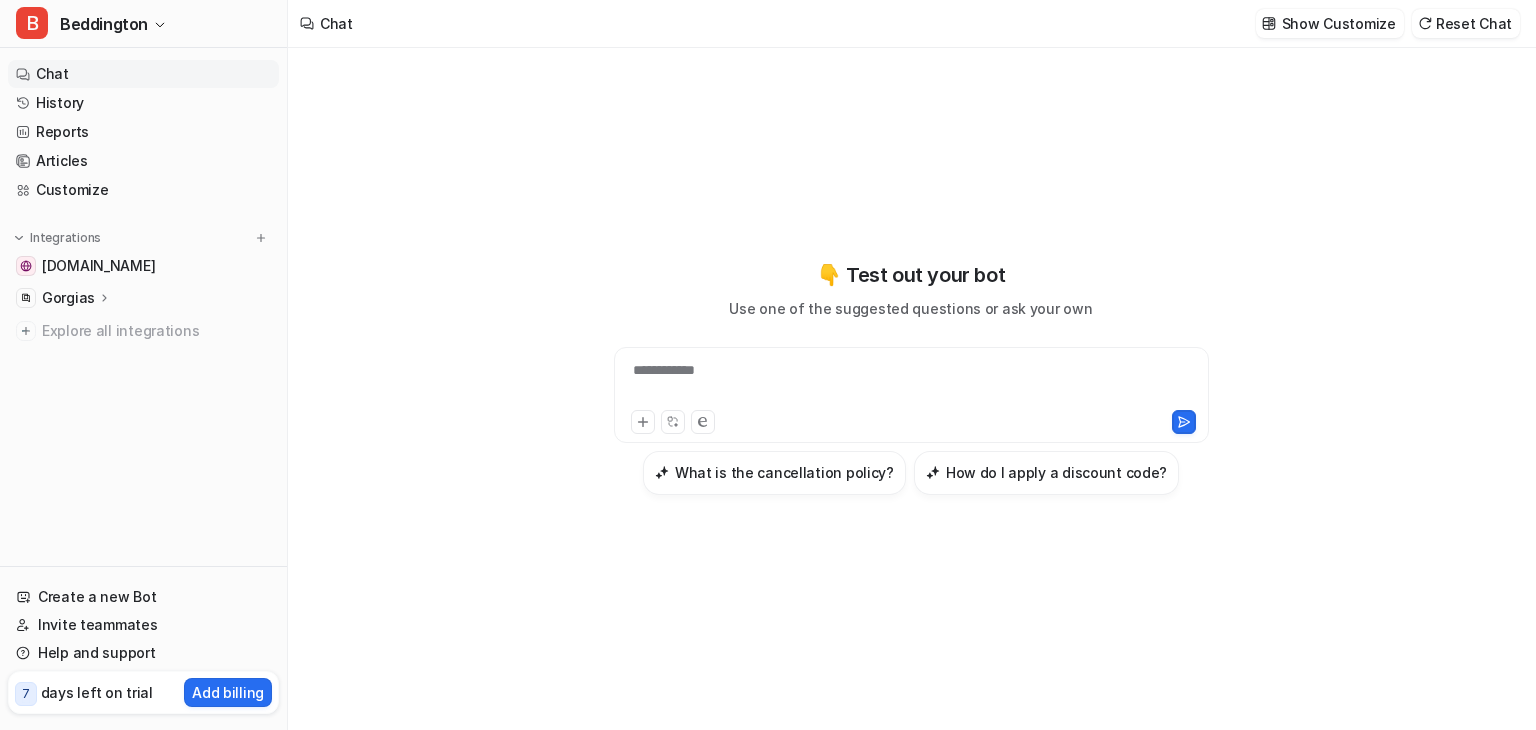 click on "**********" at bounding box center (911, 395) 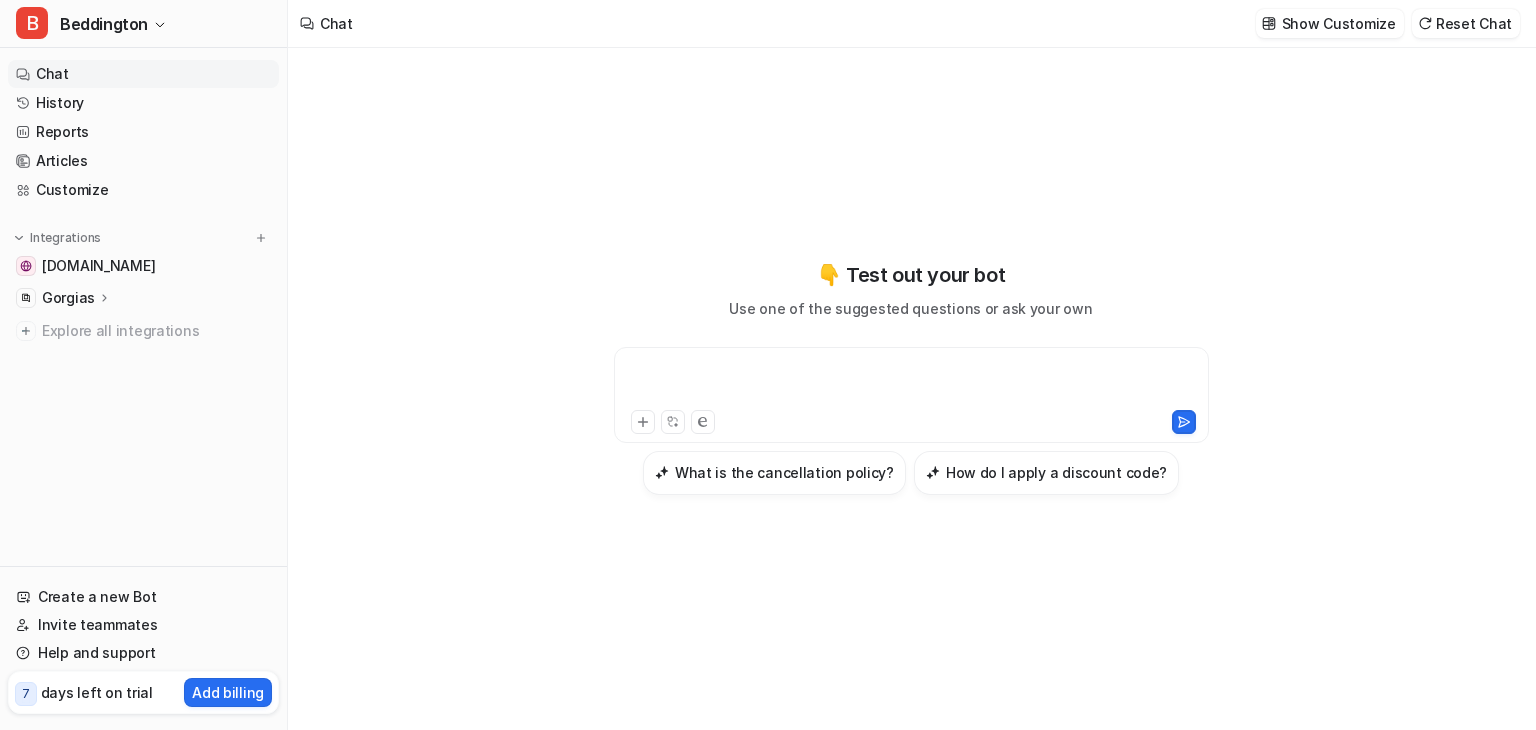 paste 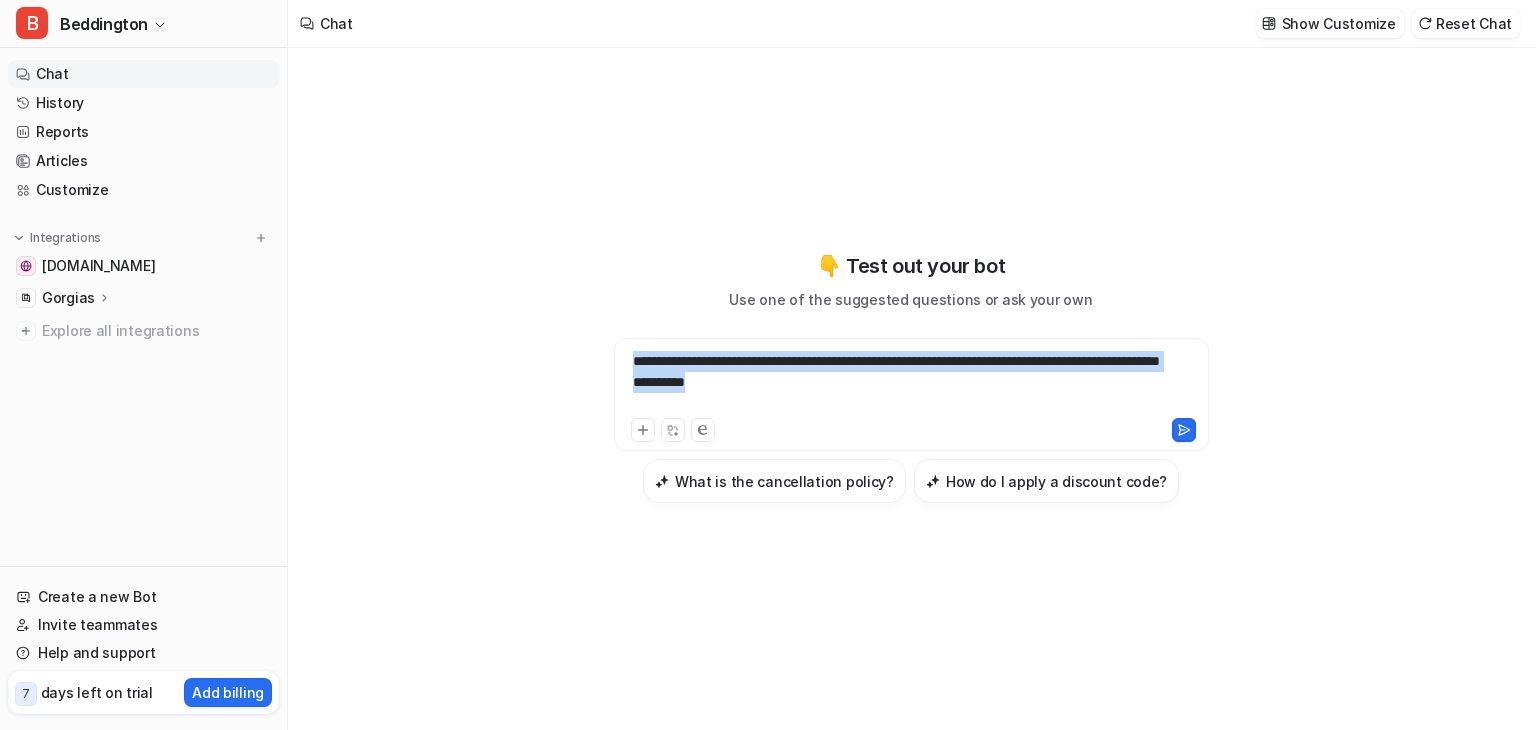 drag, startPoint x: 736, startPoint y: 400, endPoint x: 543, endPoint y: 342, distance: 201.52667 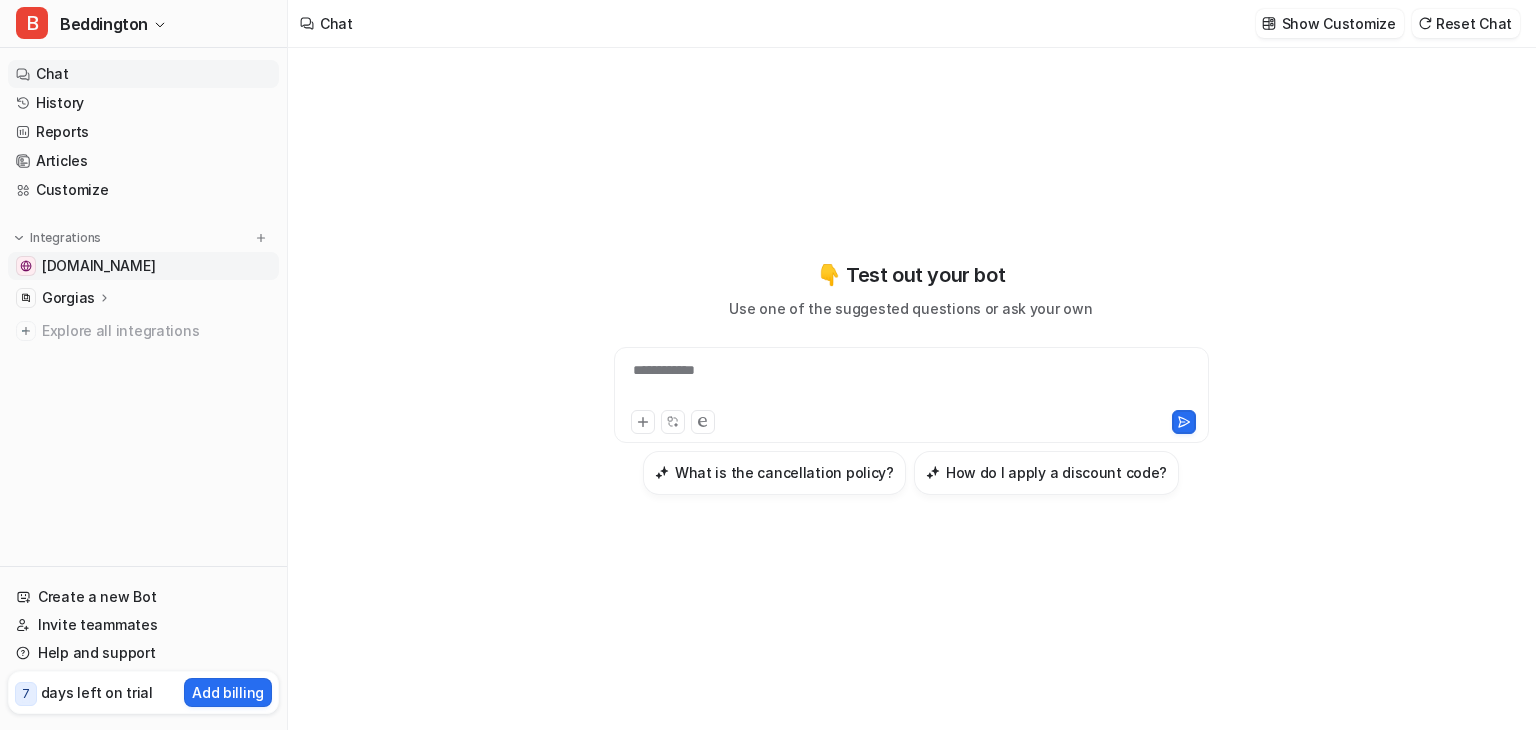 click on "[DOMAIN_NAME]" at bounding box center (143, 266) 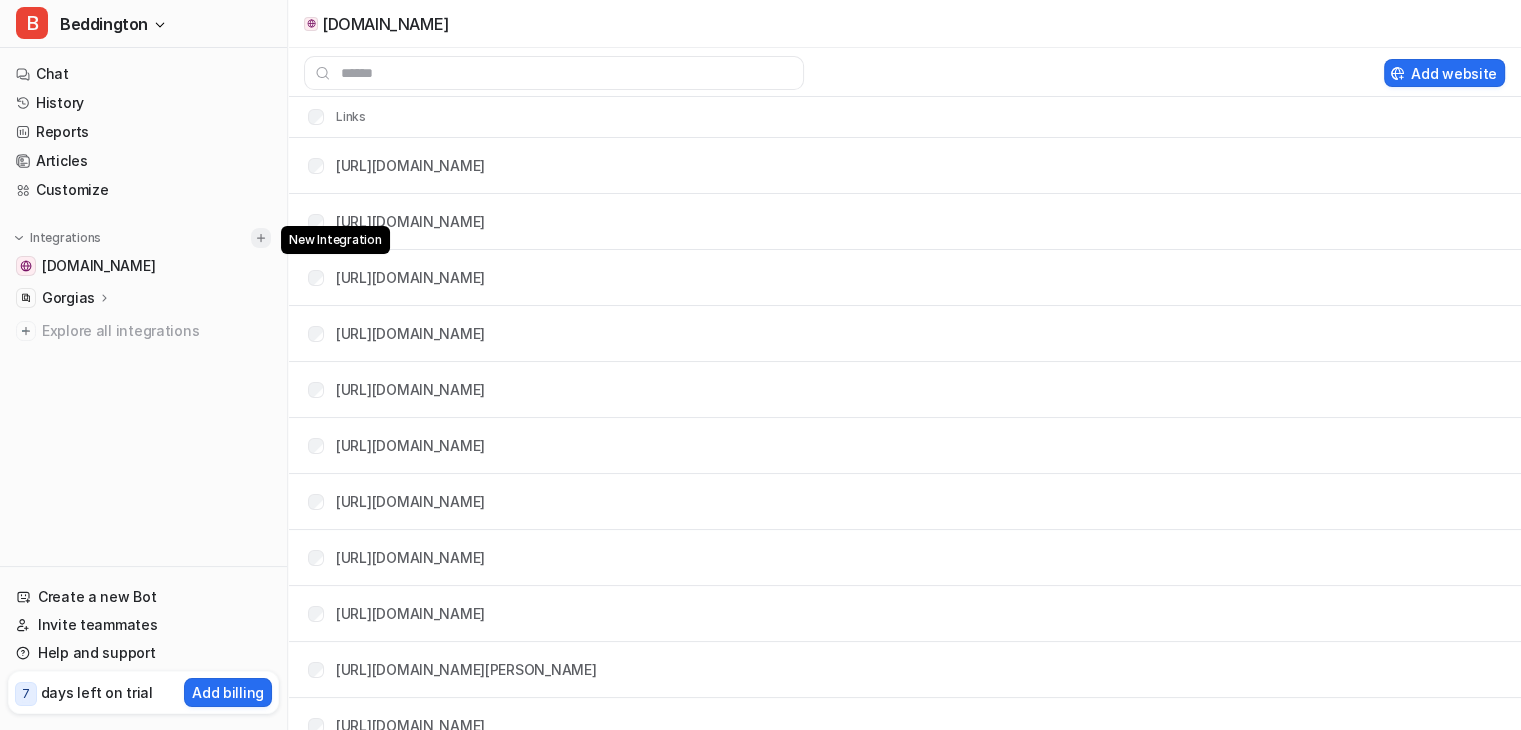 click at bounding box center (261, 238) 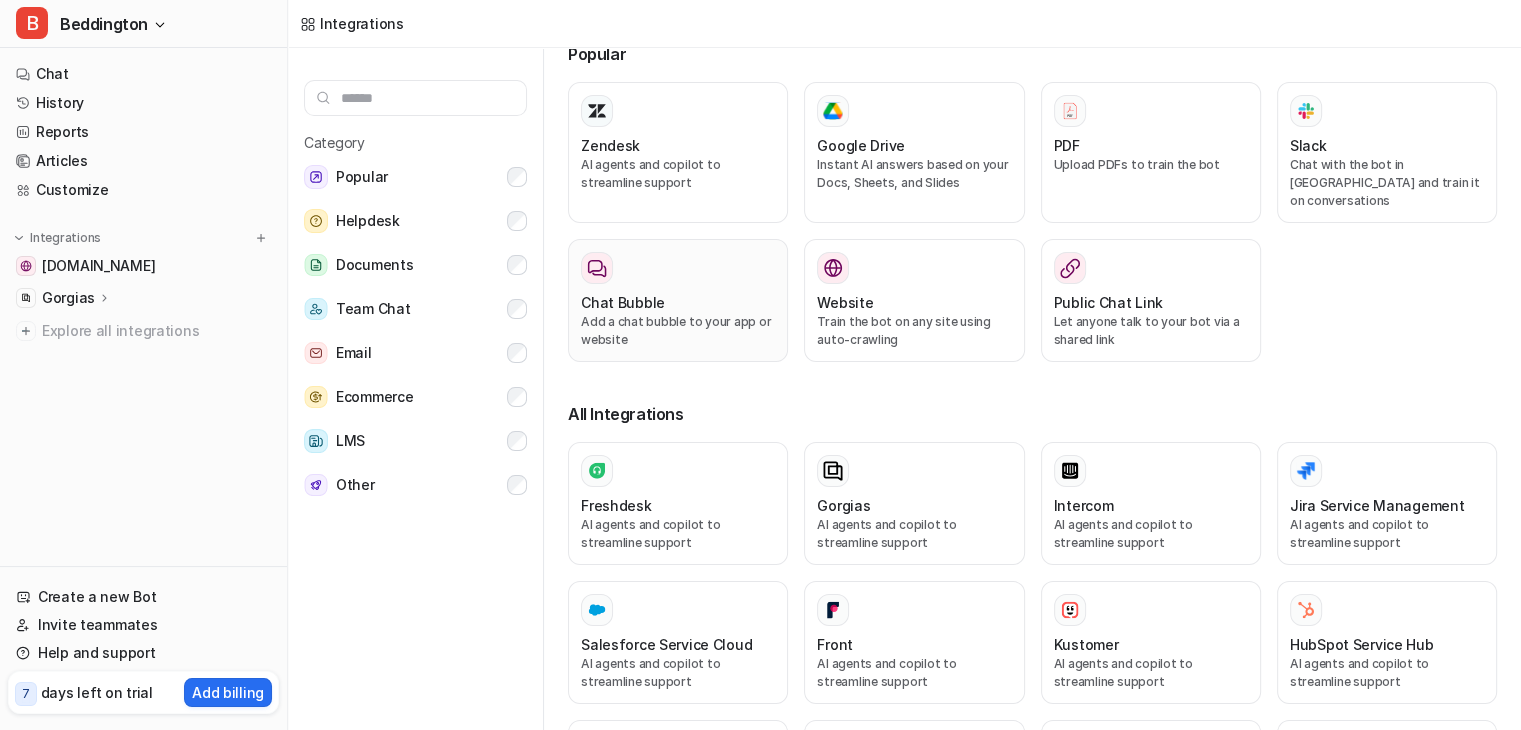 scroll, scrollTop: 0, scrollLeft: 0, axis: both 